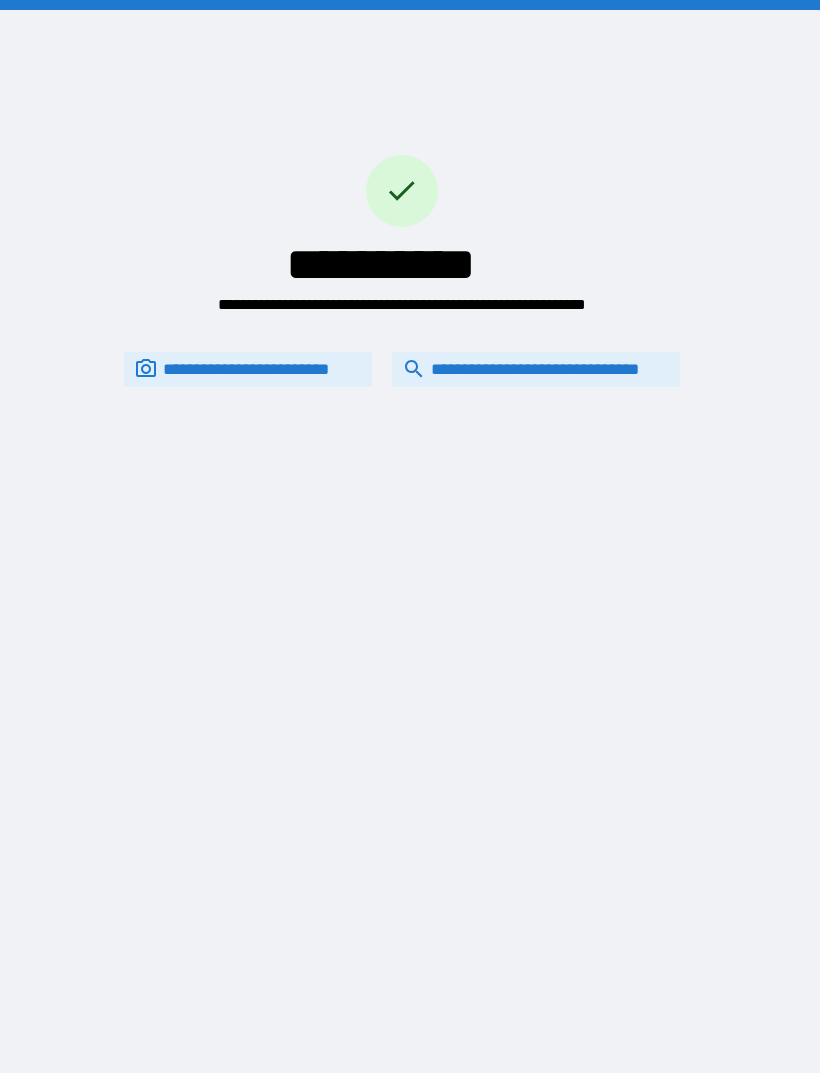scroll, scrollTop: 0, scrollLeft: 0, axis: both 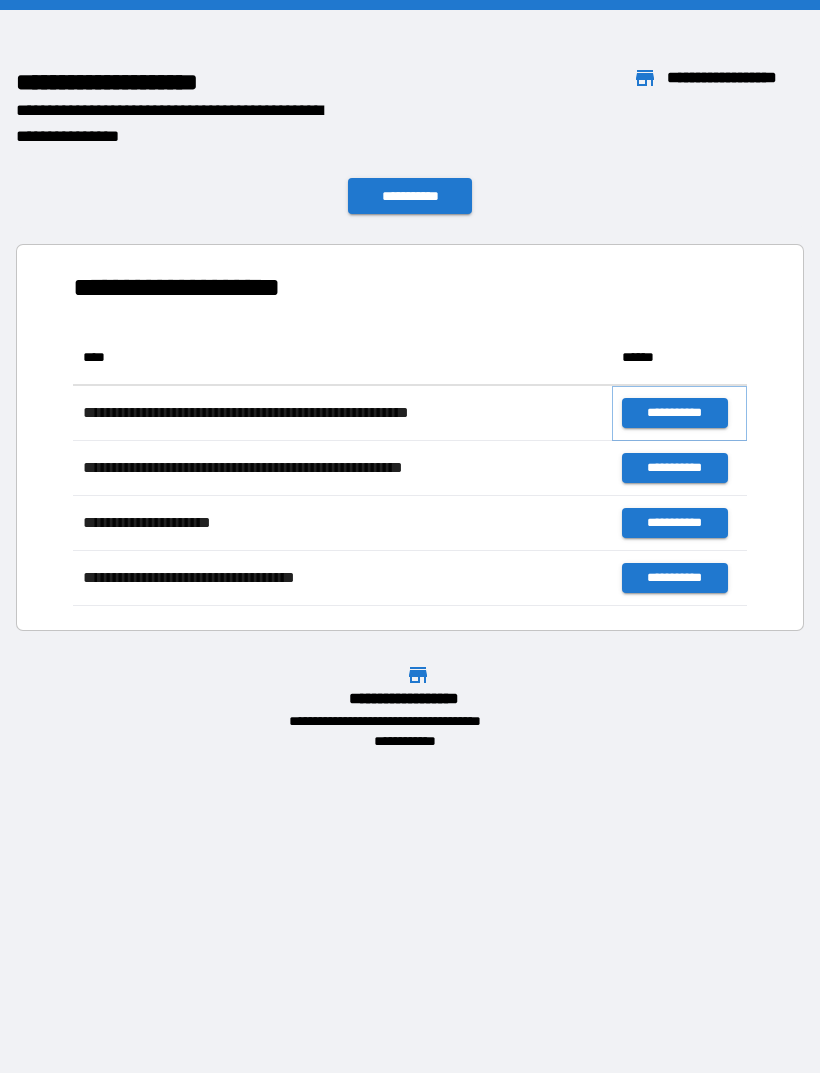 click on "**********" at bounding box center (674, 413) 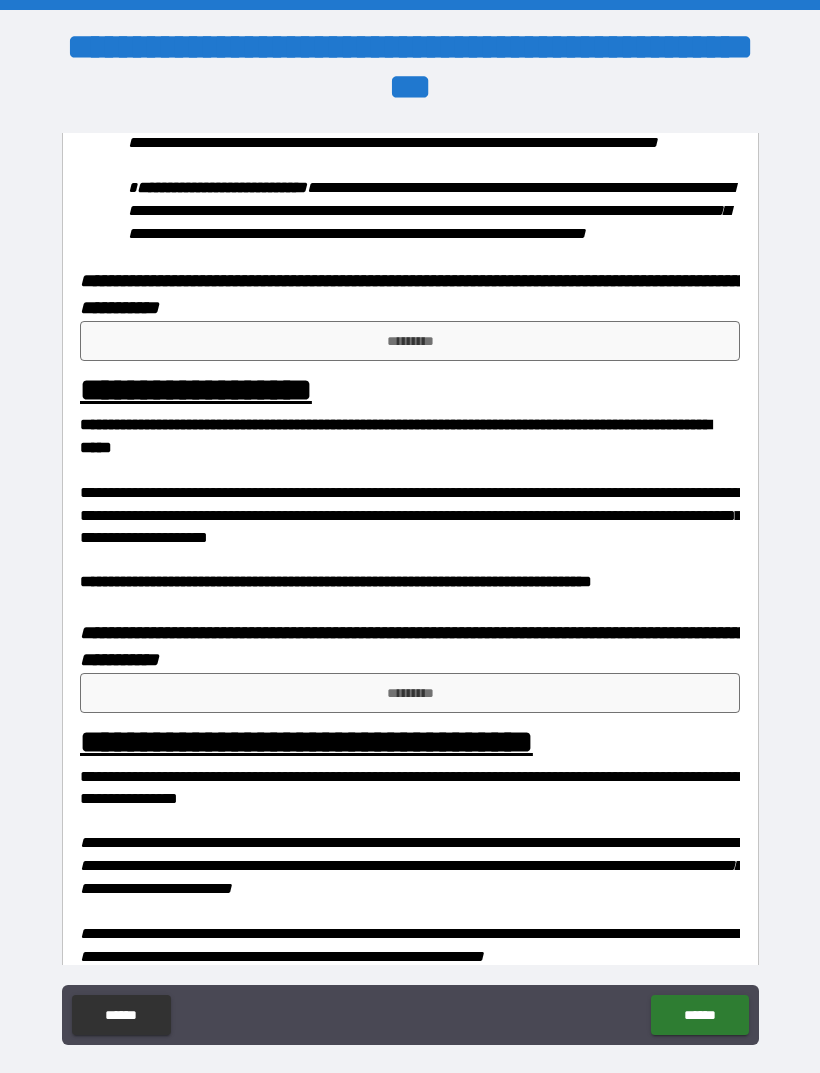 scroll, scrollTop: 1192, scrollLeft: 0, axis: vertical 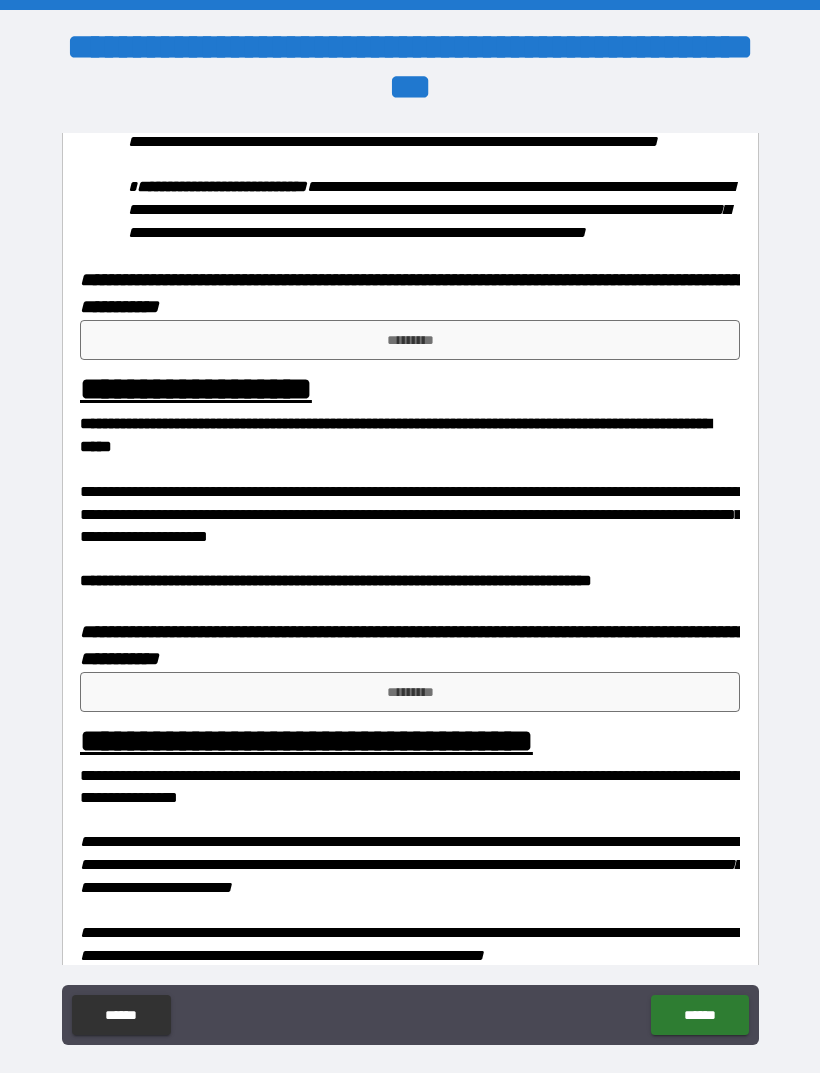 click on "*********" at bounding box center [410, 340] 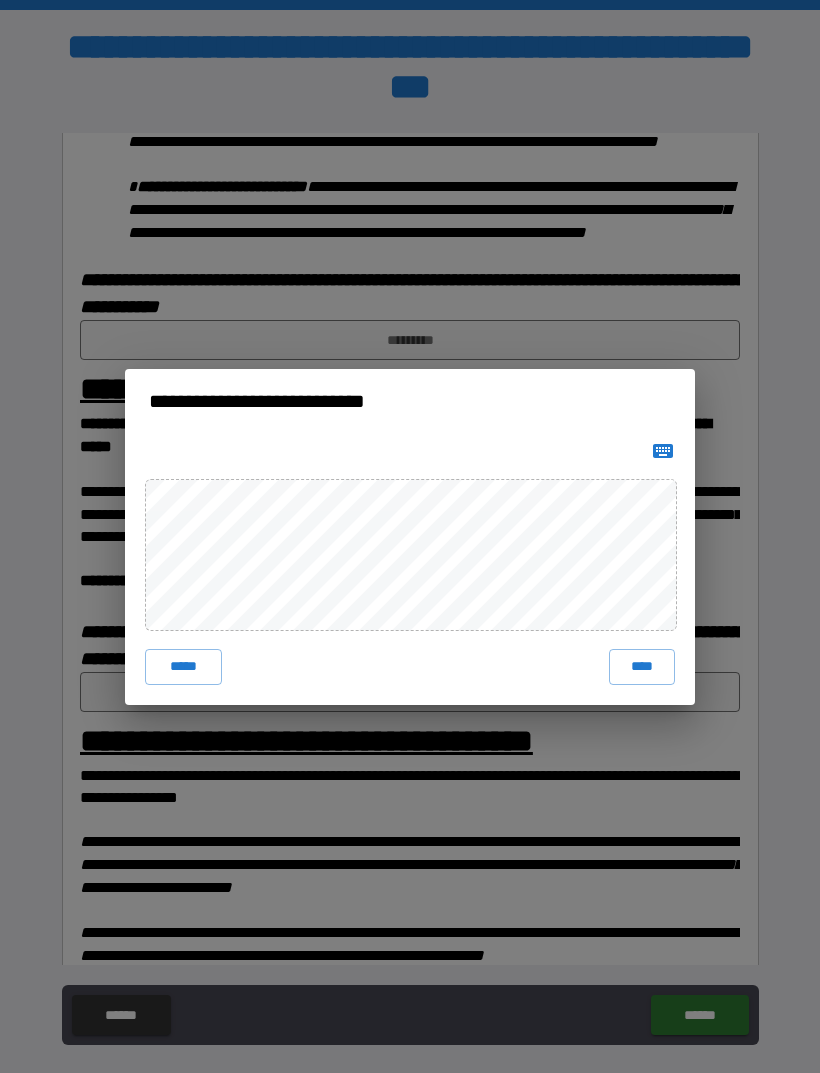 click on "****" at bounding box center [642, 667] 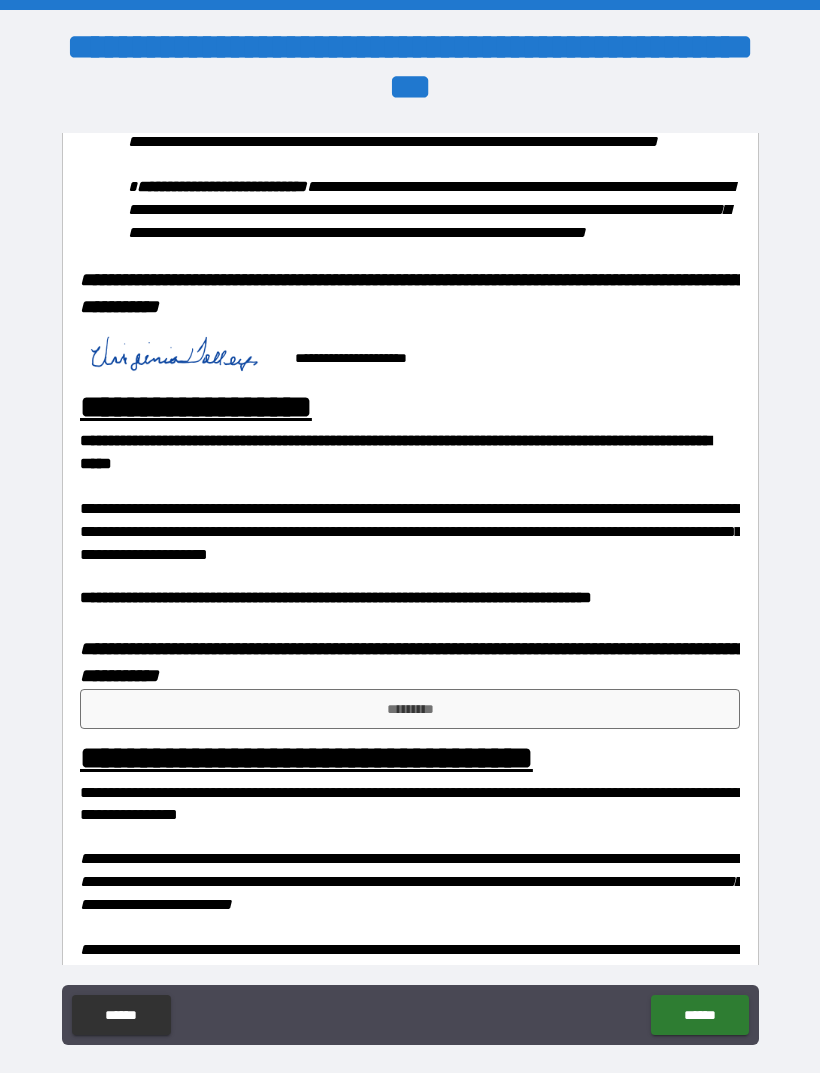 click on "*********" at bounding box center [410, 709] 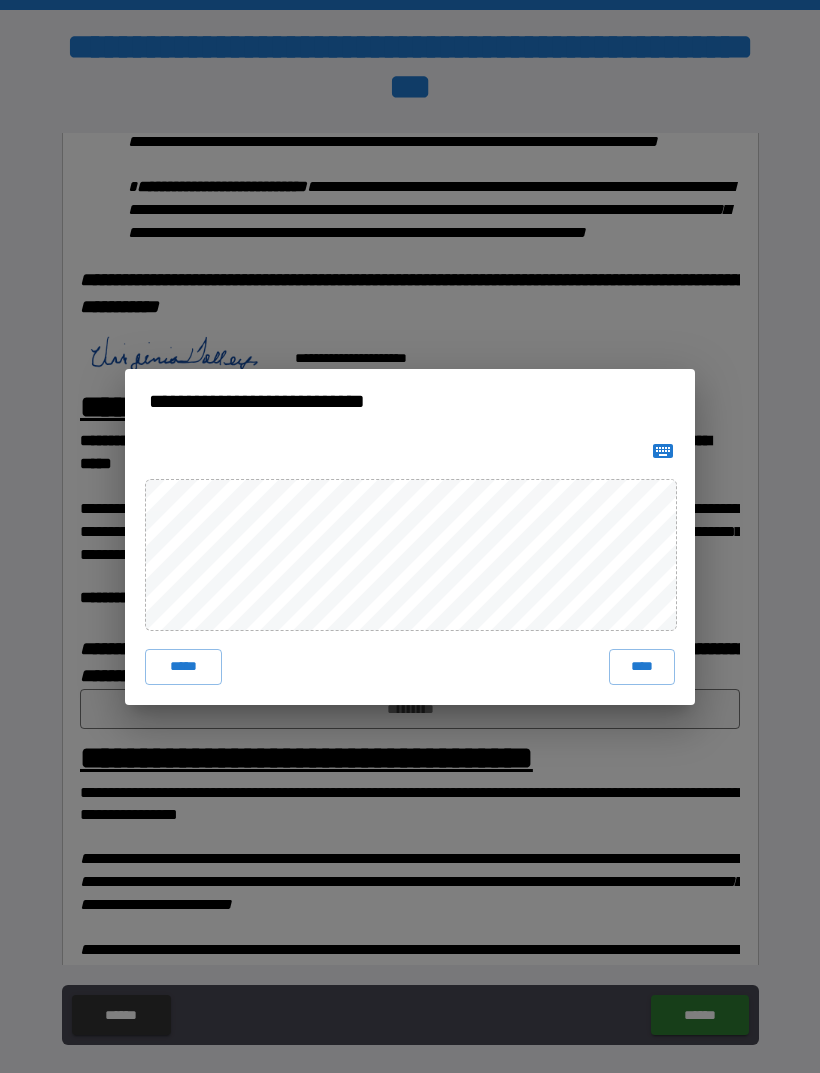click on "****" at bounding box center (642, 667) 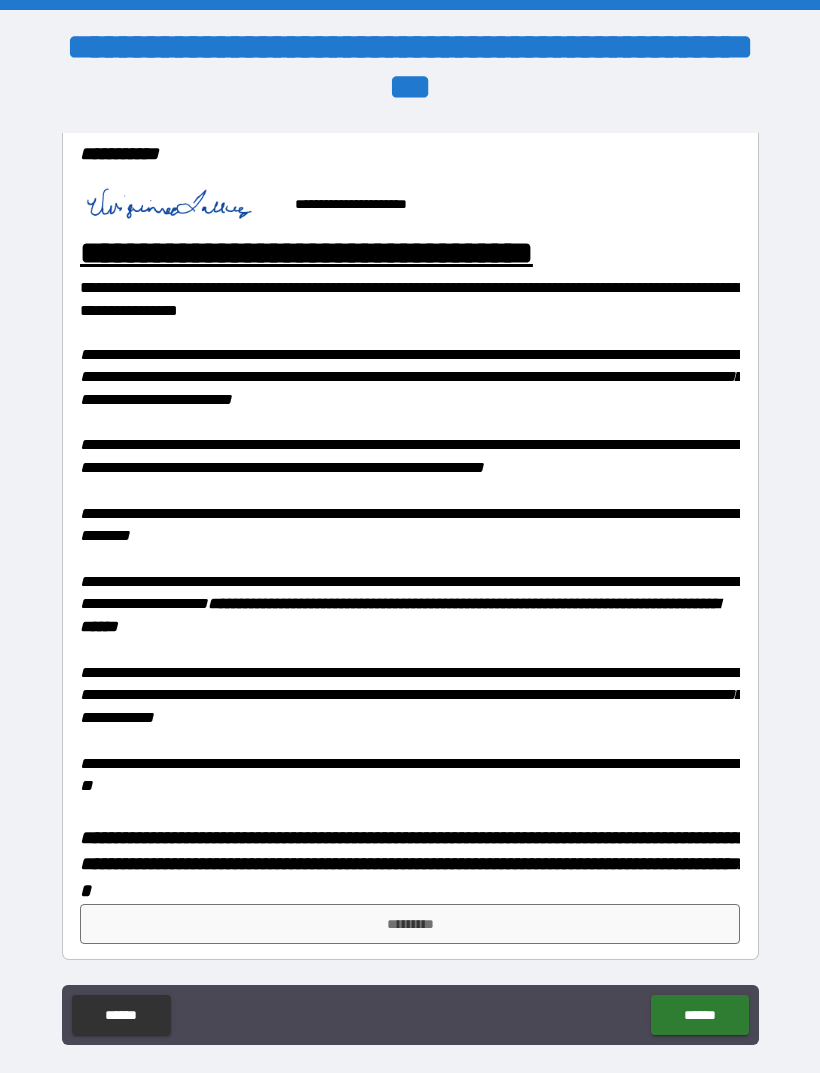 scroll, scrollTop: 1722, scrollLeft: 0, axis: vertical 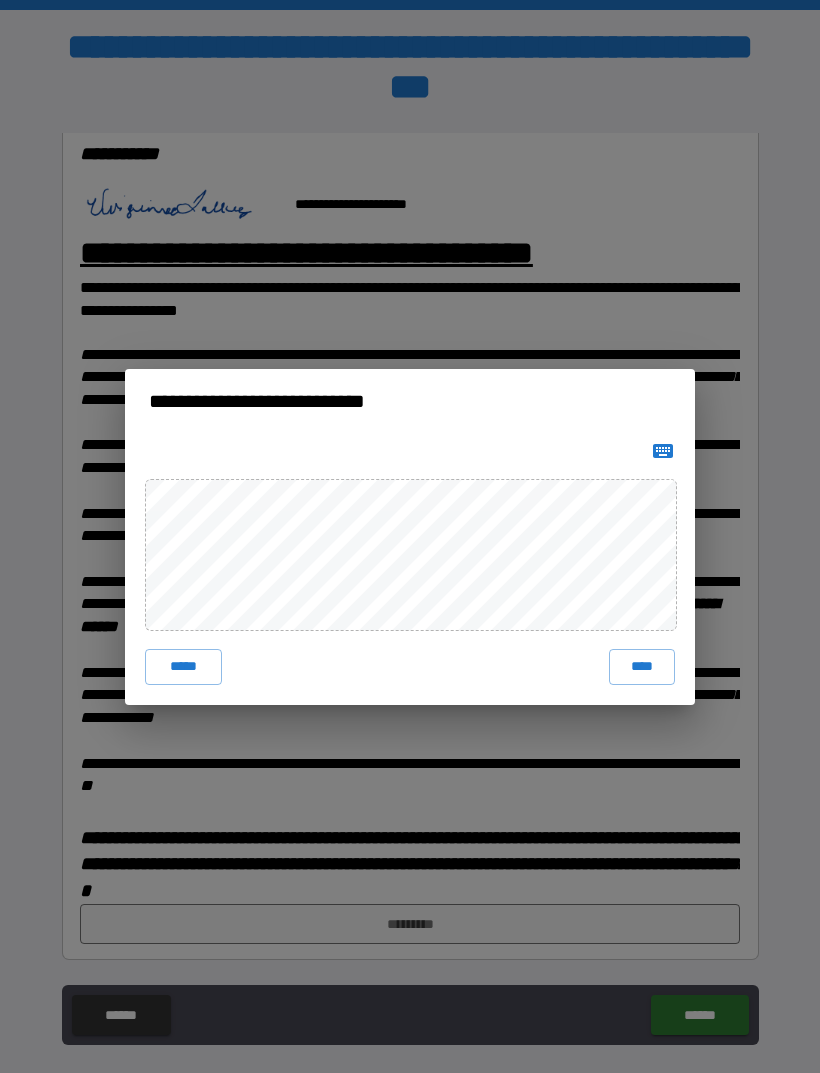 click on "**********" at bounding box center [410, 536] 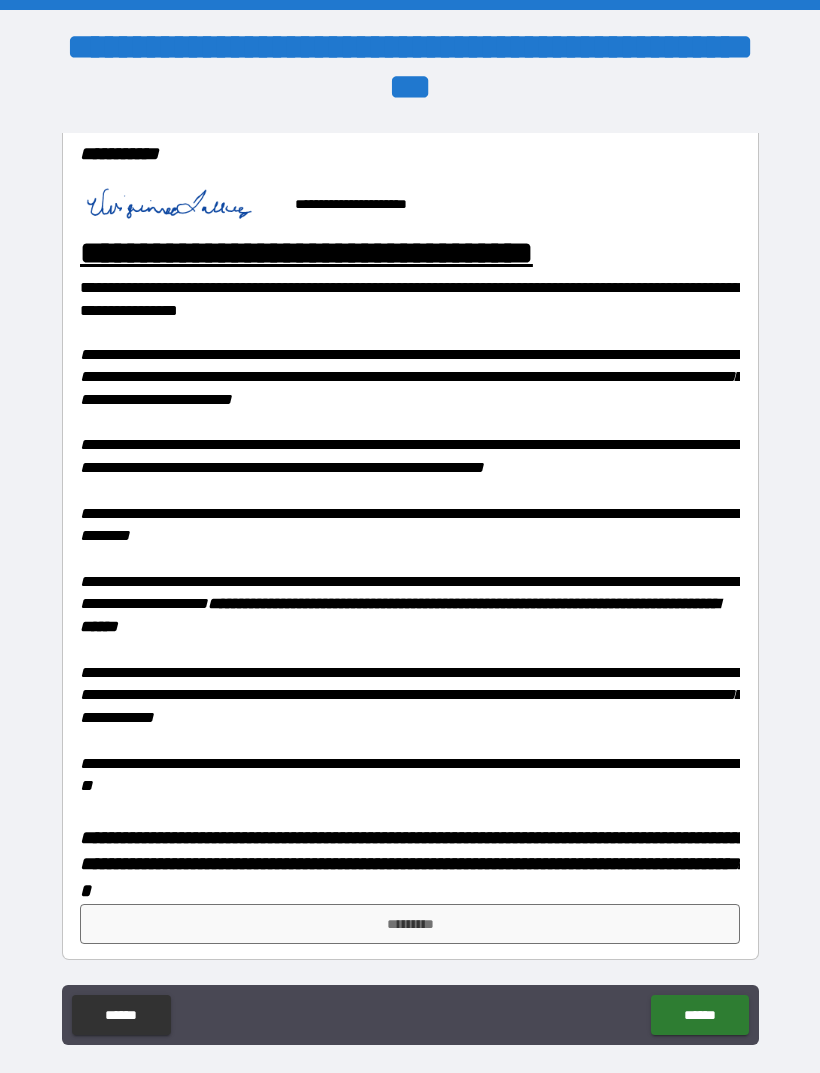 click on "**********" at bounding box center (417, 864) 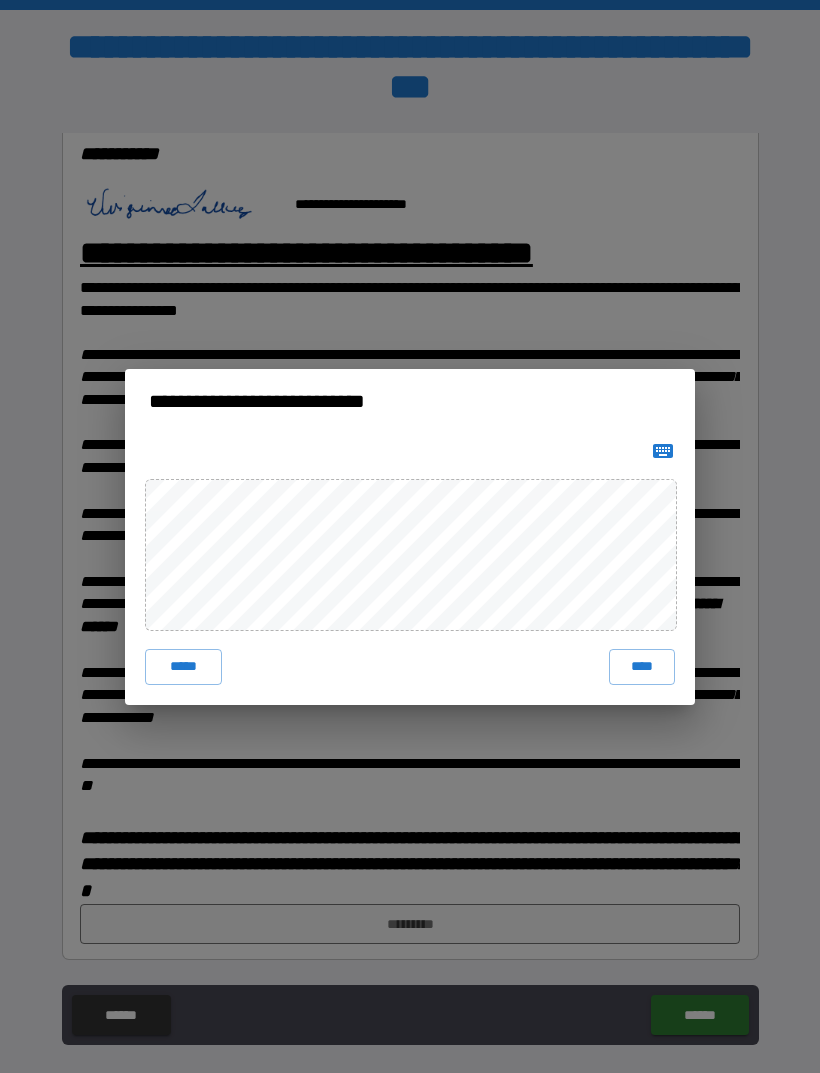 click on "**********" at bounding box center (410, 536) 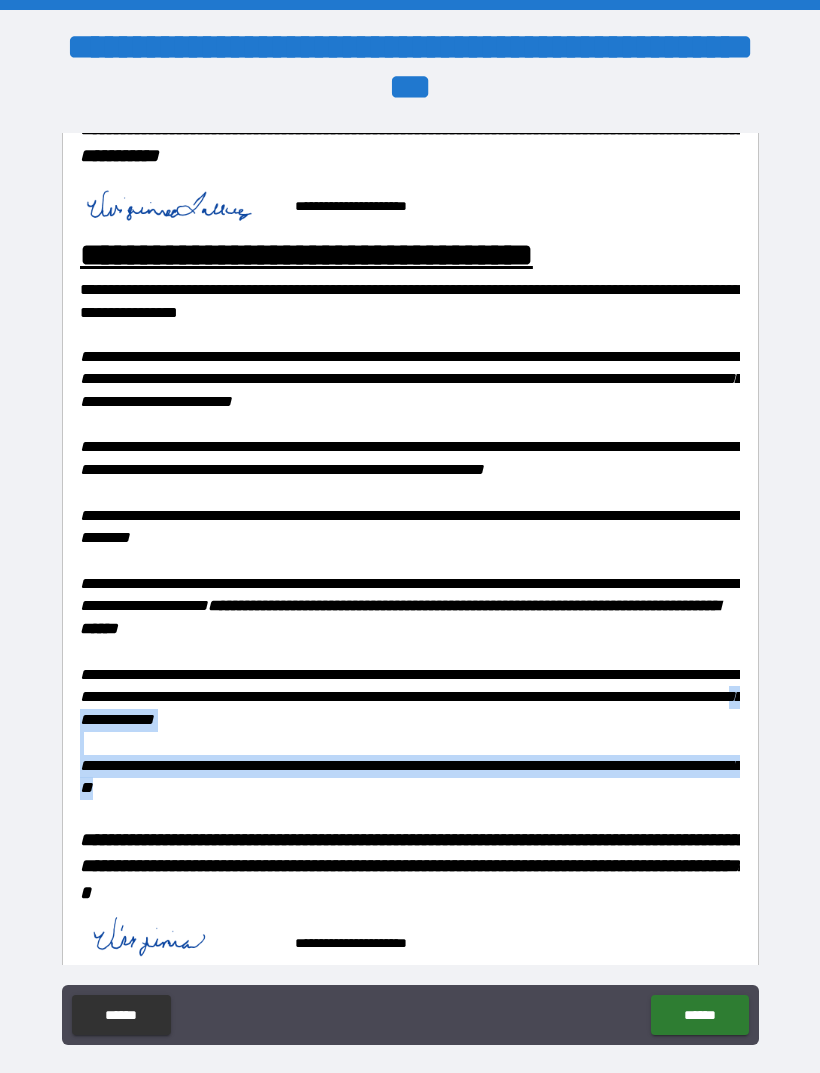 click at bounding box center [180, 934] 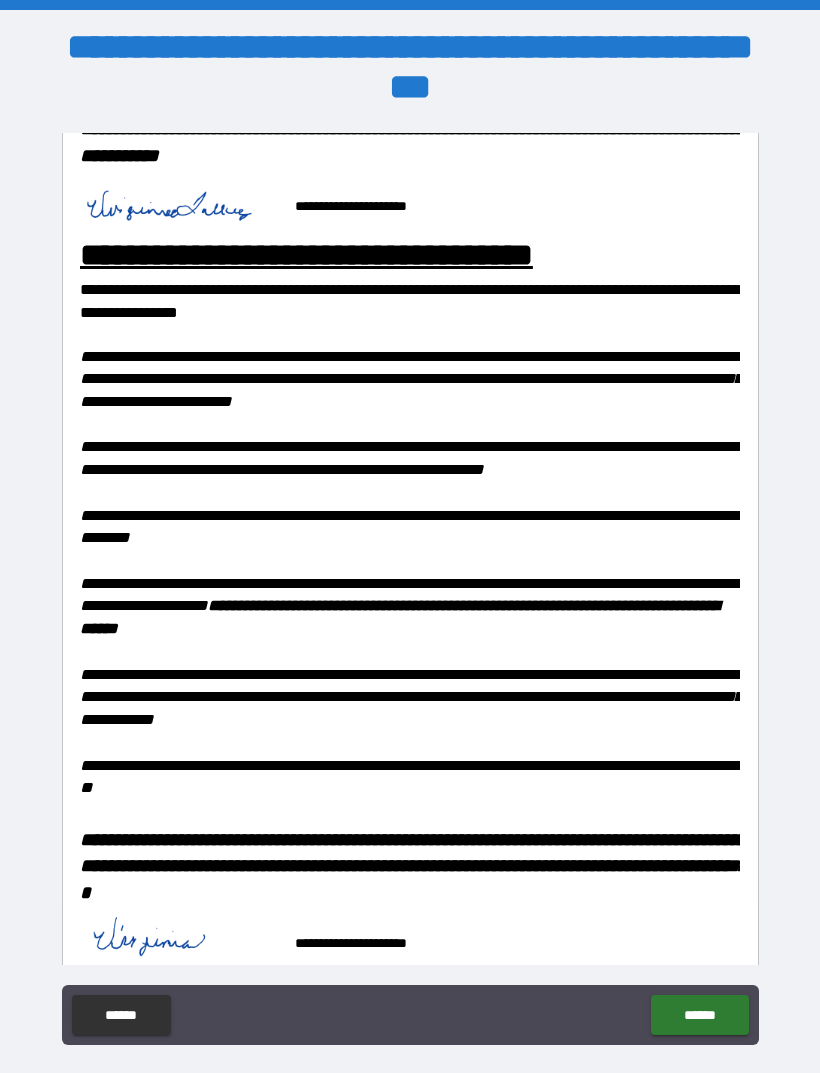 click at bounding box center [180, 934] 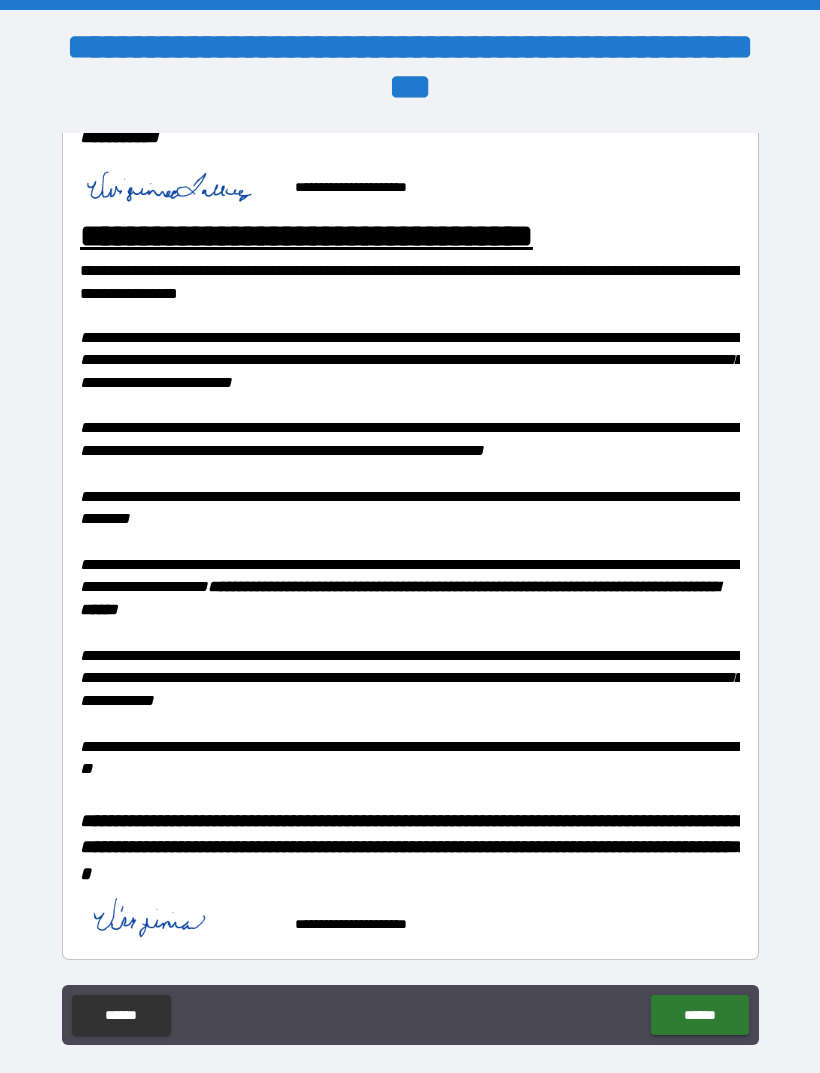 scroll, scrollTop: 1739, scrollLeft: 0, axis: vertical 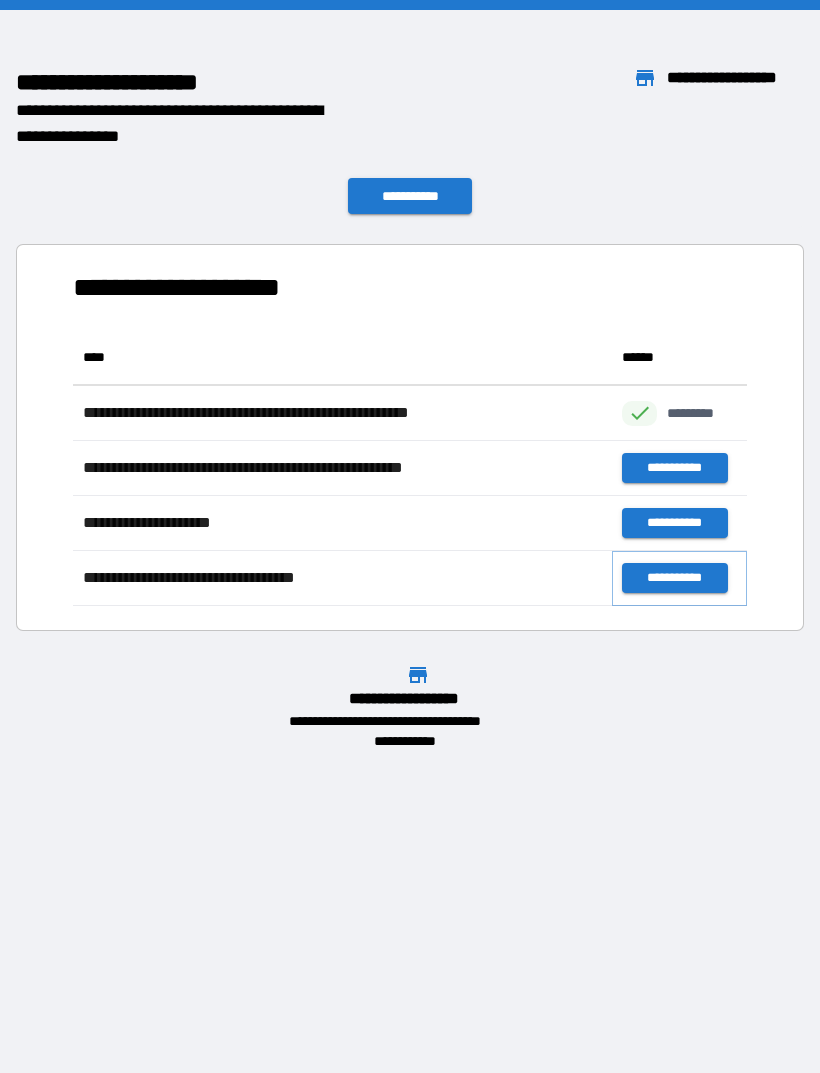 click on "**********" at bounding box center [674, 578] 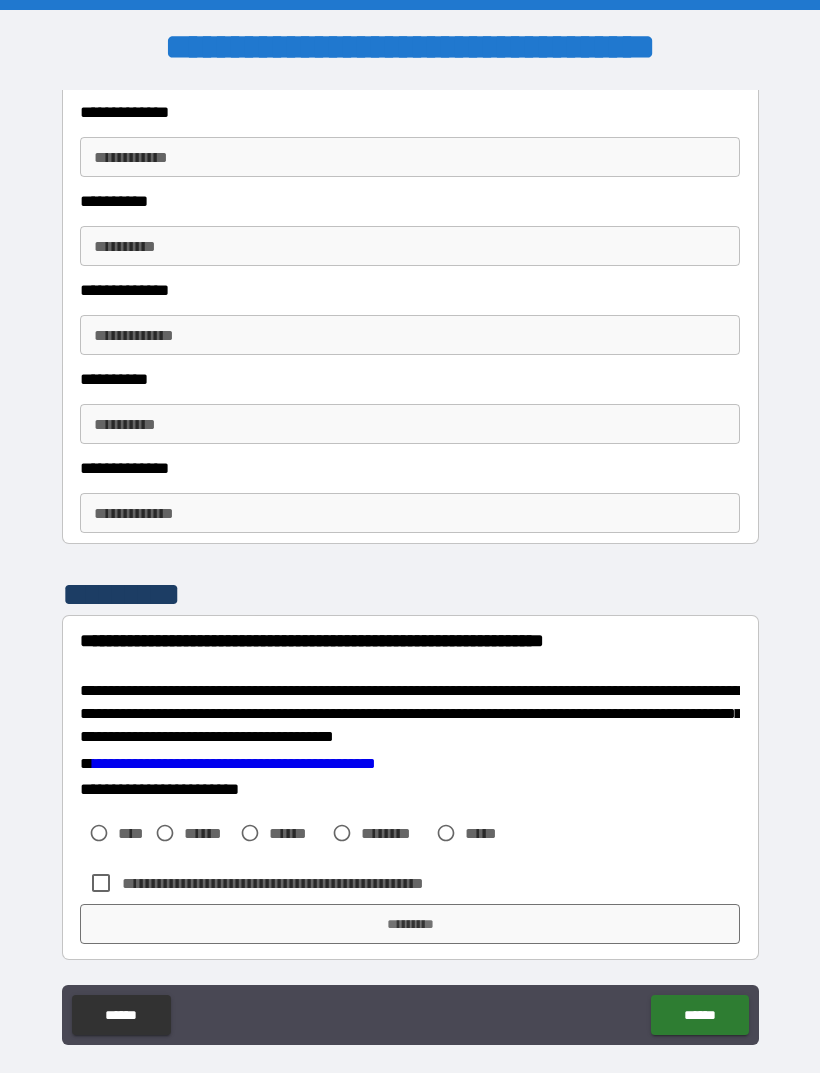scroll, scrollTop: 3114, scrollLeft: 0, axis: vertical 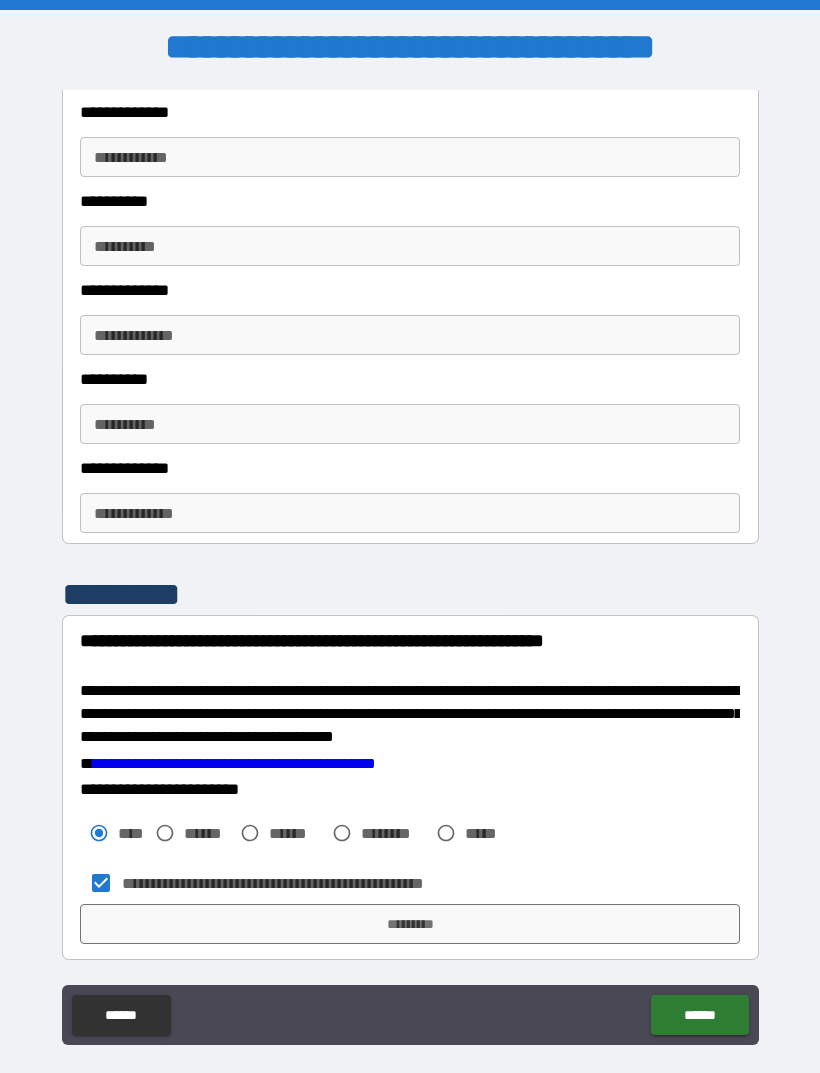 click on "*********" at bounding box center [410, 924] 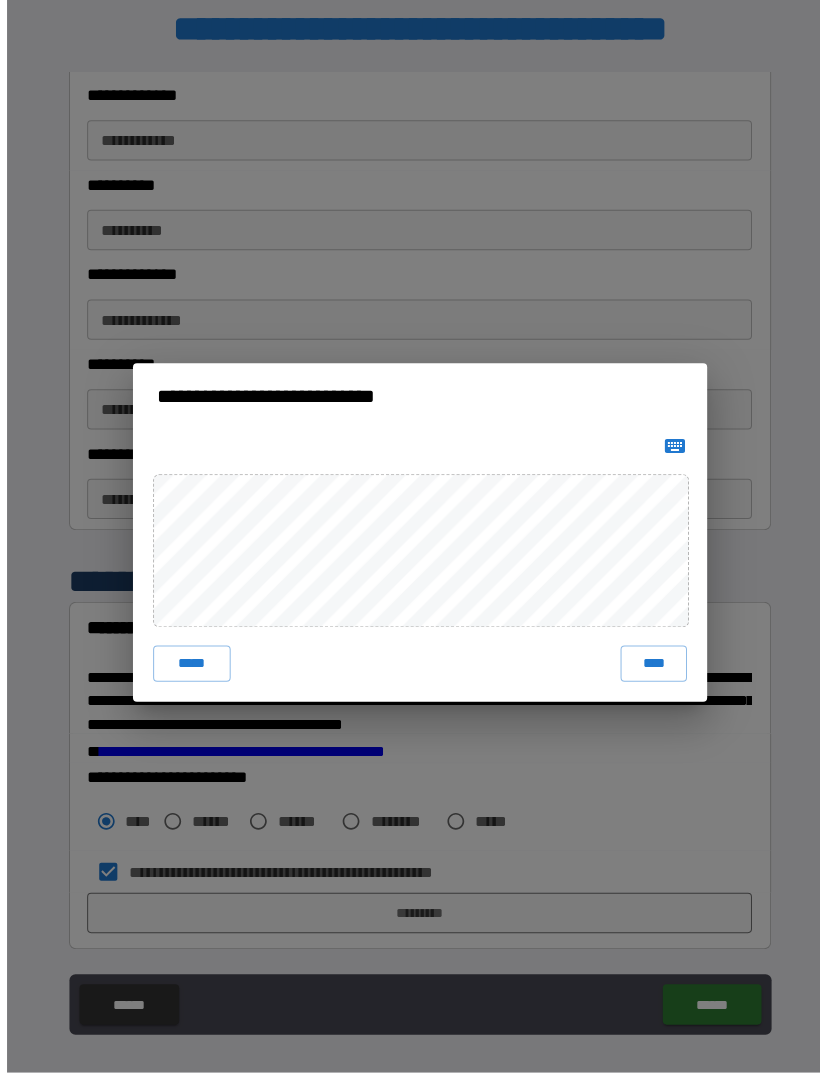 scroll, scrollTop: 4, scrollLeft: 0, axis: vertical 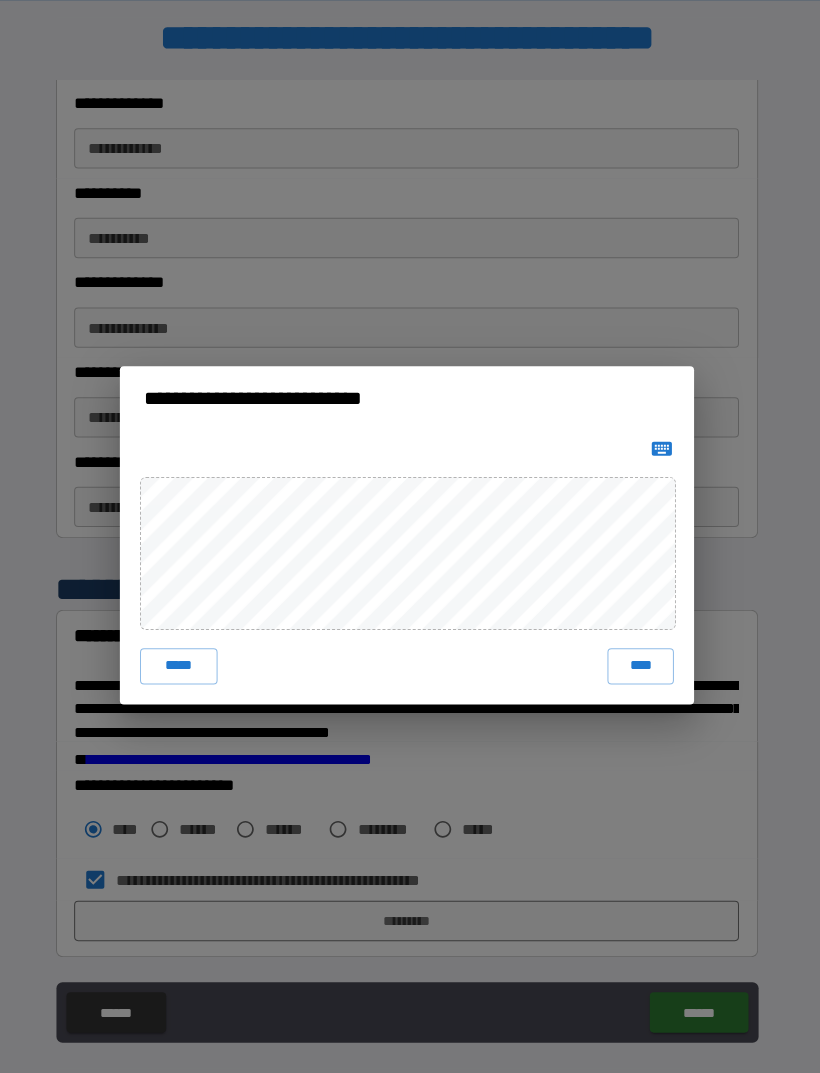 click on "****" at bounding box center [642, 667] 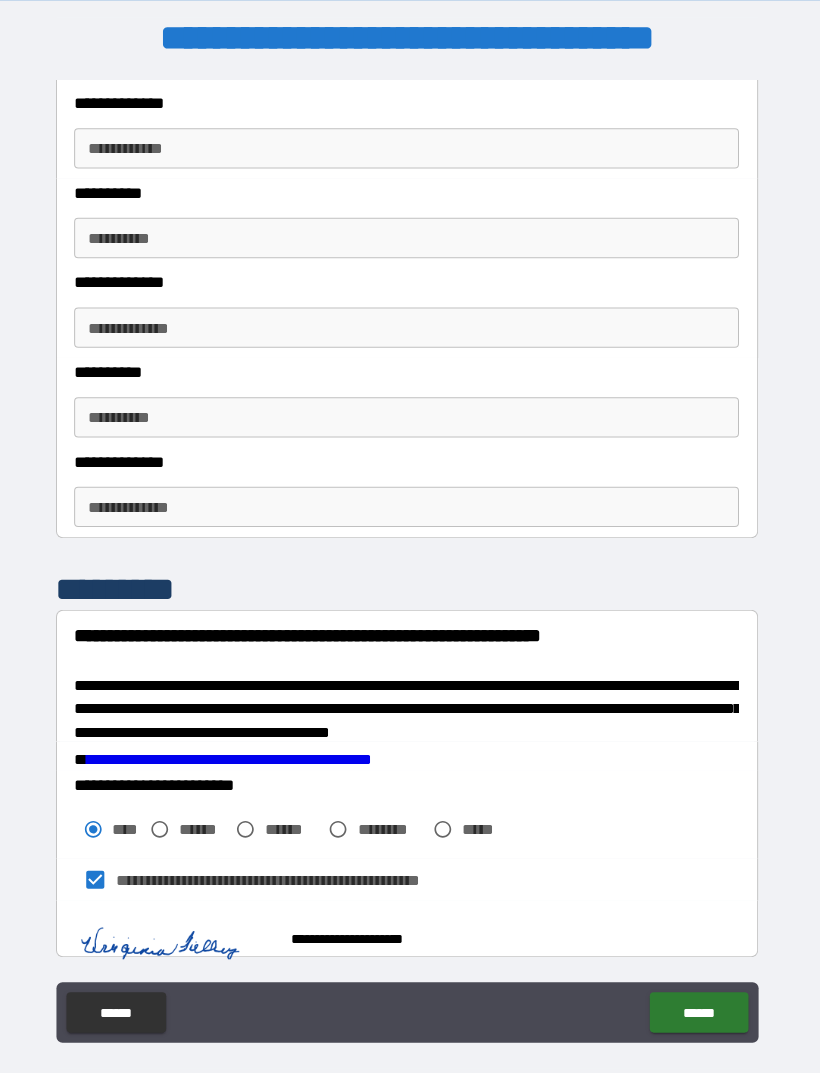 scroll, scrollTop: 3104, scrollLeft: 0, axis: vertical 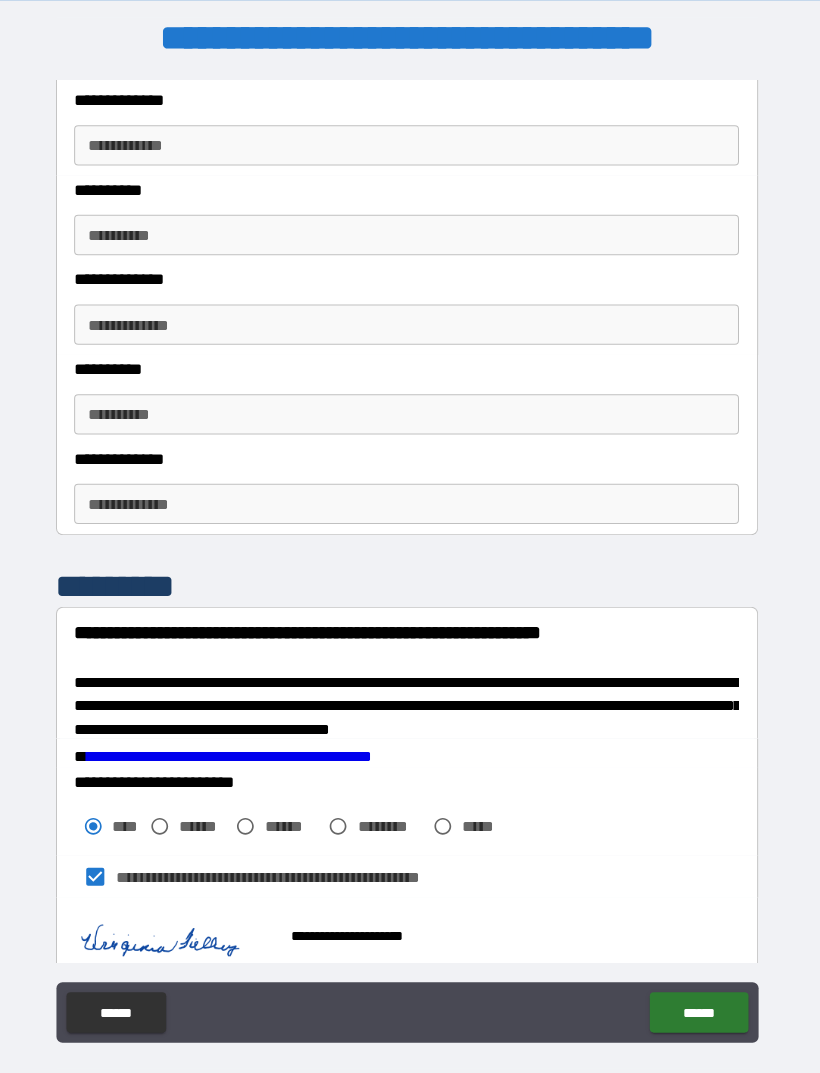 click on "******" at bounding box center [699, 1011] 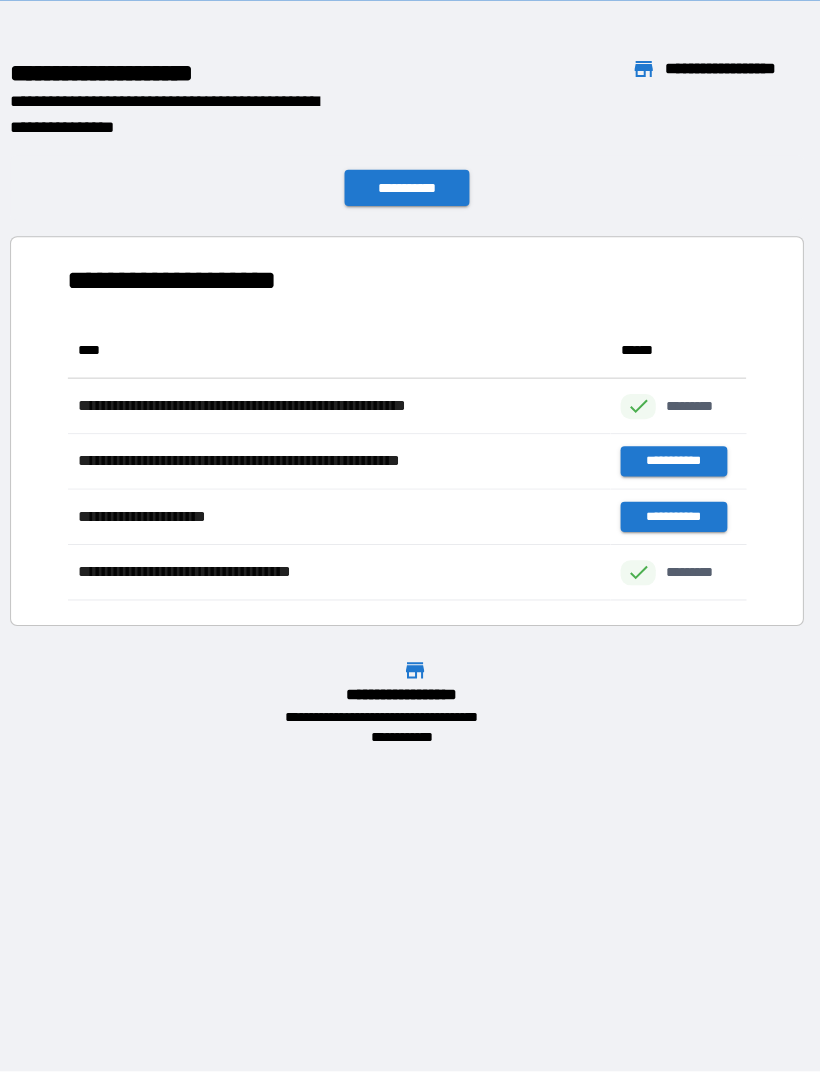 scroll, scrollTop: 1, scrollLeft: 1, axis: both 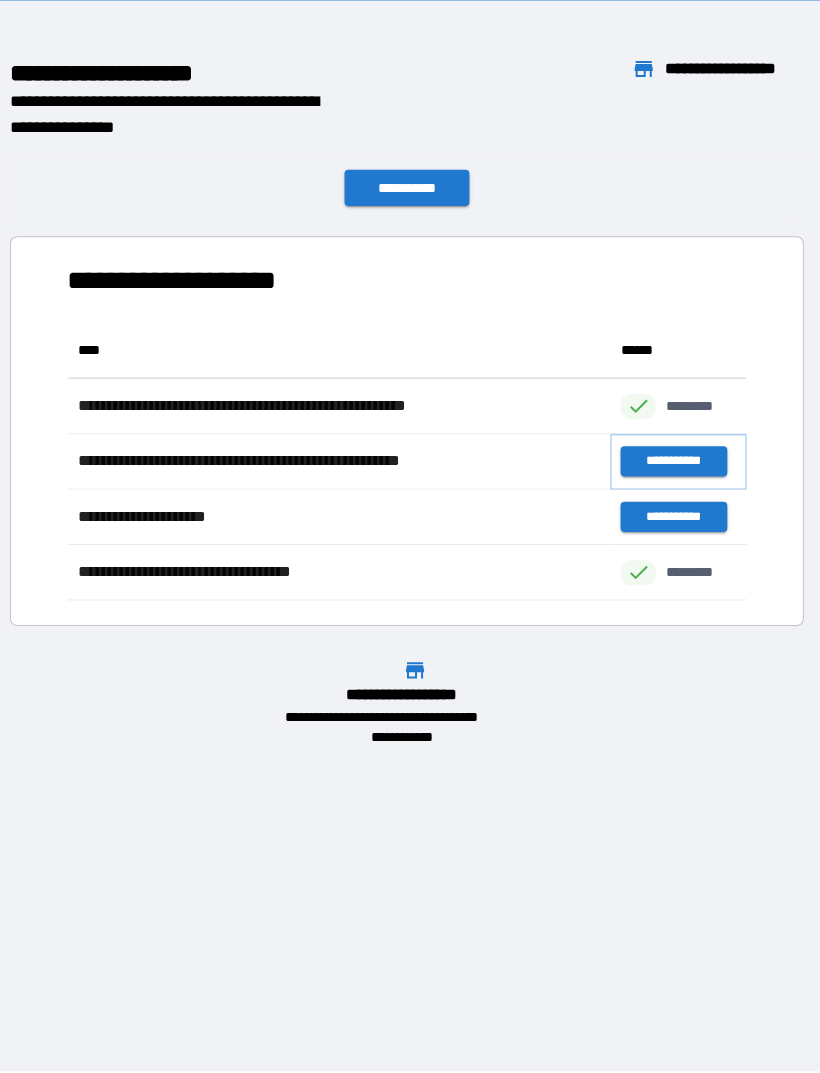 click on "**********" at bounding box center (674, 464) 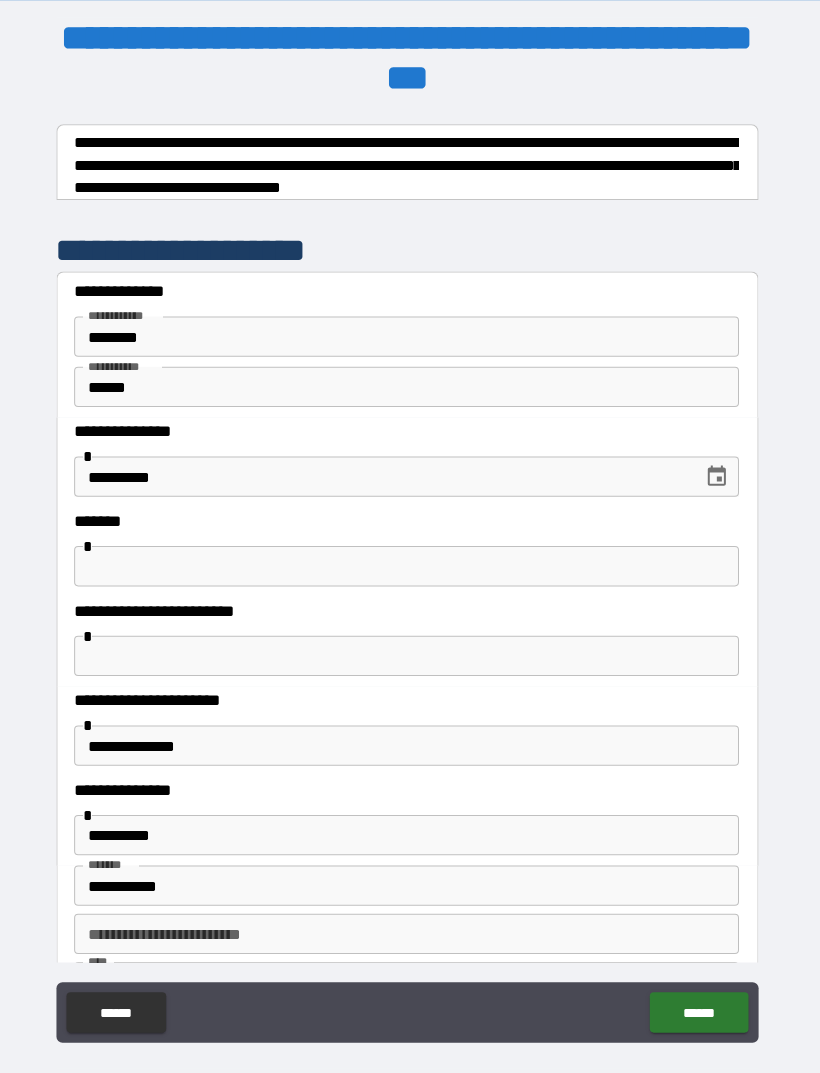 click at bounding box center [410, 568] 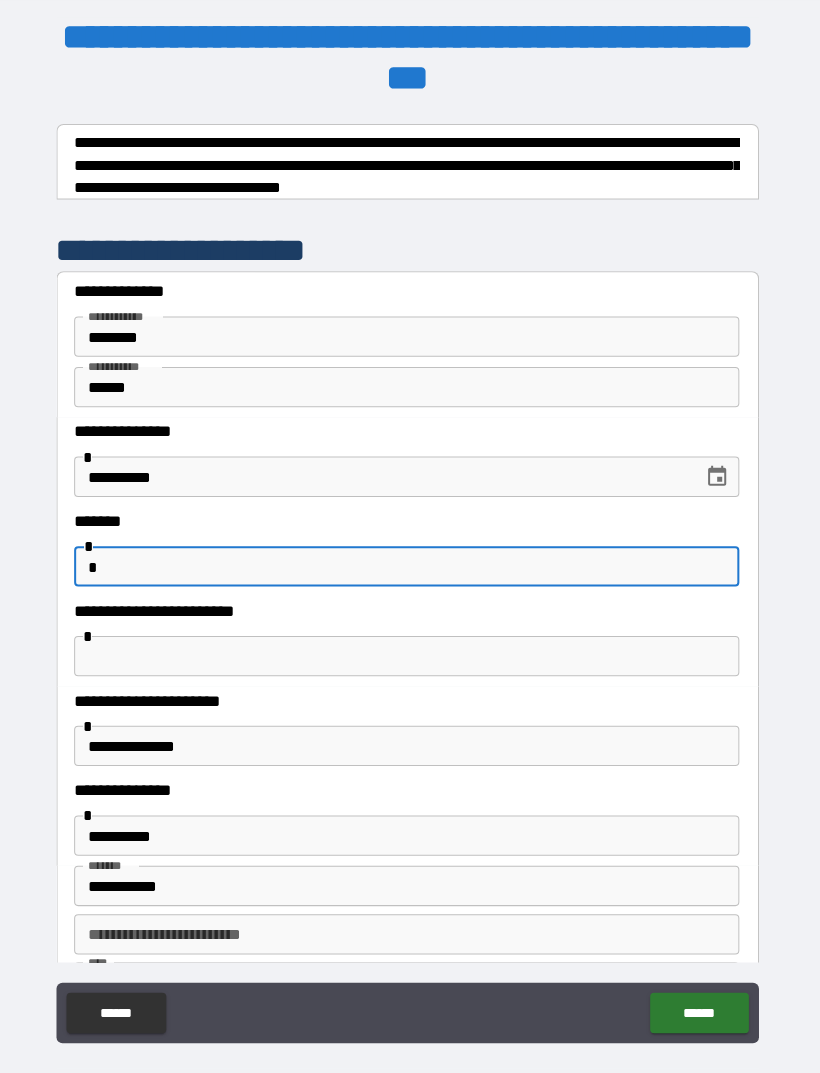 type on "*" 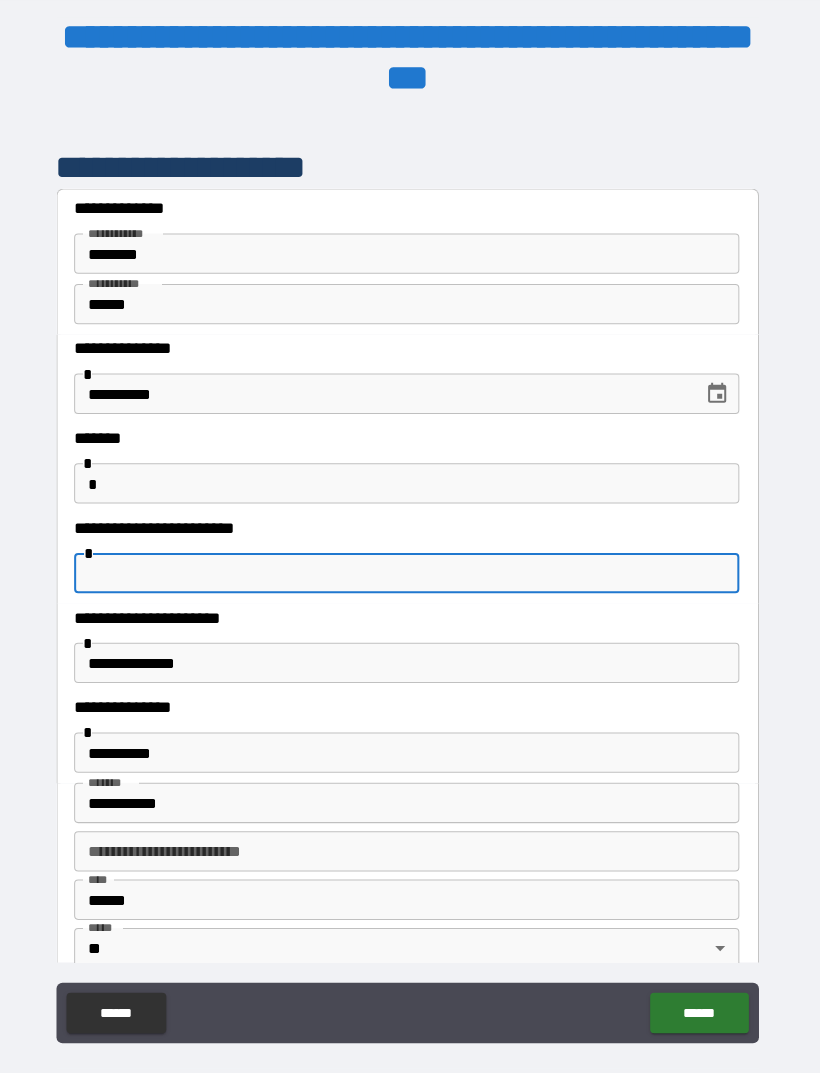 scroll, scrollTop: 80, scrollLeft: 0, axis: vertical 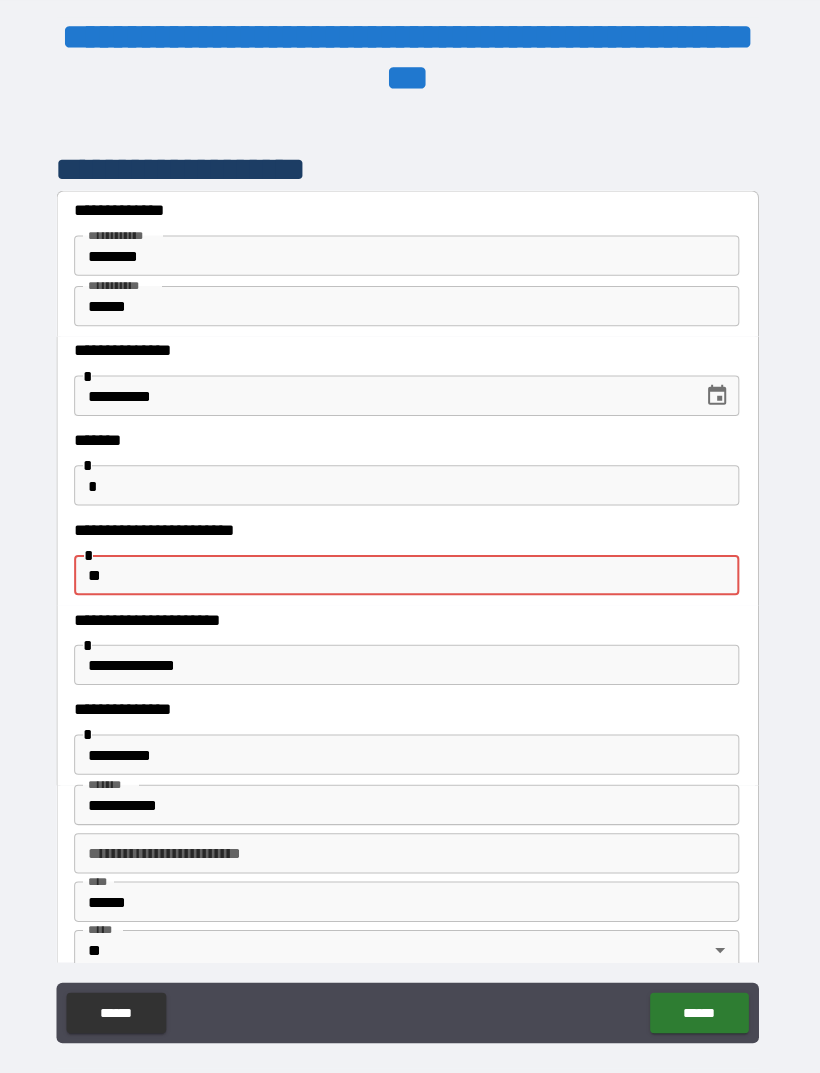 click on "**" at bounding box center (410, 577) 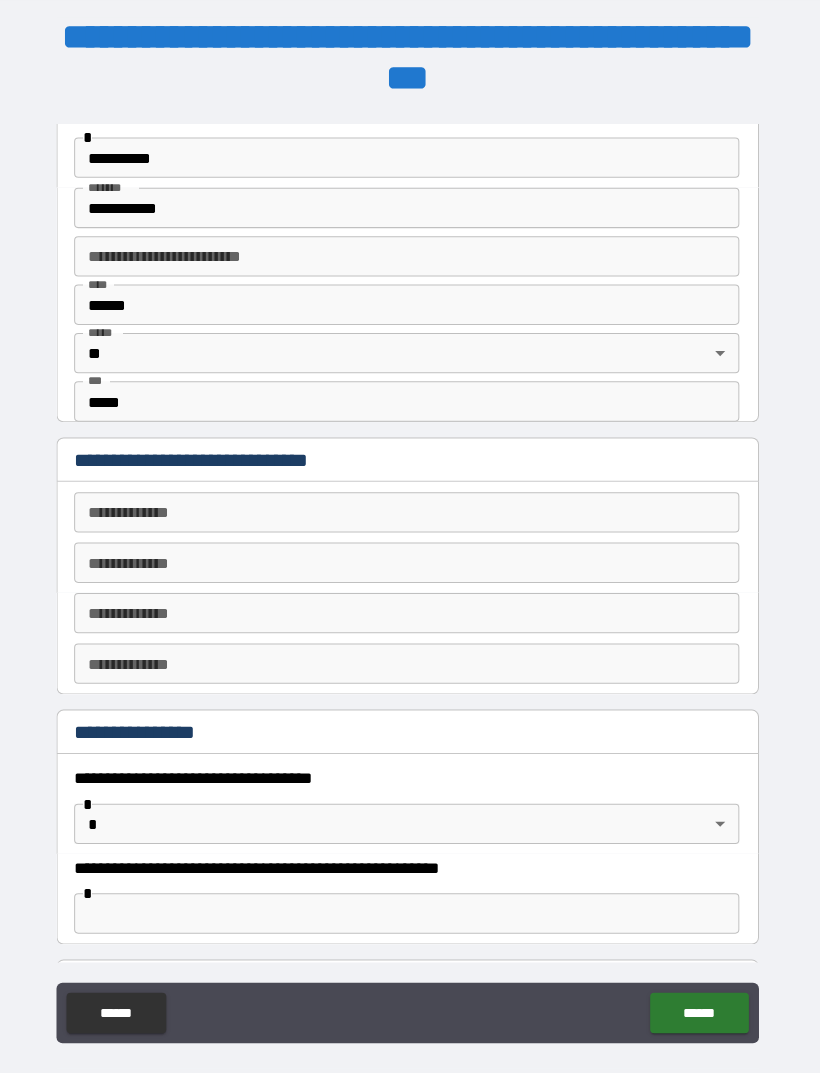 scroll, scrollTop: 674, scrollLeft: 0, axis: vertical 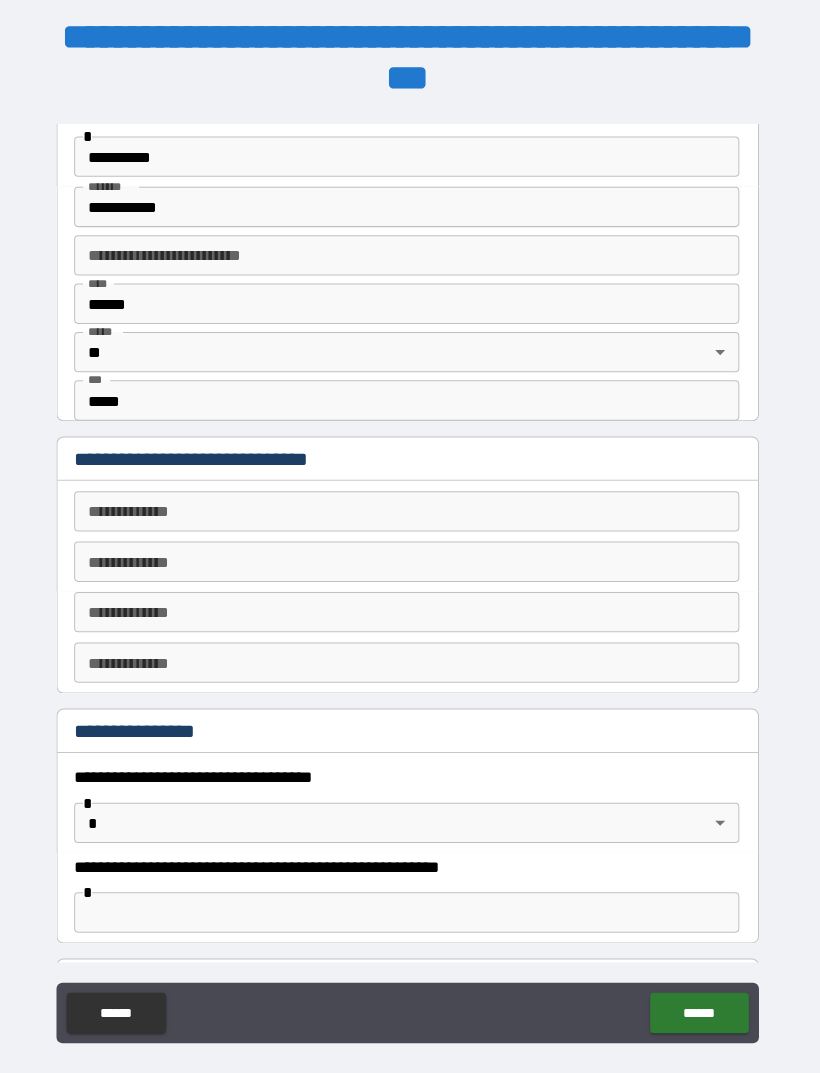 type on "**********" 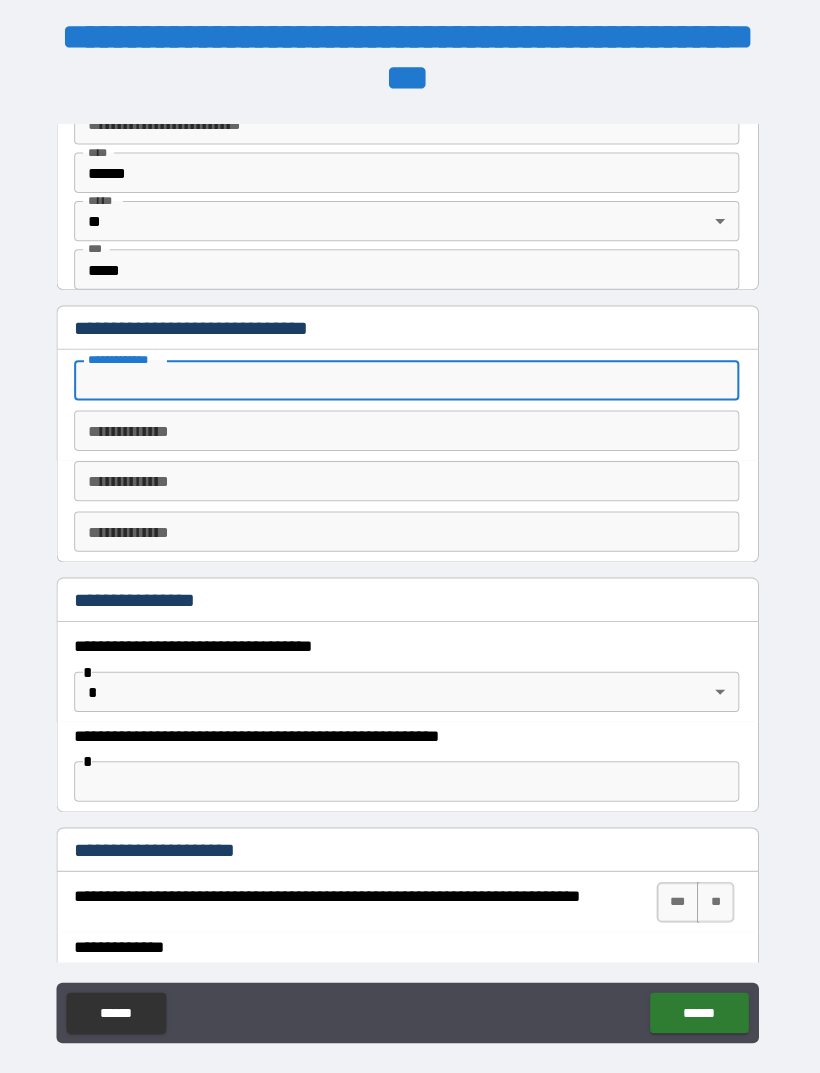 scroll, scrollTop: 806, scrollLeft: 0, axis: vertical 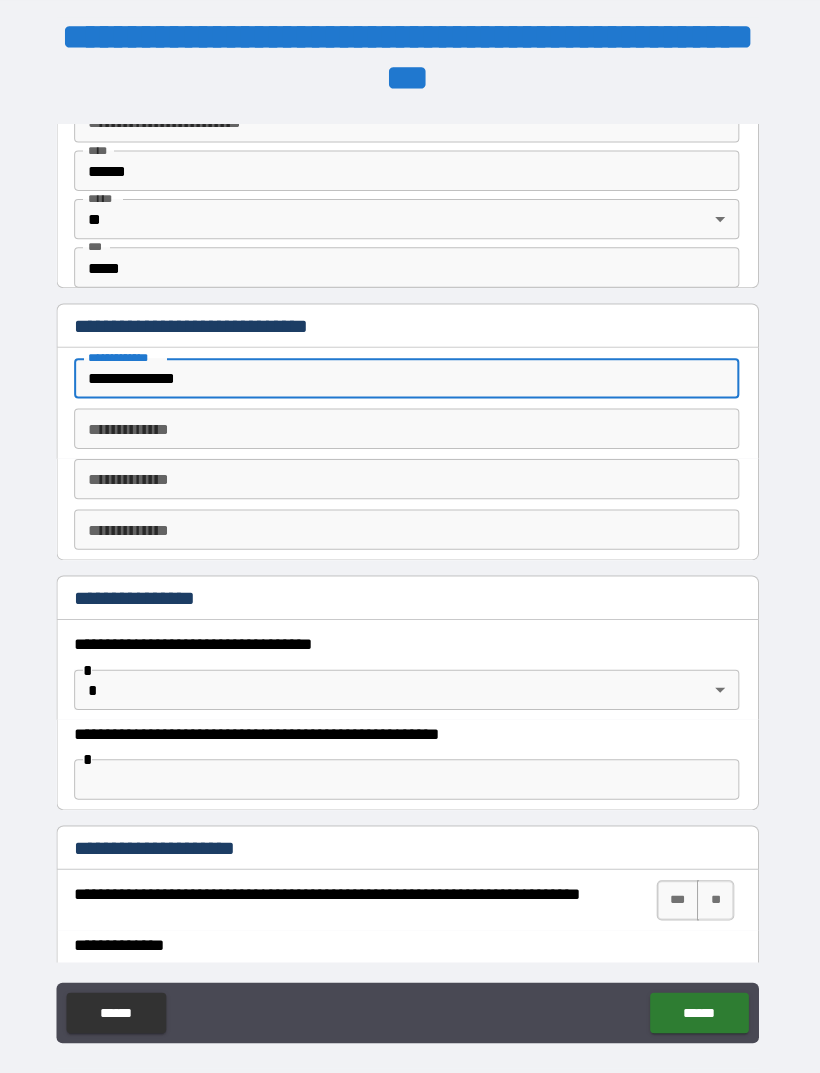 type on "**********" 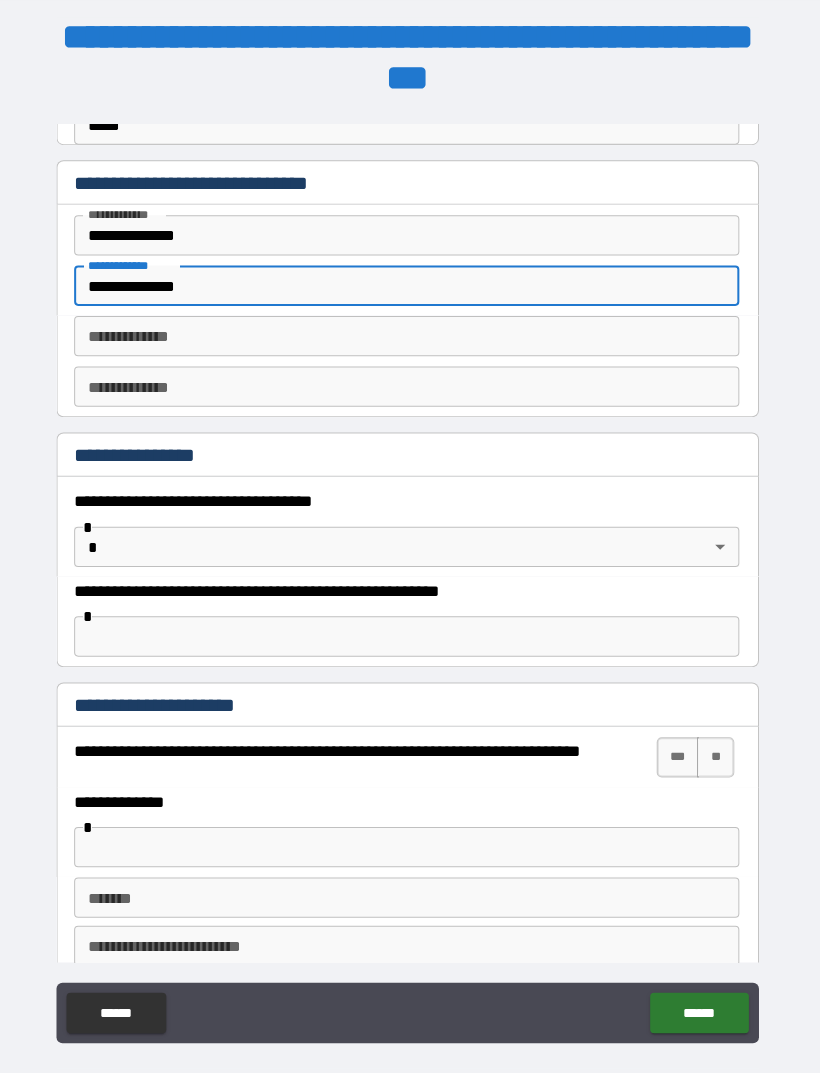 scroll, scrollTop: 950, scrollLeft: 0, axis: vertical 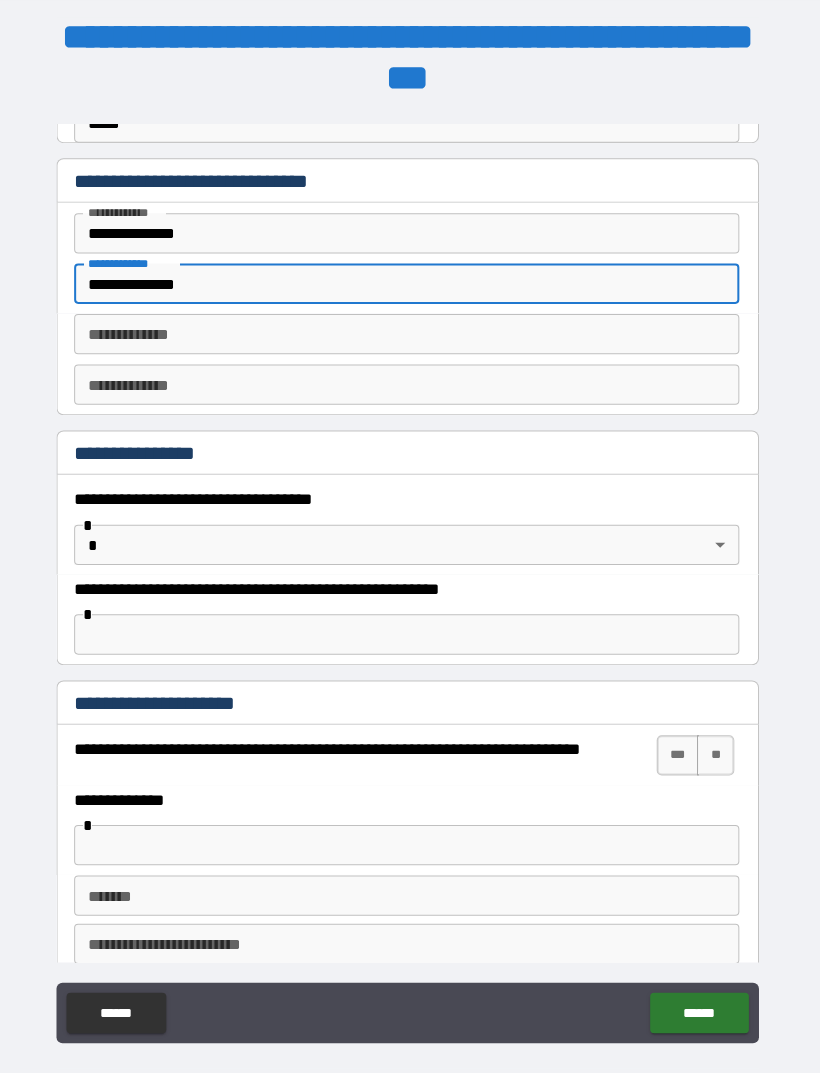 type on "**********" 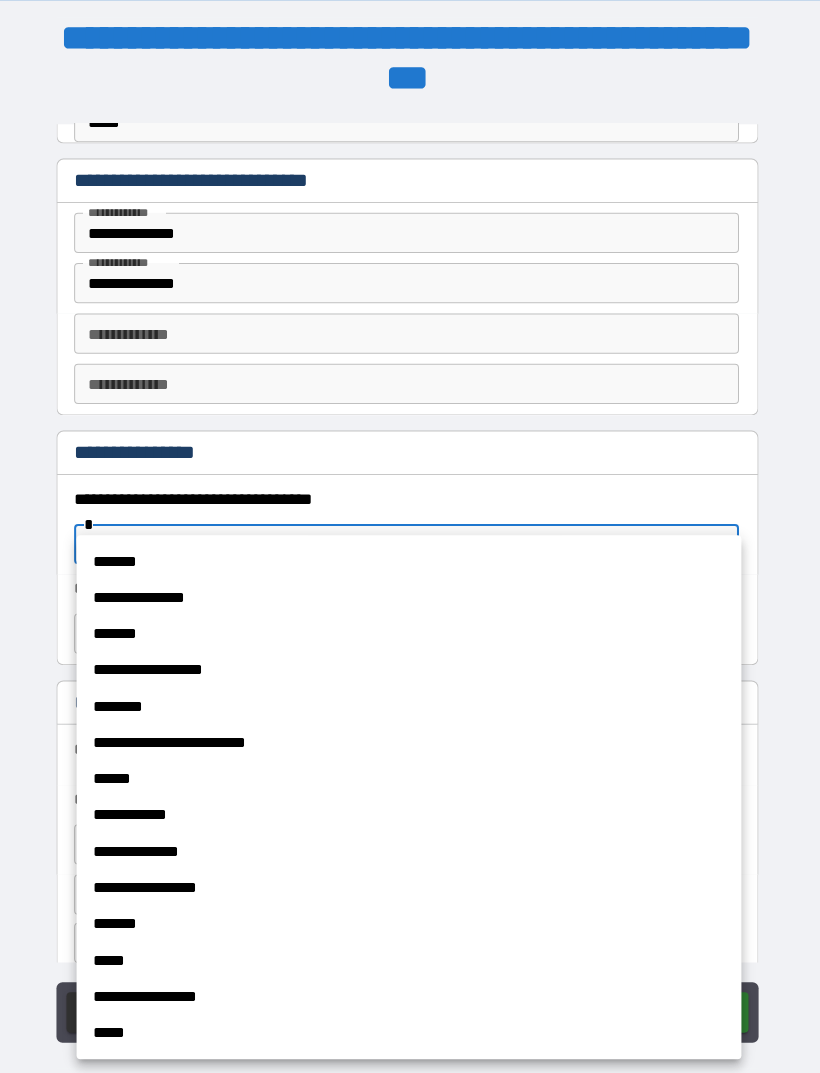 click on "*******" at bounding box center [412, 563] 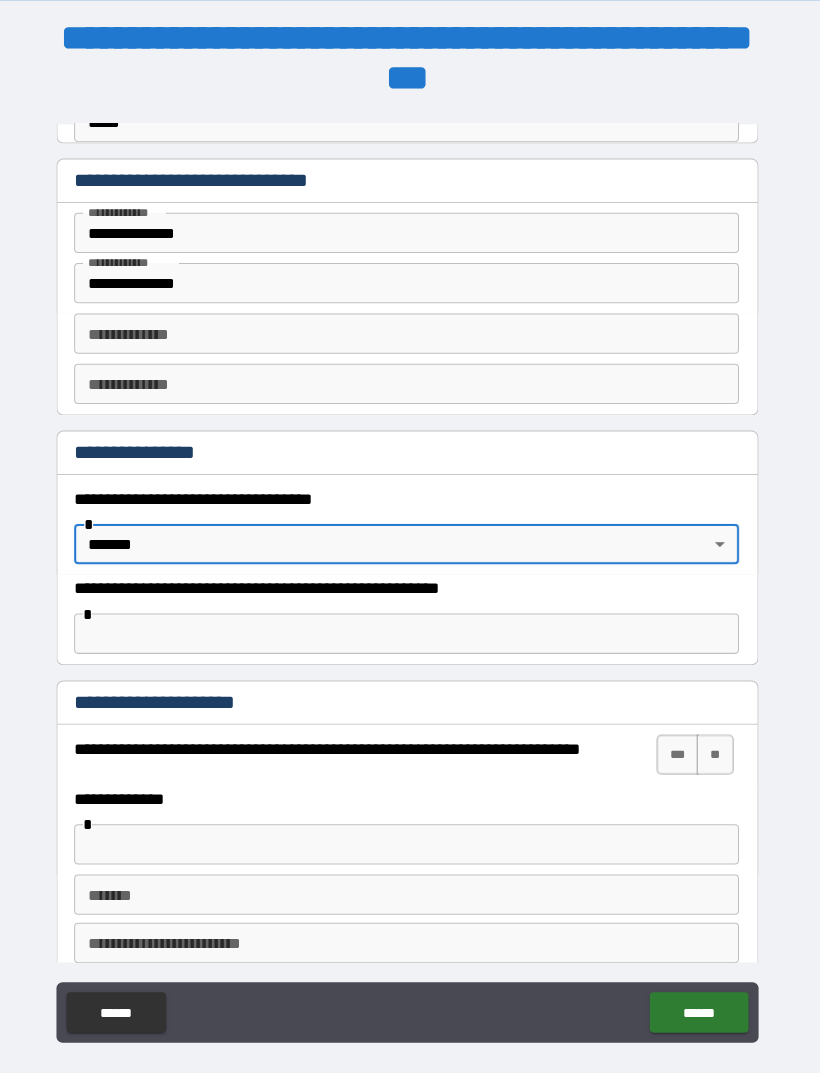 scroll, scrollTop: 64, scrollLeft: 0, axis: vertical 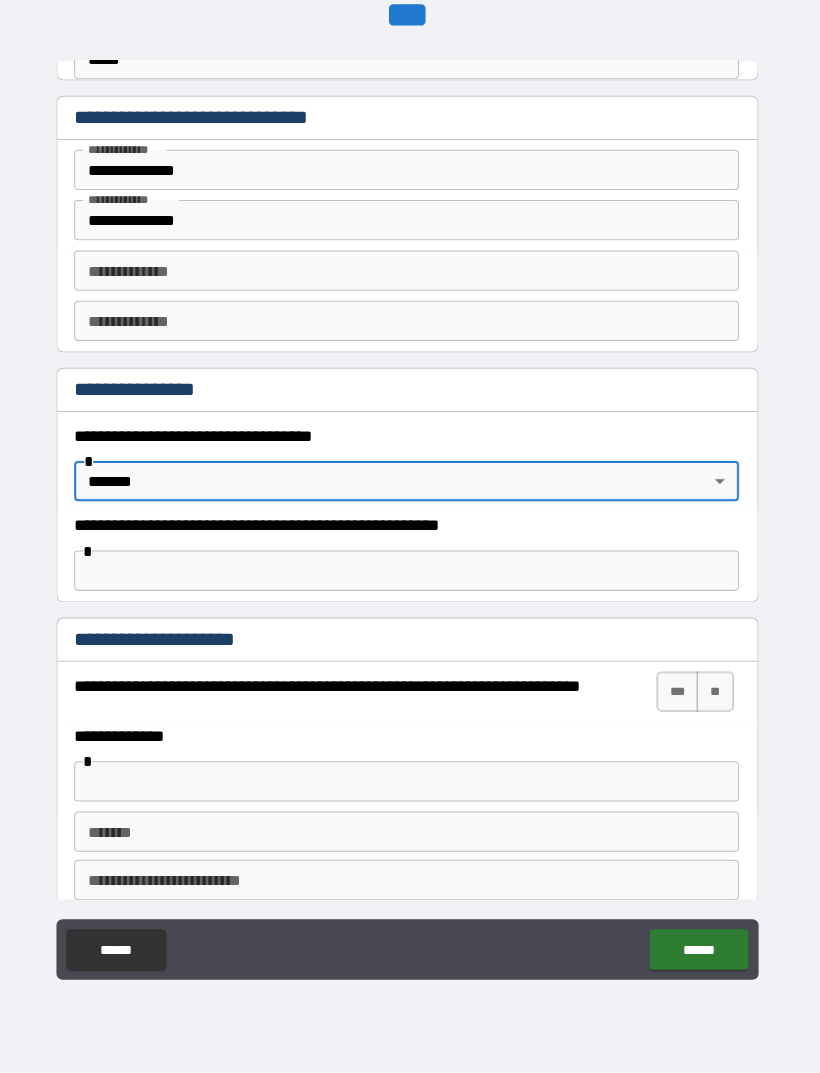 click on "***" at bounding box center [679, 695] 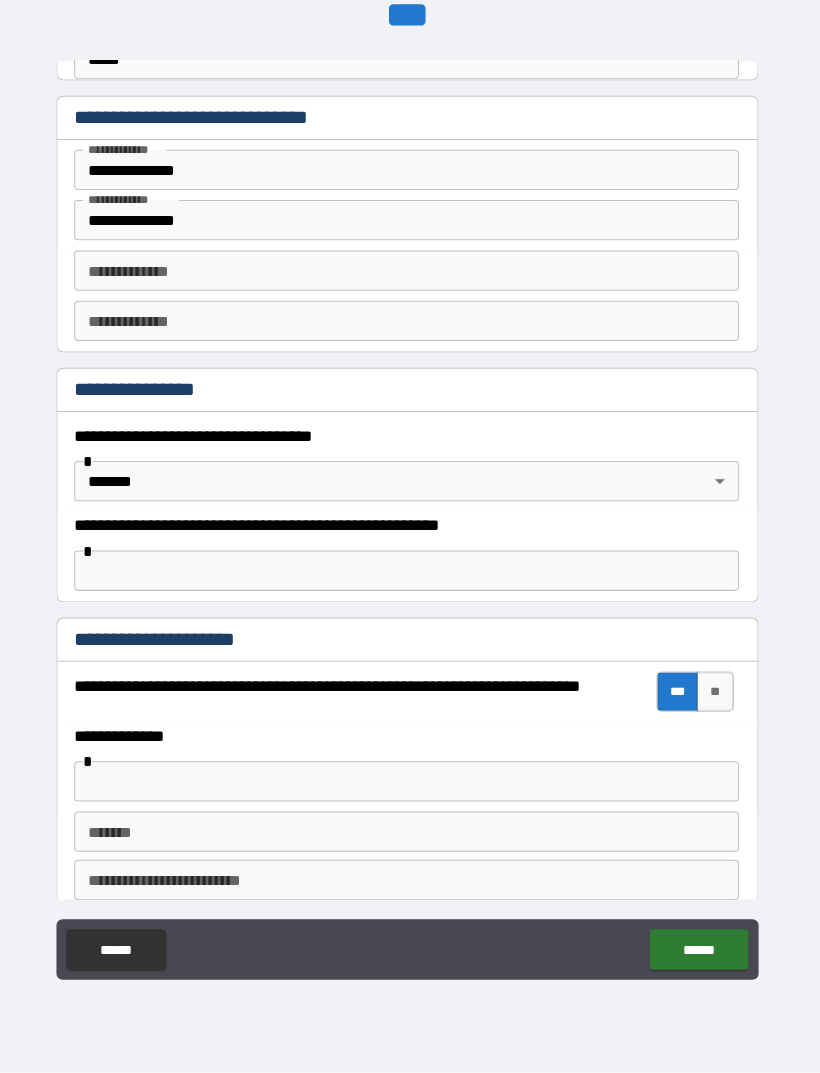 click at bounding box center [410, 784] 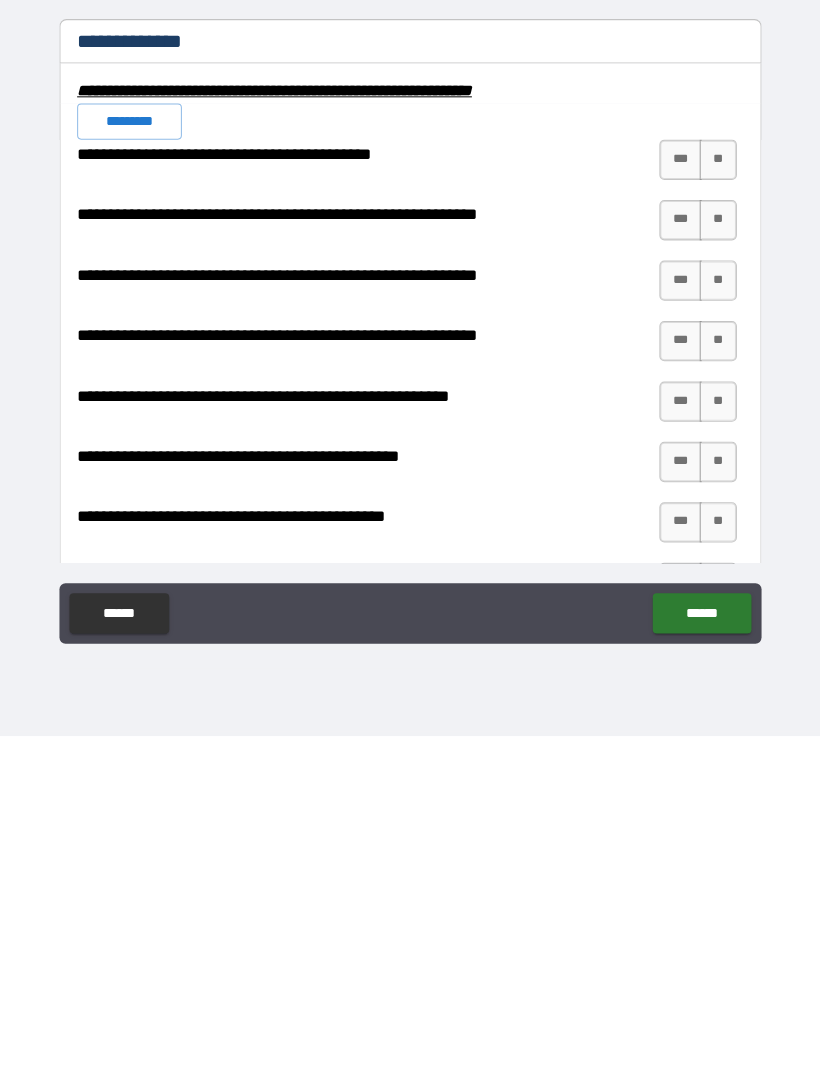scroll, scrollTop: 1721, scrollLeft: 0, axis: vertical 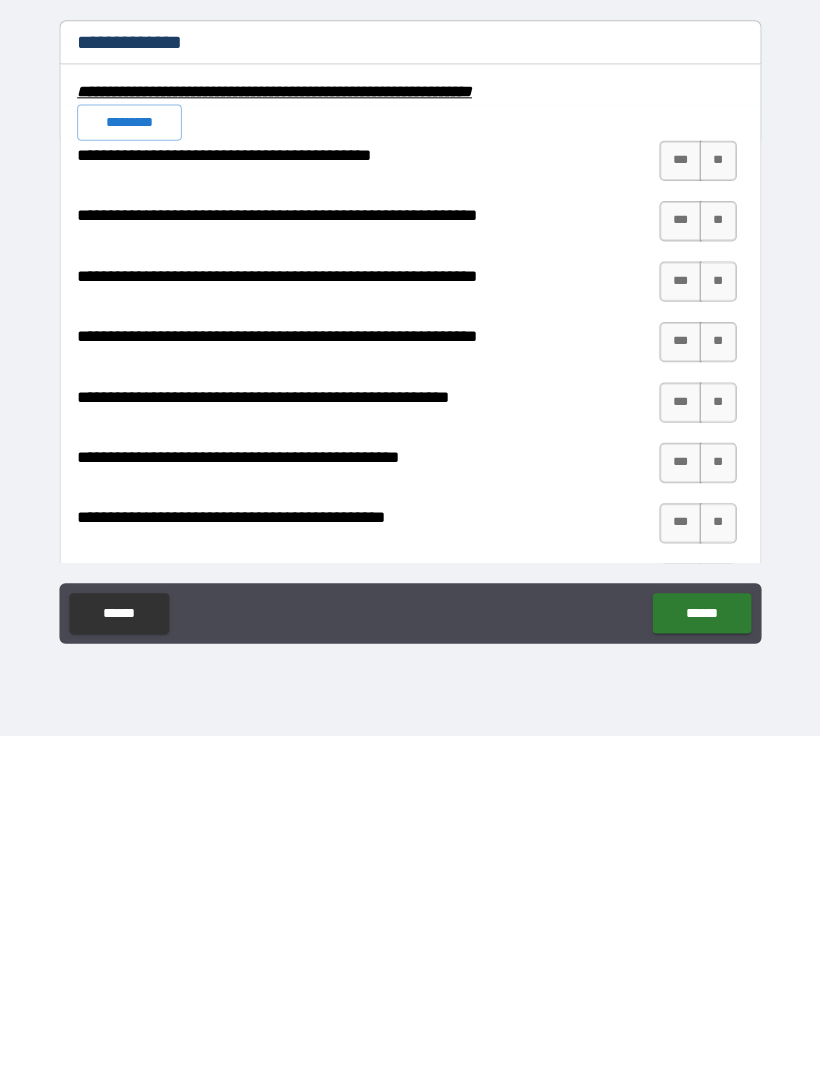type on "********" 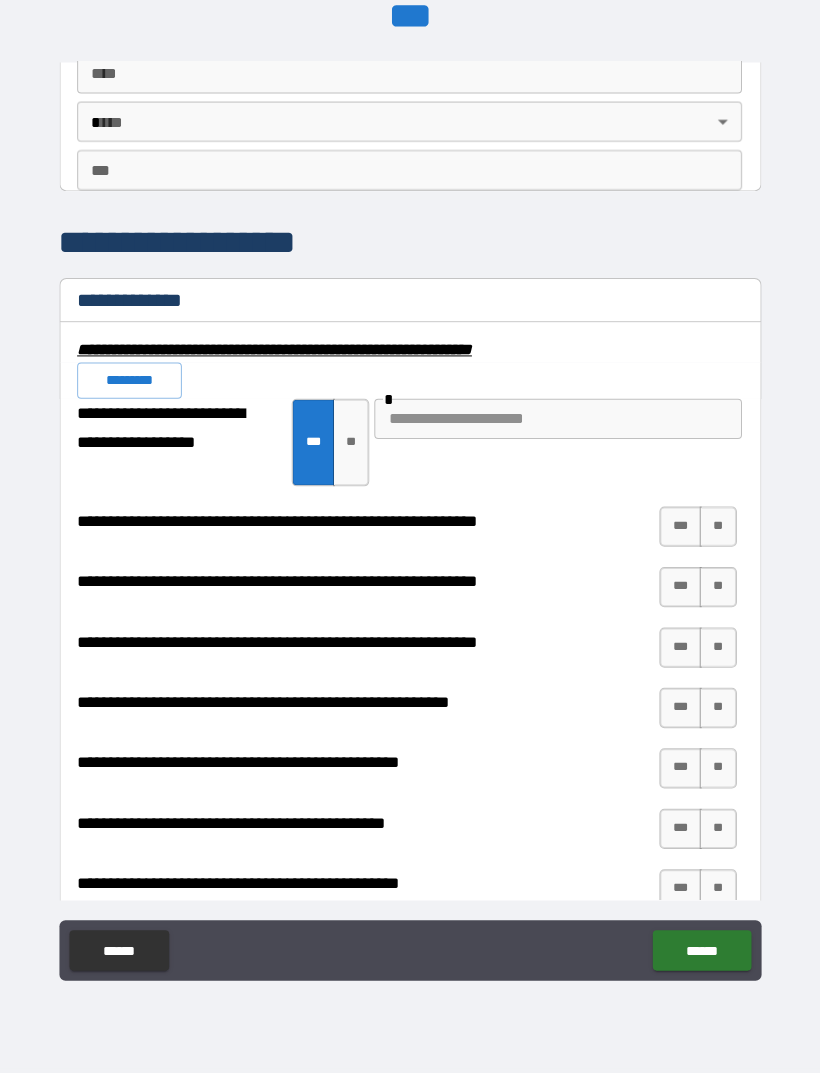 scroll, scrollTop: 1808, scrollLeft: 0, axis: vertical 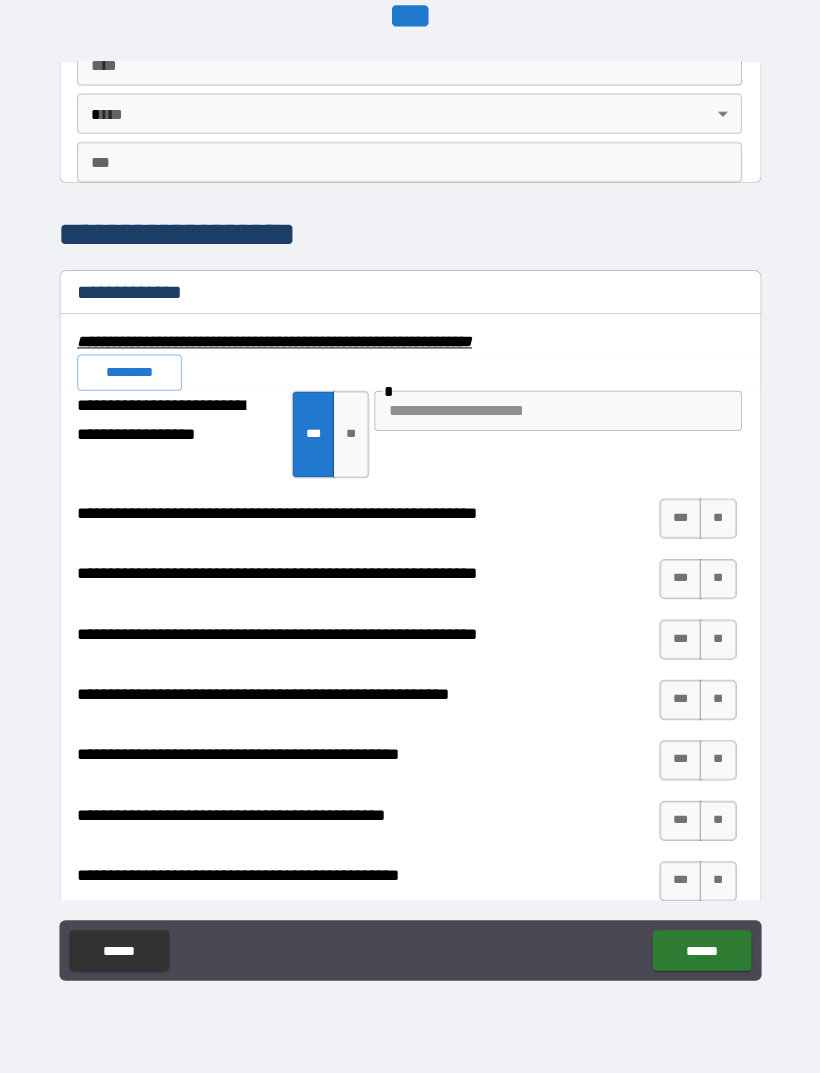 click at bounding box center (557, 415) 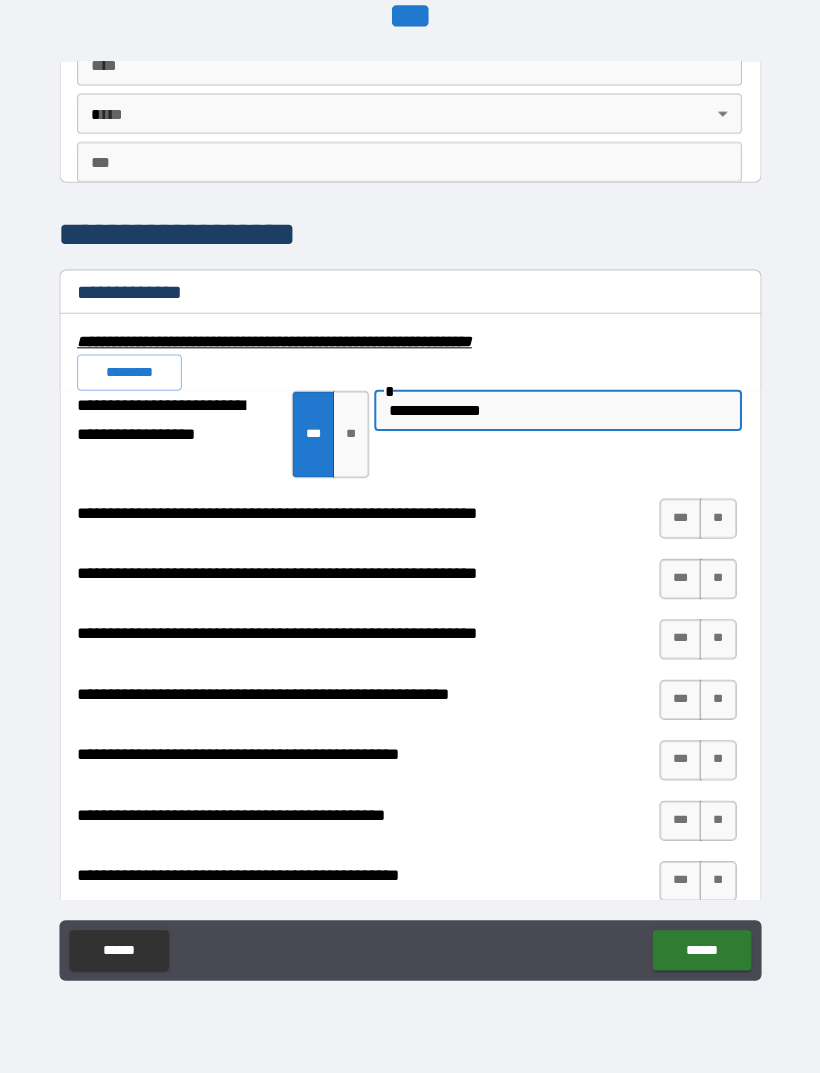 type on "**********" 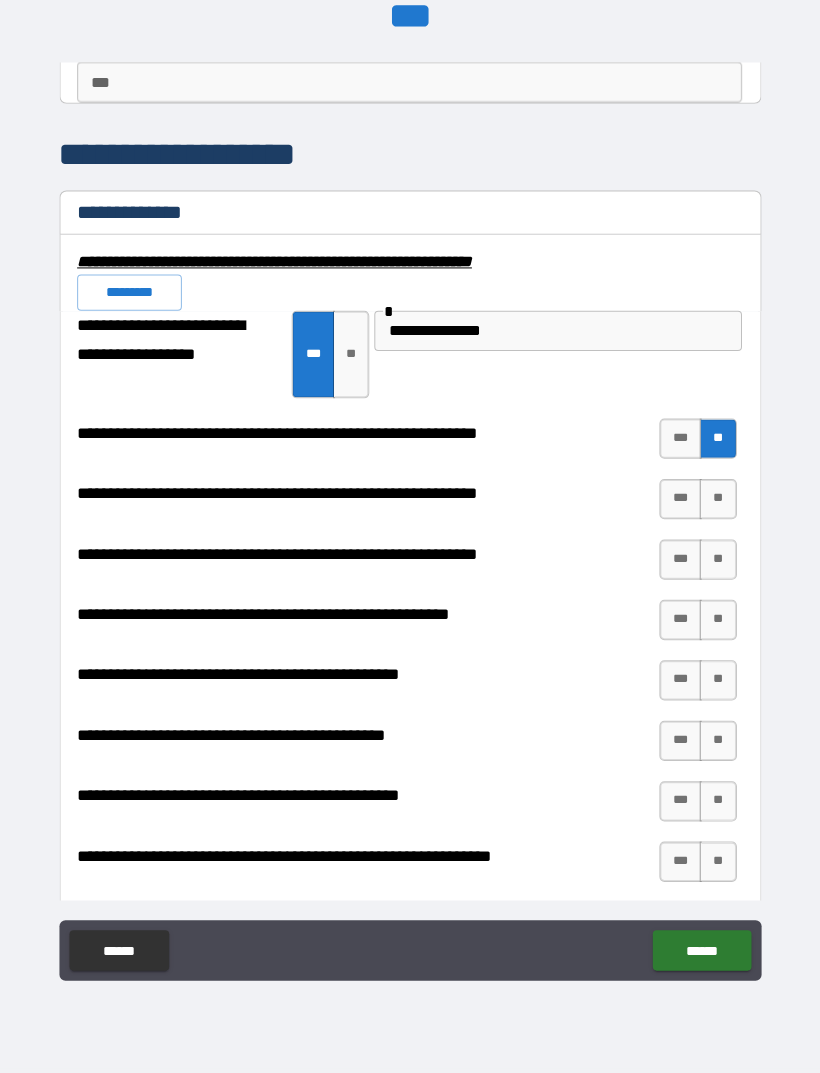 scroll, scrollTop: 1888, scrollLeft: 0, axis: vertical 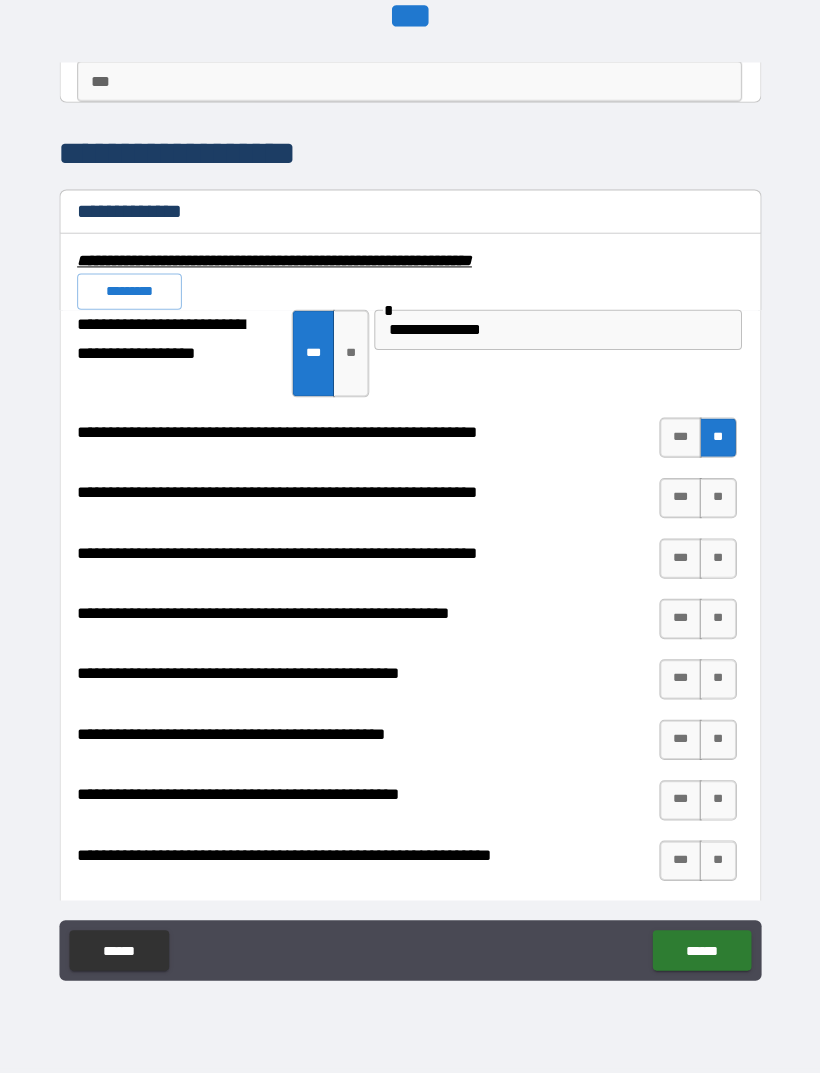 click on "**" at bounding box center [716, 502] 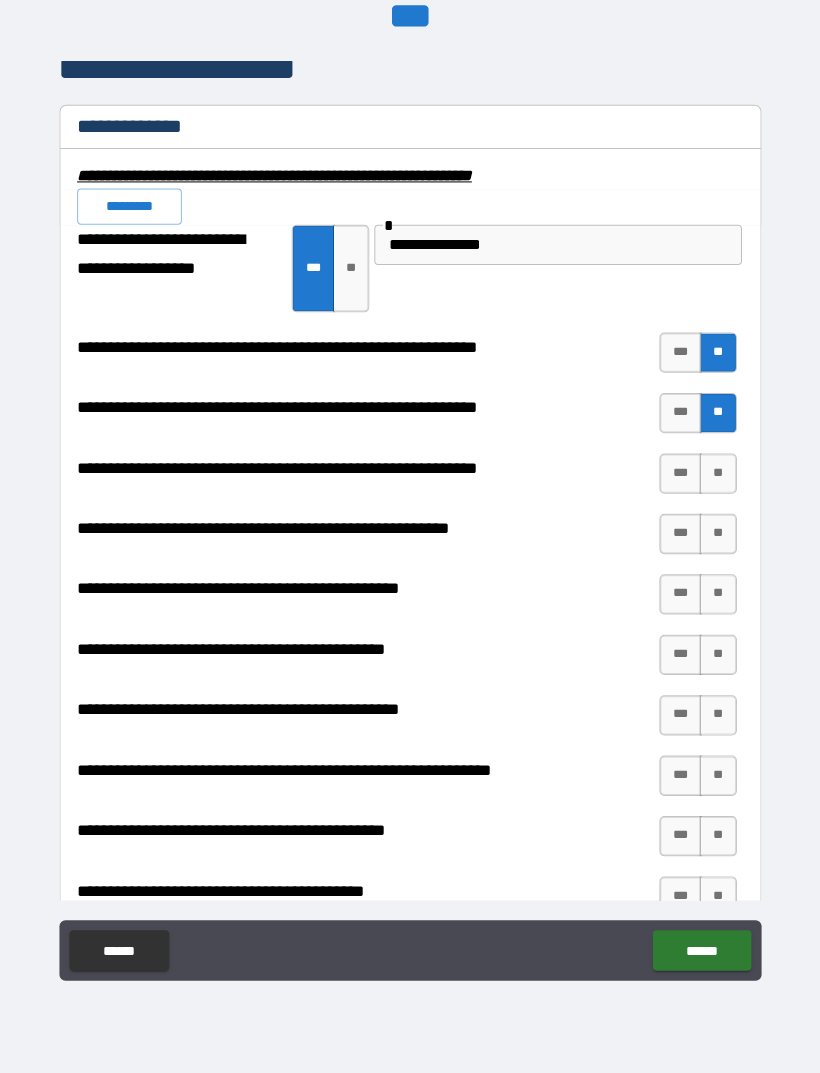scroll, scrollTop: 1977, scrollLeft: 0, axis: vertical 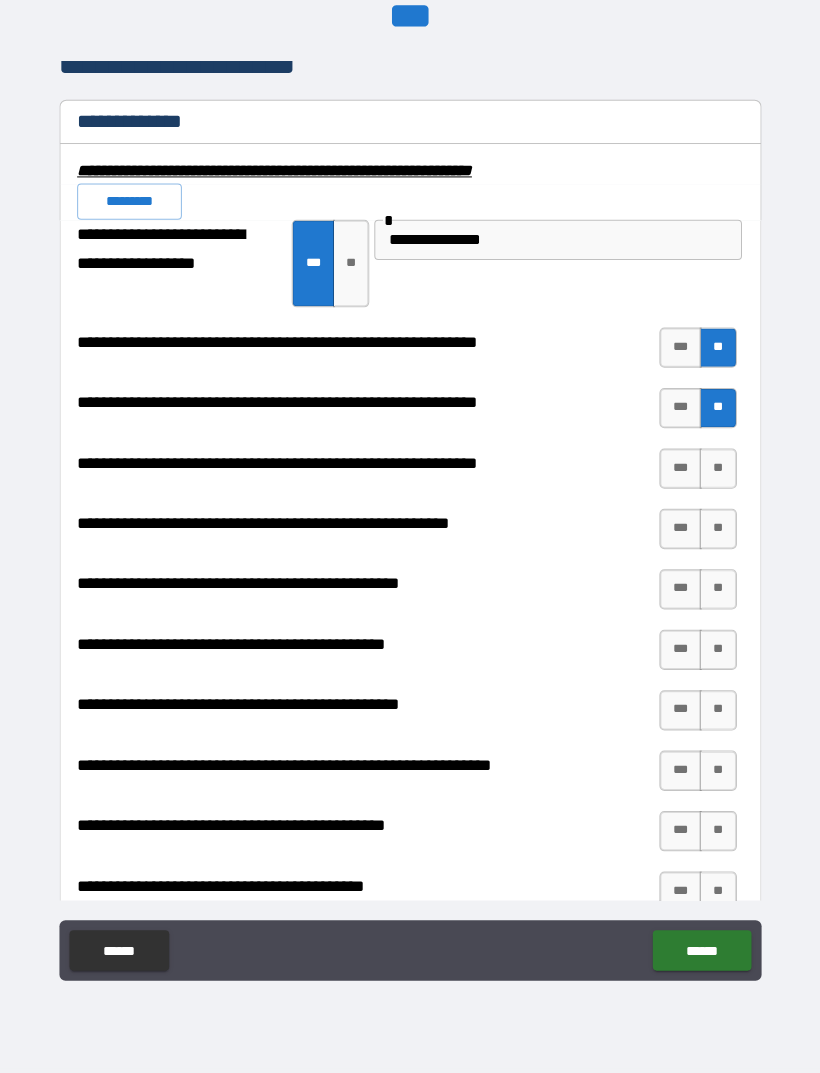 click on "**" at bounding box center [716, 473] 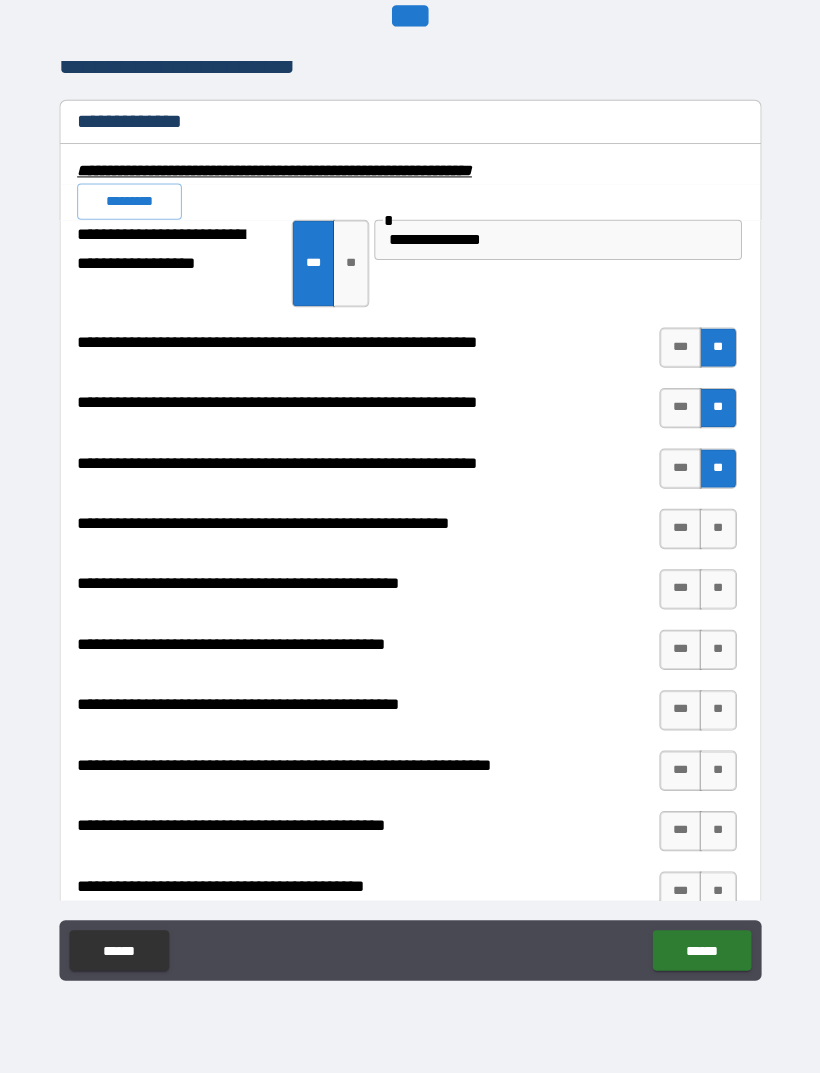 click on "***" at bounding box center (679, 473) 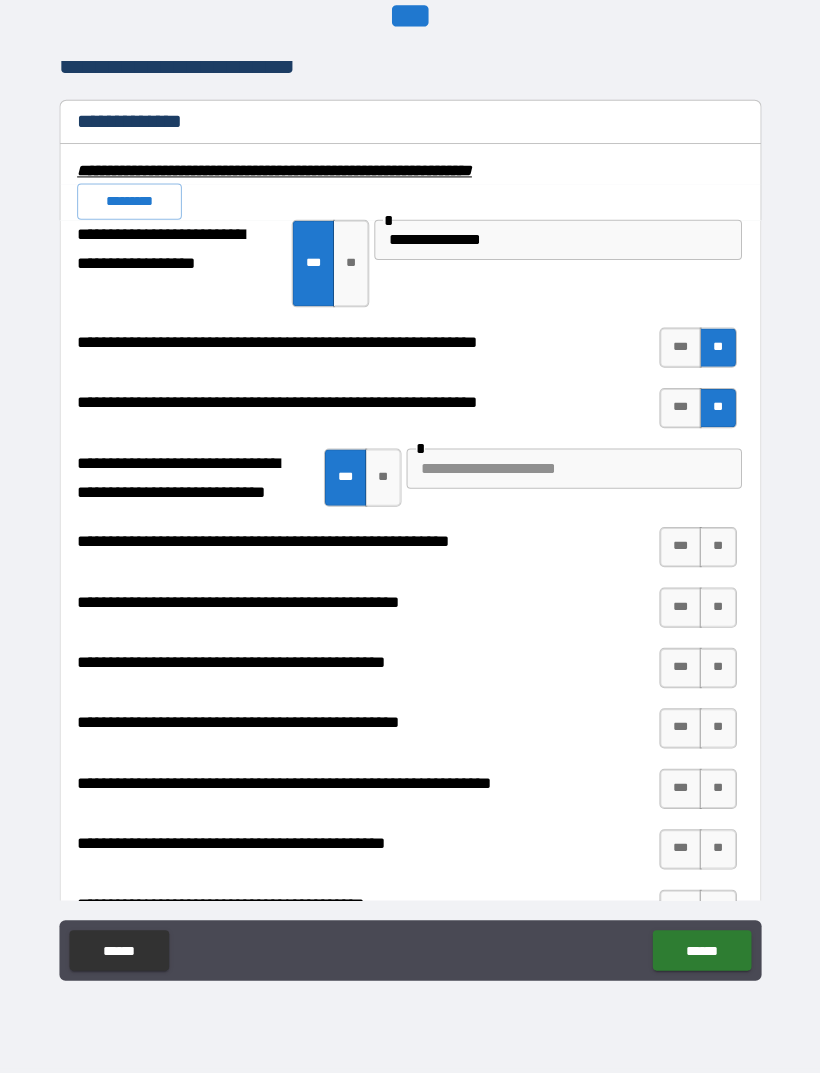 click at bounding box center (573, 473) 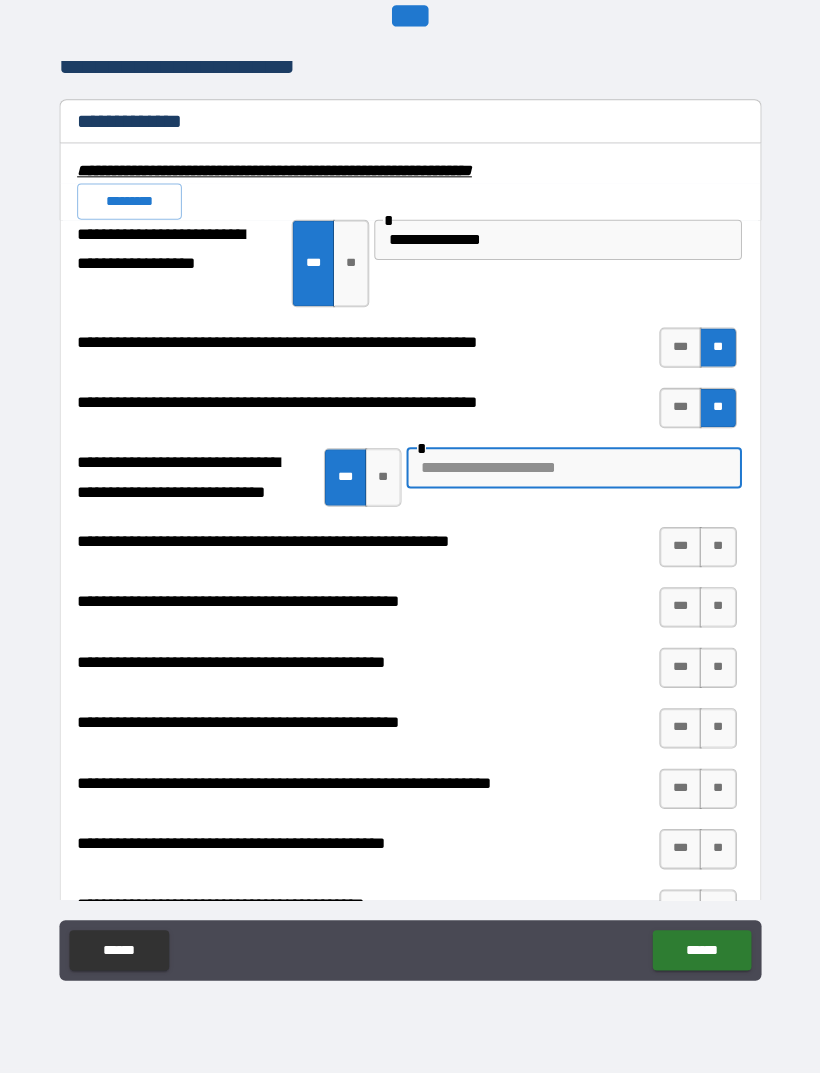 type on "*" 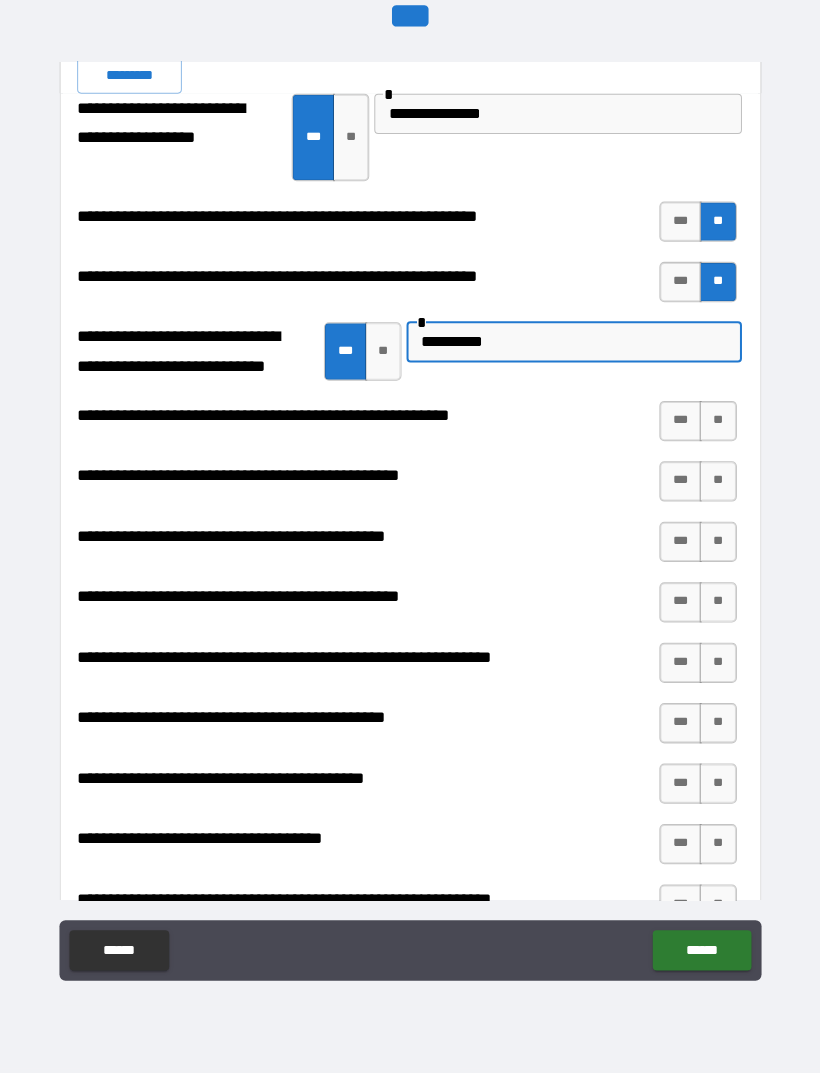 scroll, scrollTop: 2106, scrollLeft: 0, axis: vertical 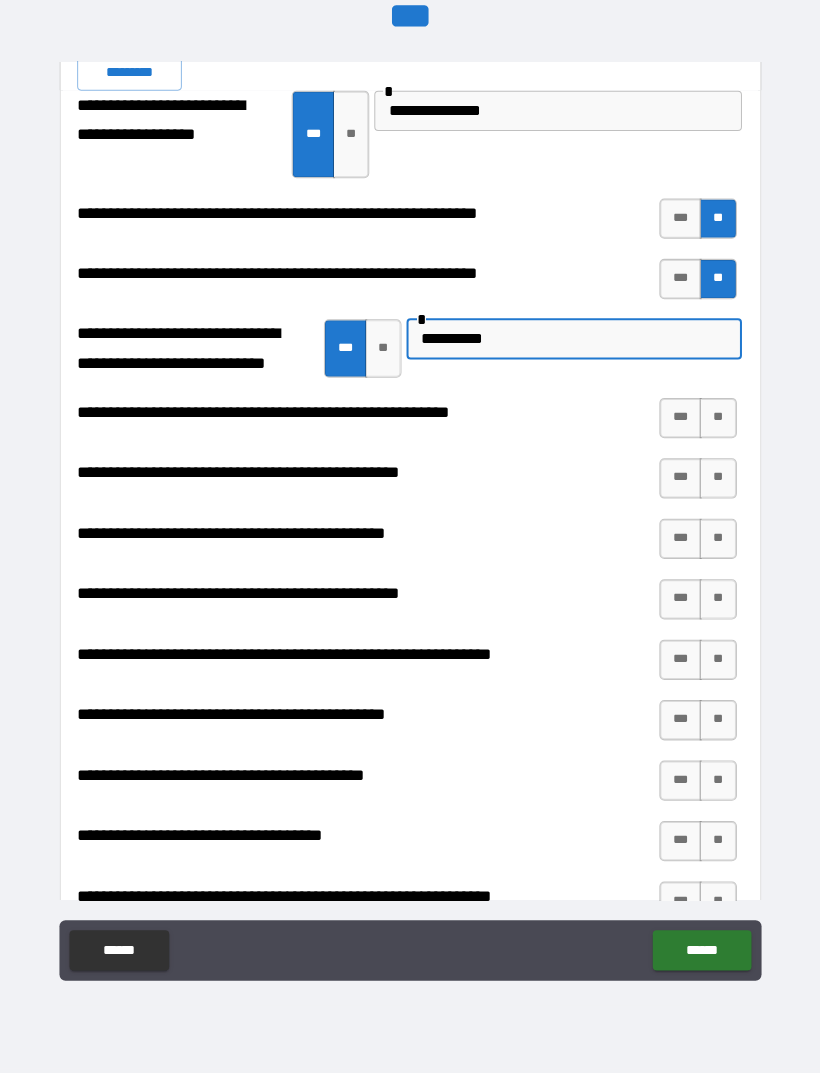 type on "**********" 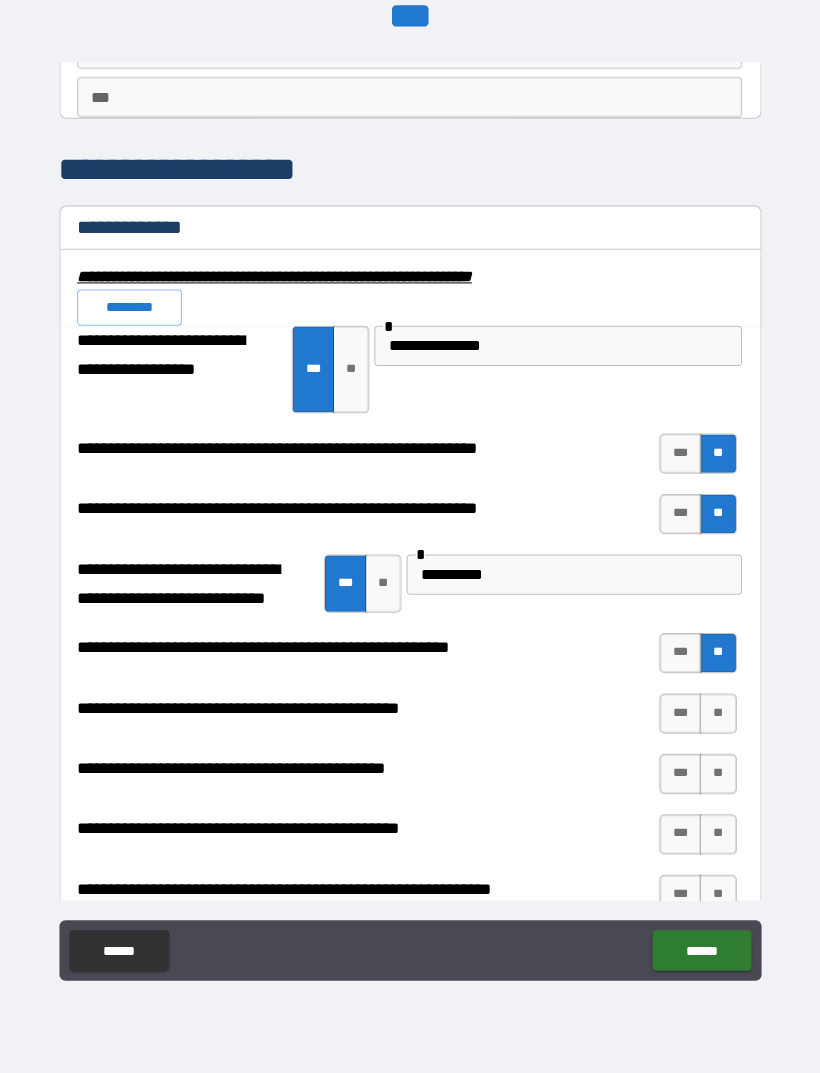 scroll, scrollTop: 2006, scrollLeft: 0, axis: vertical 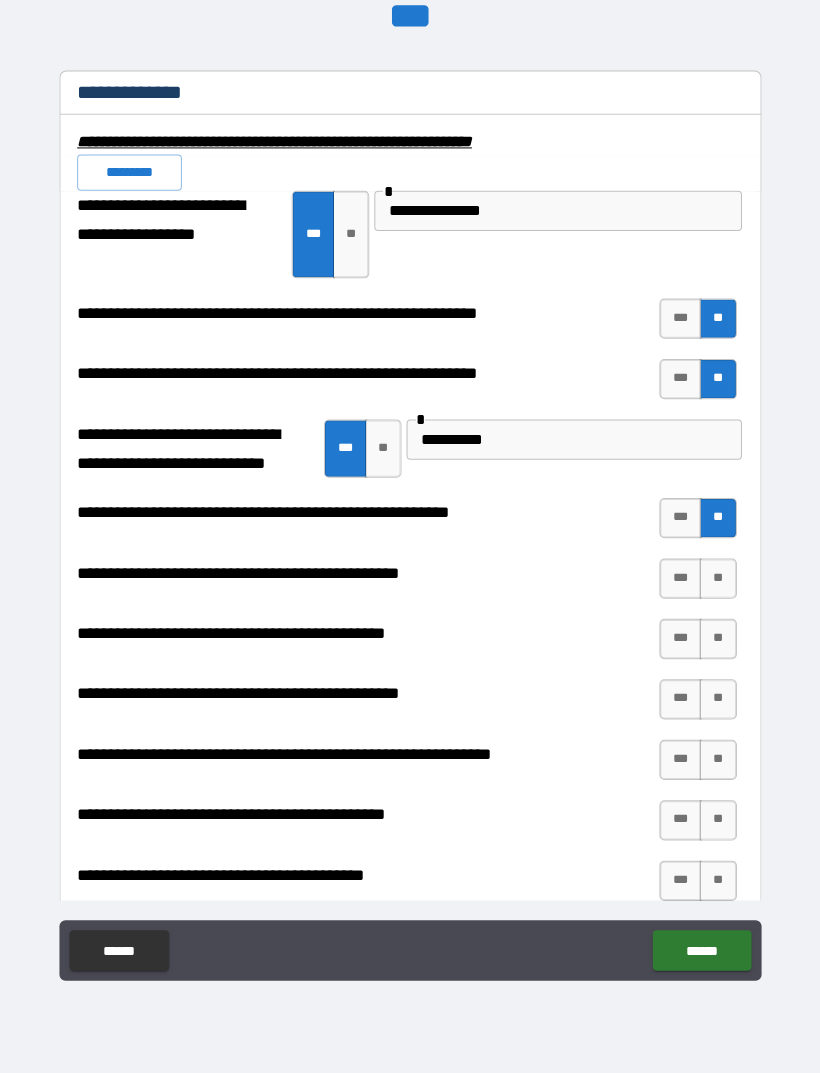 click on "**********" at bounding box center (410, 799) 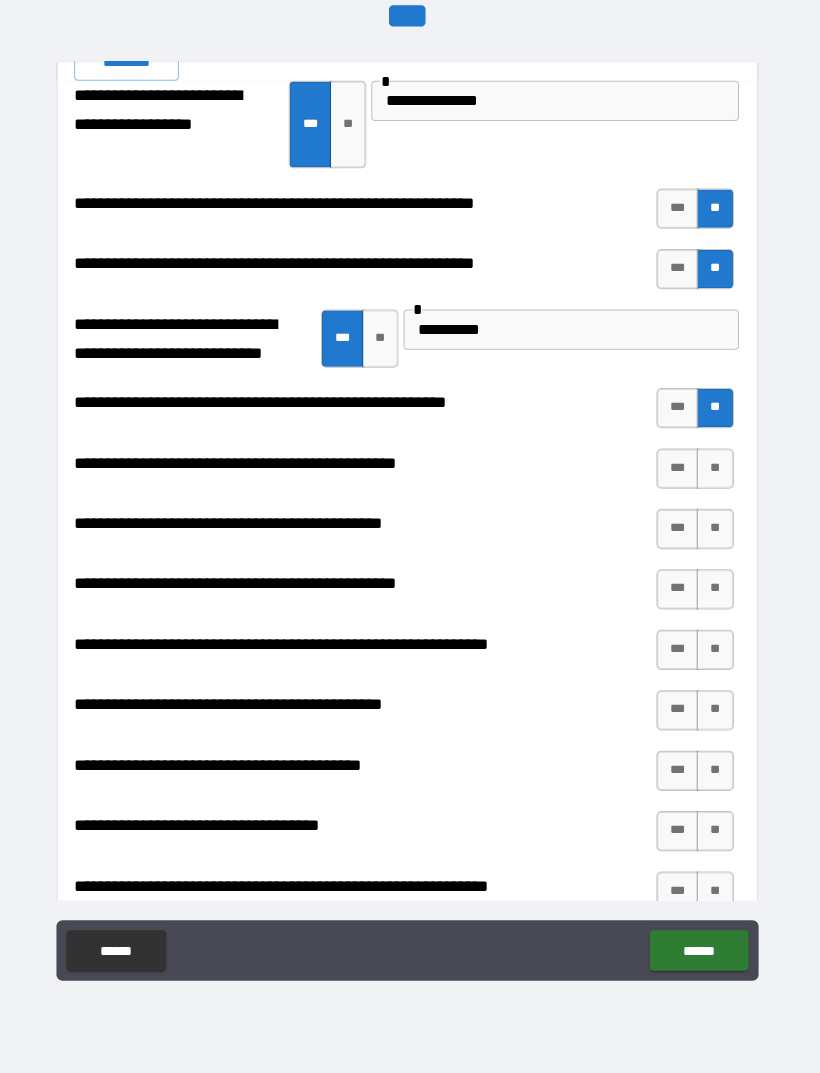 scroll, scrollTop: 2116, scrollLeft: 0, axis: vertical 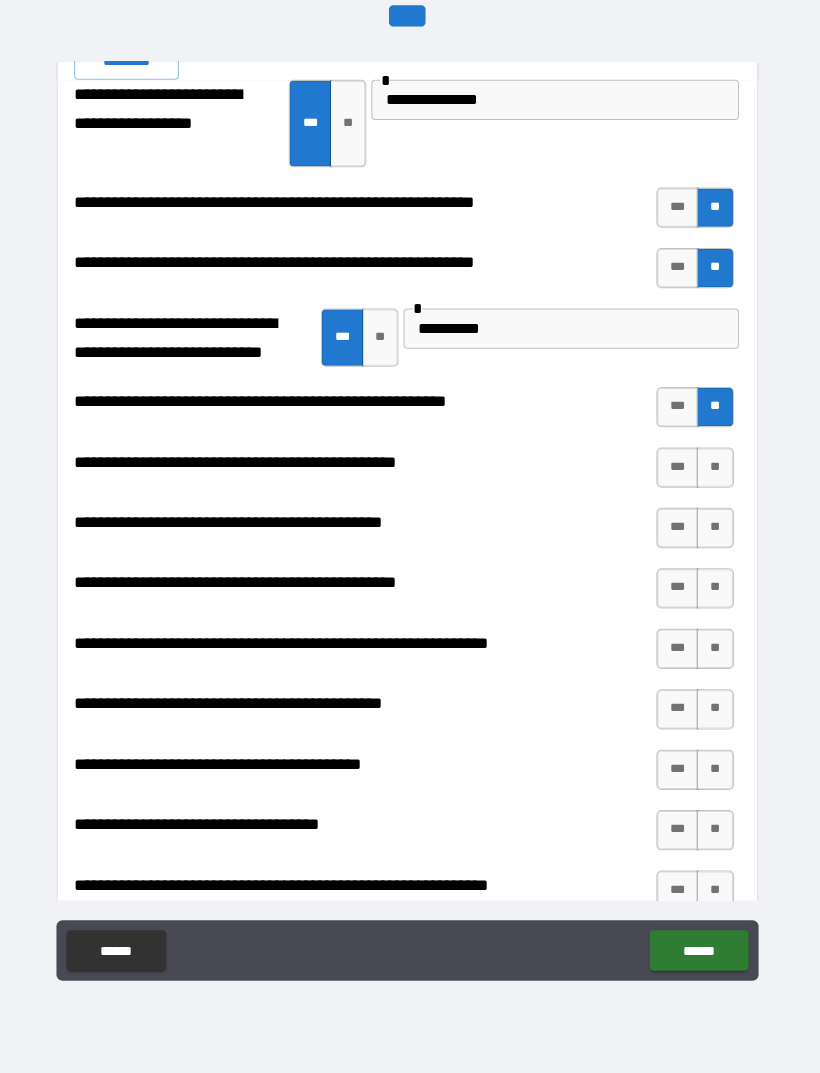 click on "**" at bounding box center (716, 472) 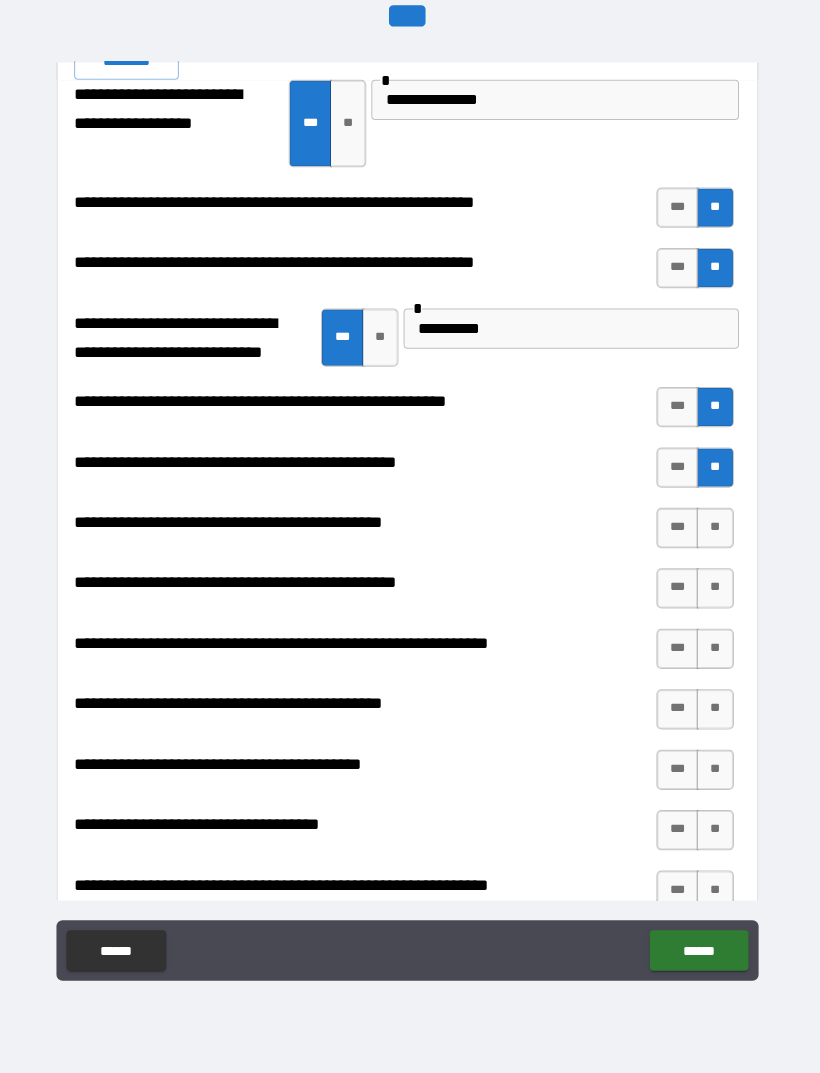 click on "**" at bounding box center (716, 532) 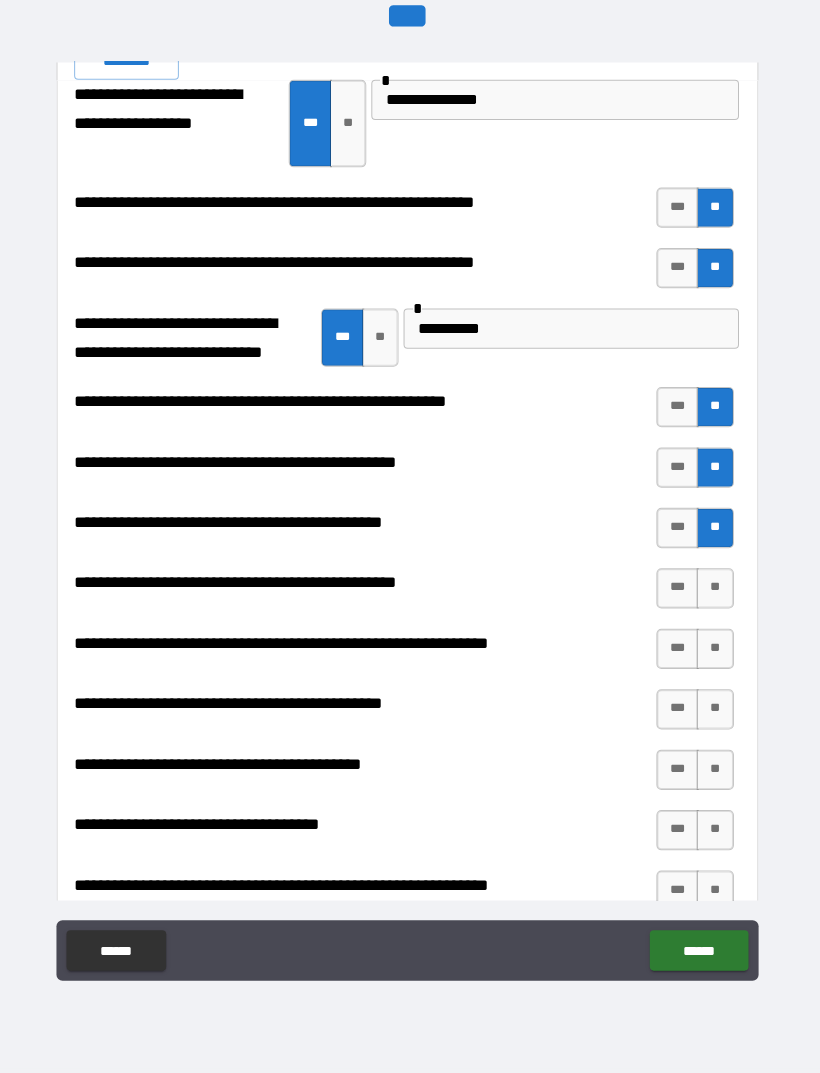 click on "**" at bounding box center [716, 592] 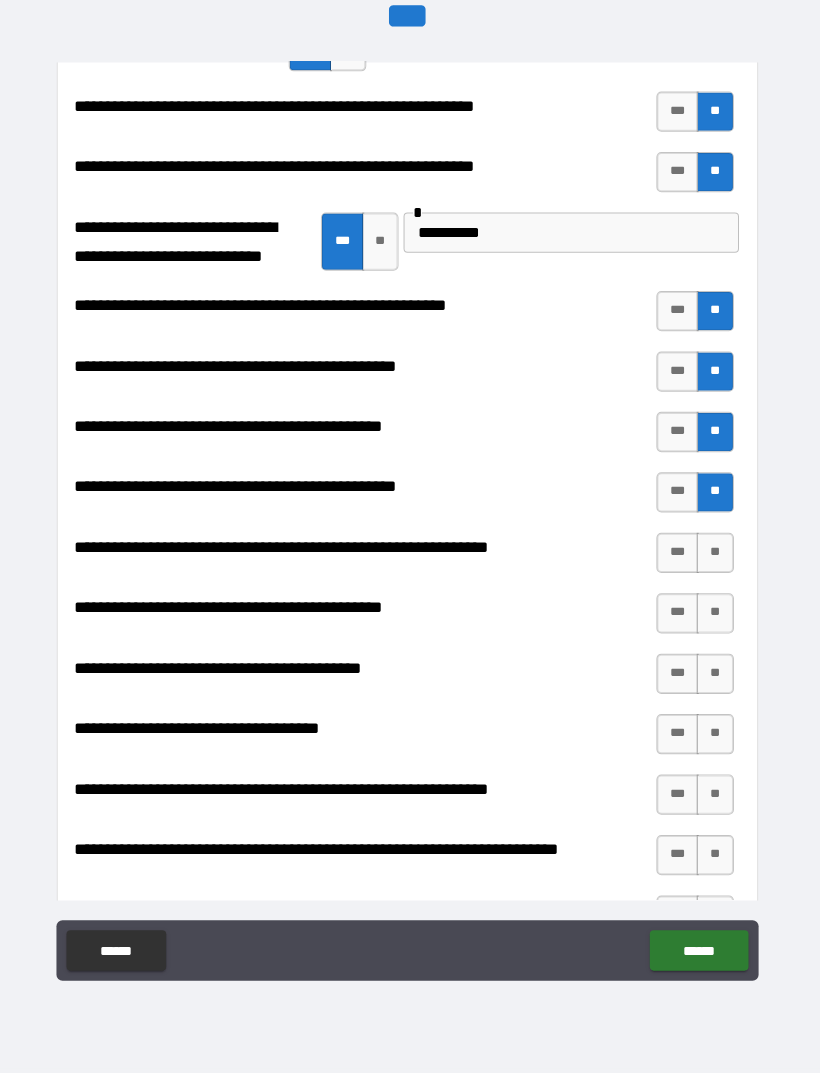 scroll, scrollTop: 2213, scrollLeft: 0, axis: vertical 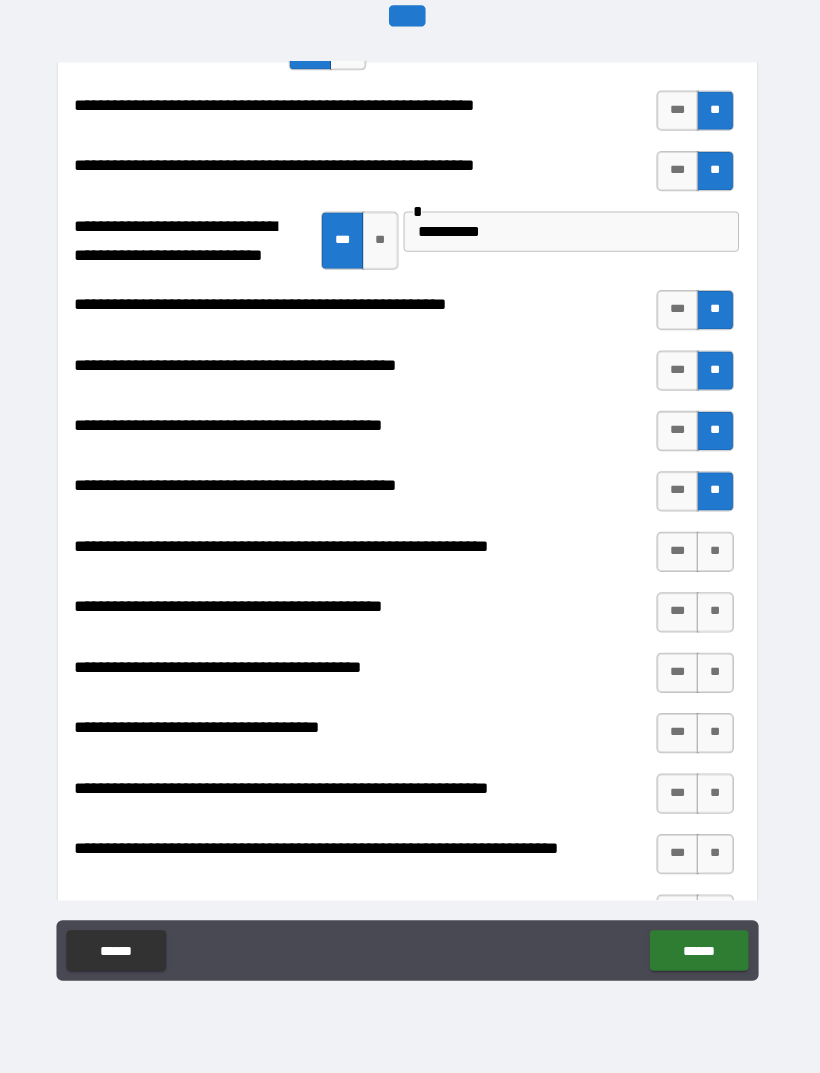 click on "**" at bounding box center (716, 555) 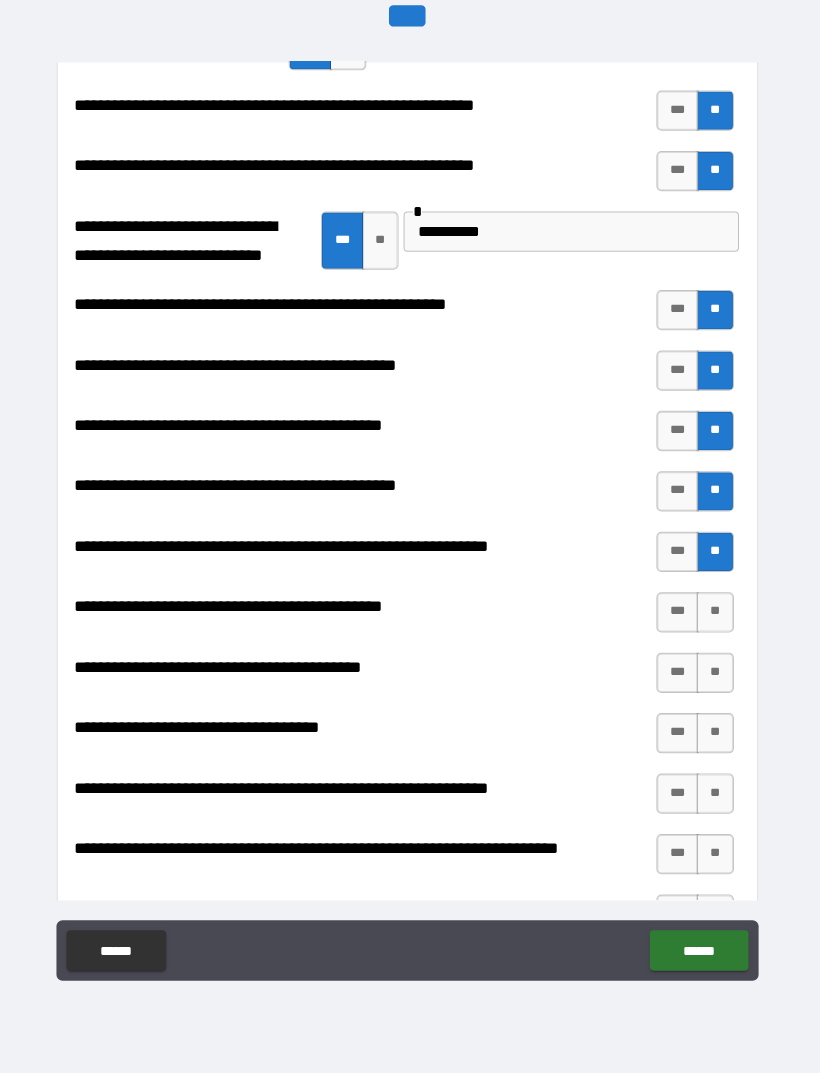 click on "**" at bounding box center [716, 615] 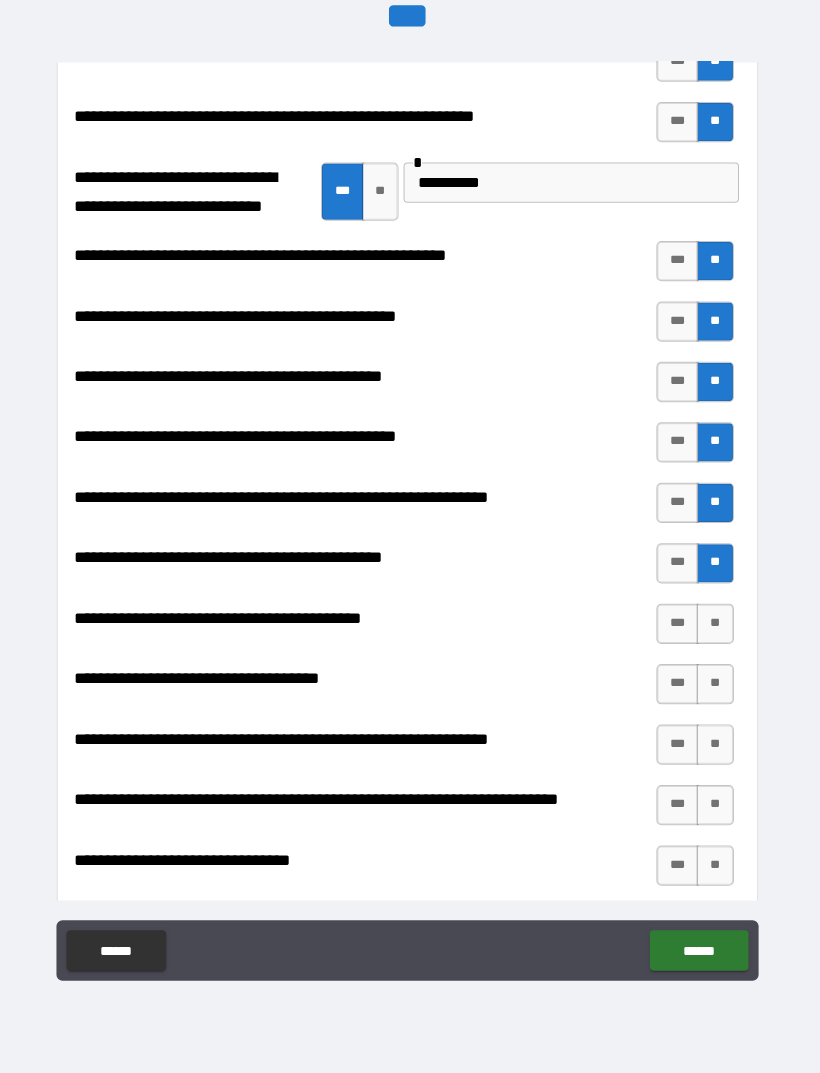 scroll, scrollTop: 2271, scrollLeft: 0, axis: vertical 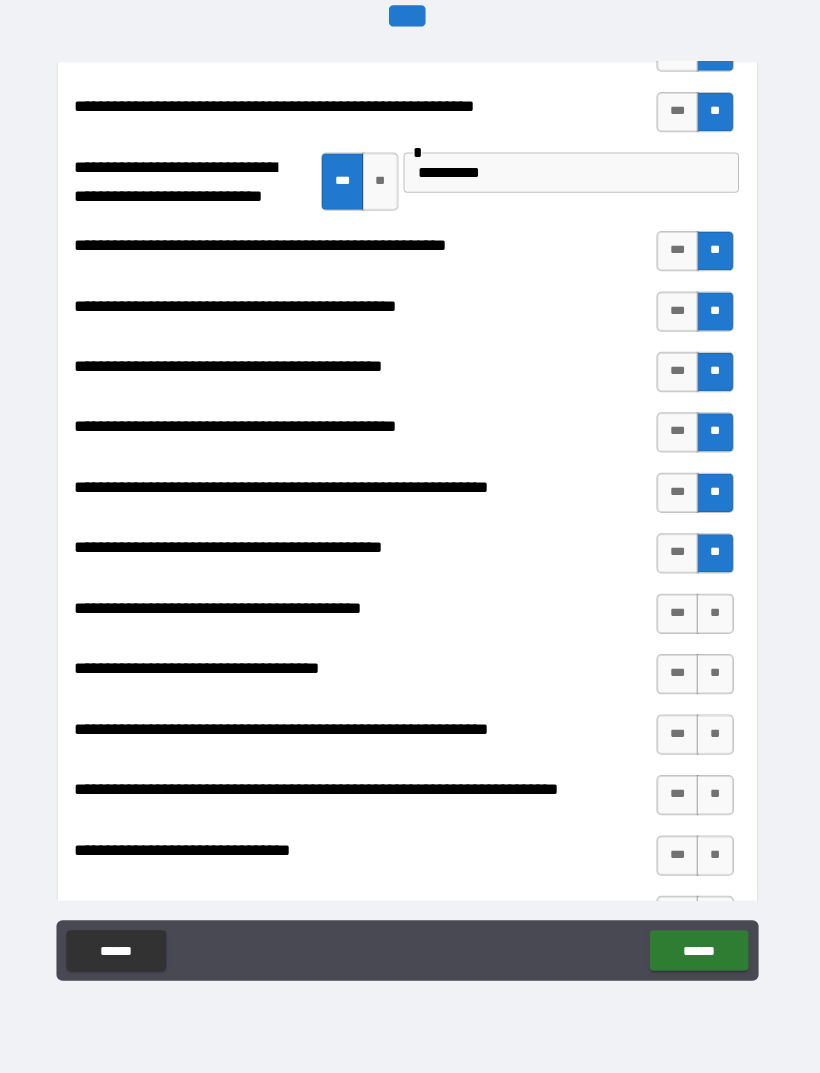 click on "***" at bounding box center (679, 617) 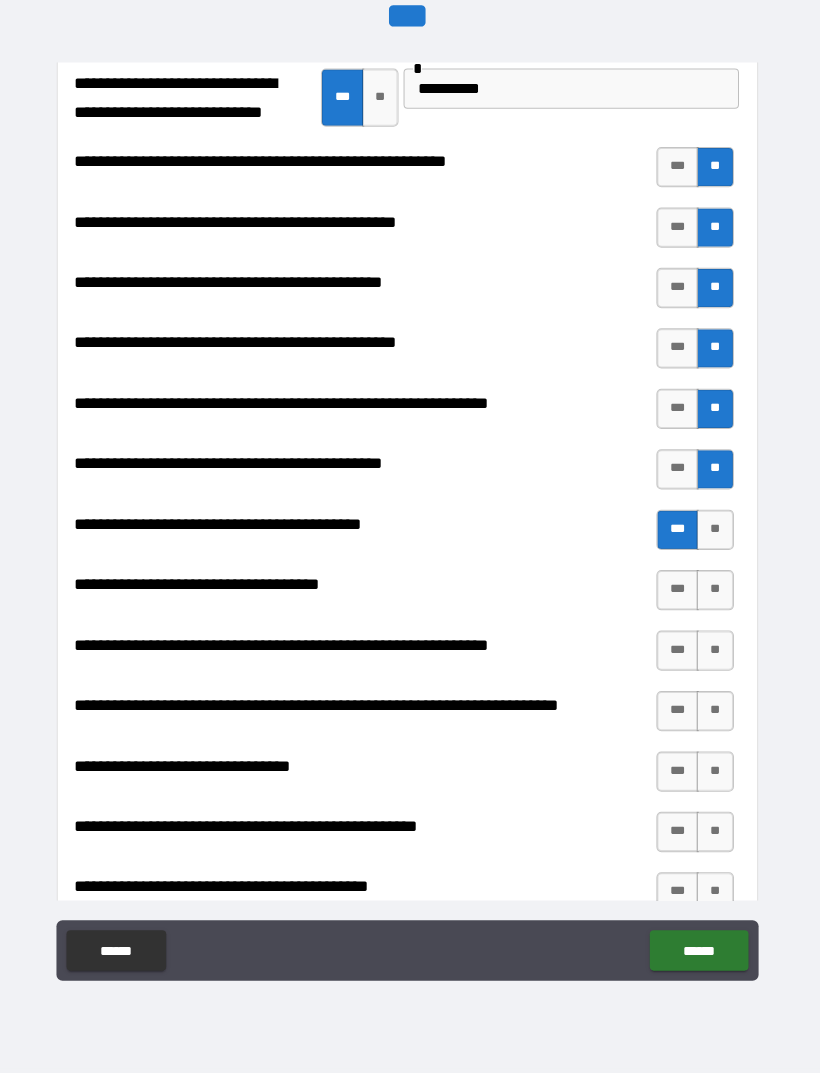 scroll, scrollTop: 2357, scrollLeft: 0, axis: vertical 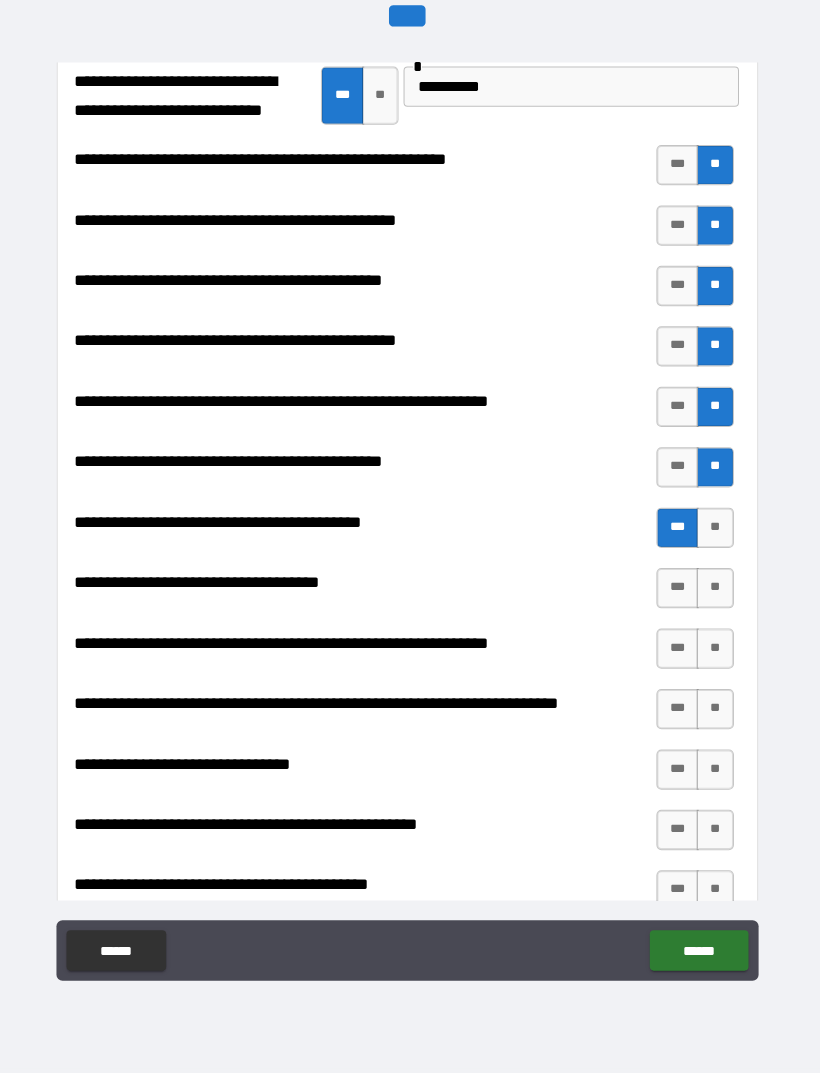 click on "**" at bounding box center [716, 591] 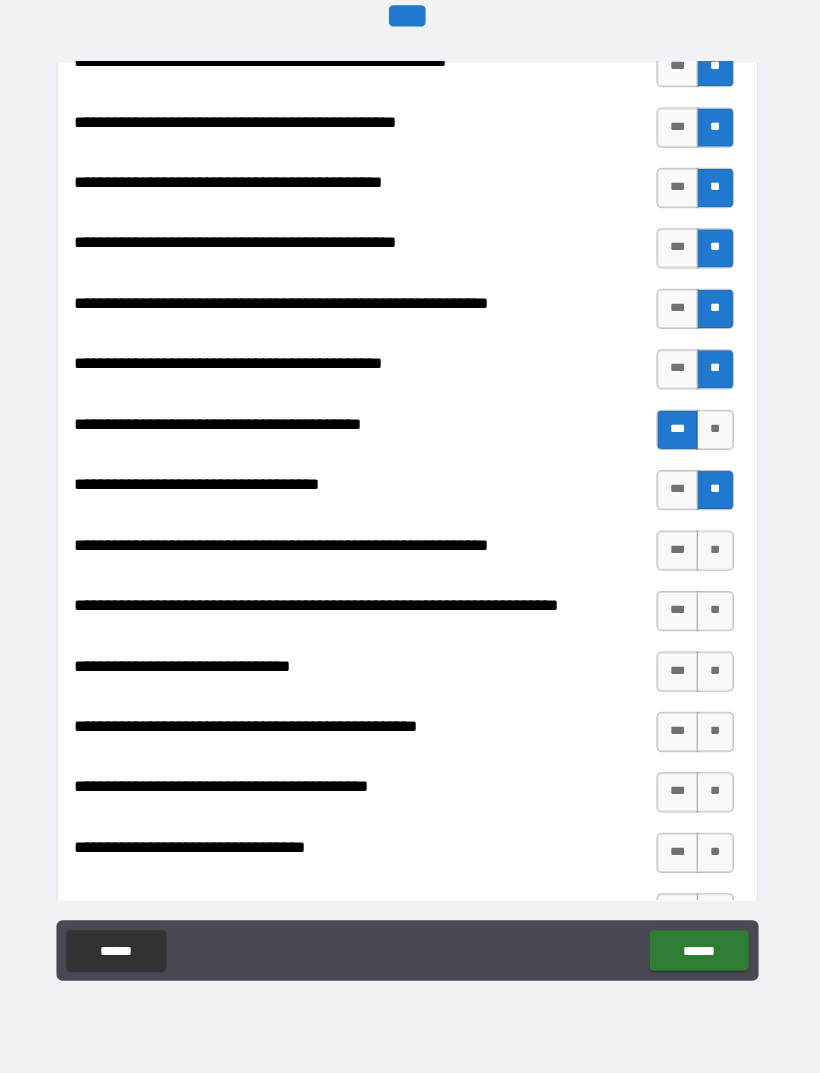 scroll, scrollTop: 2494, scrollLeft: 0, axis: vertical 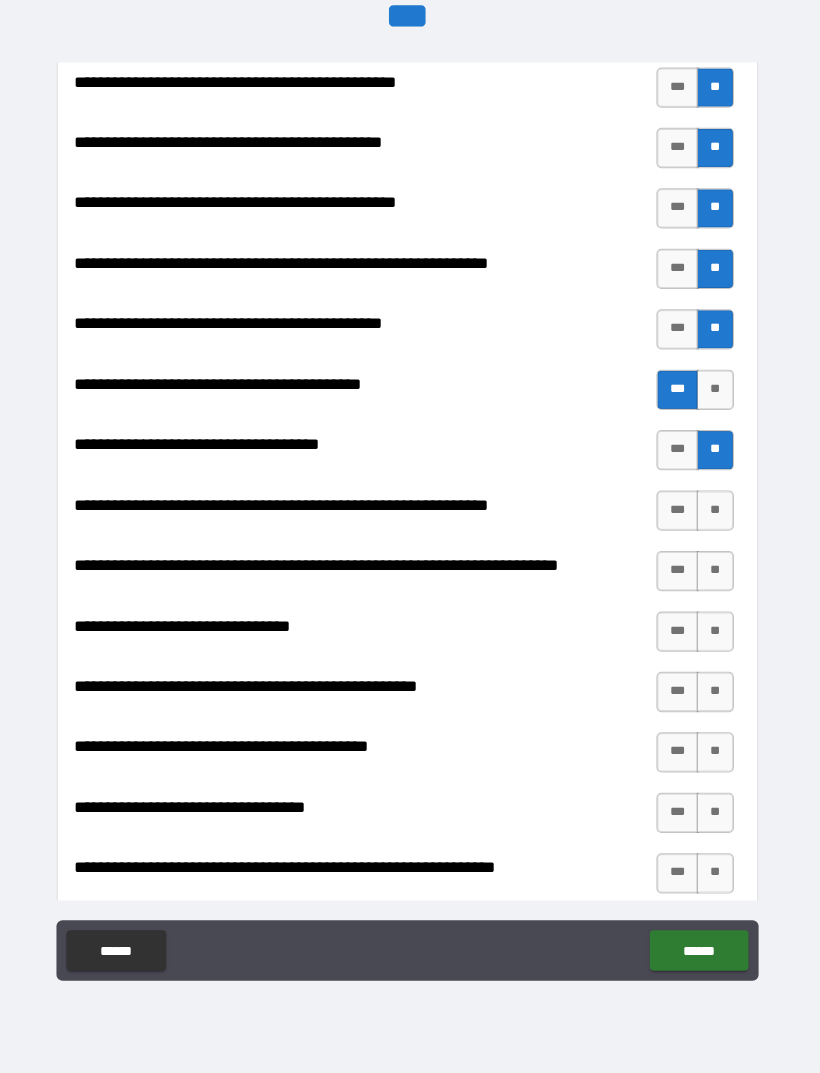 click on "**" at bounding box center (716, 514) 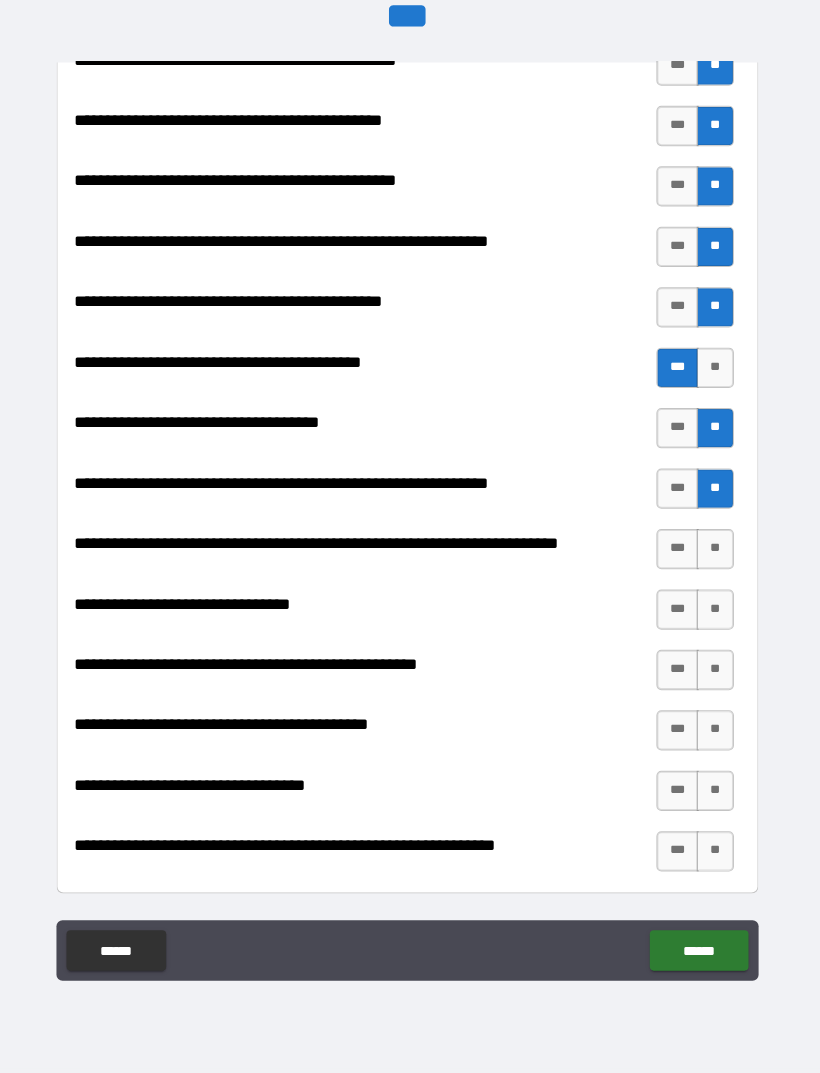scroll, scrollTop: 2529, scrollLeft: 0, axis: vertical 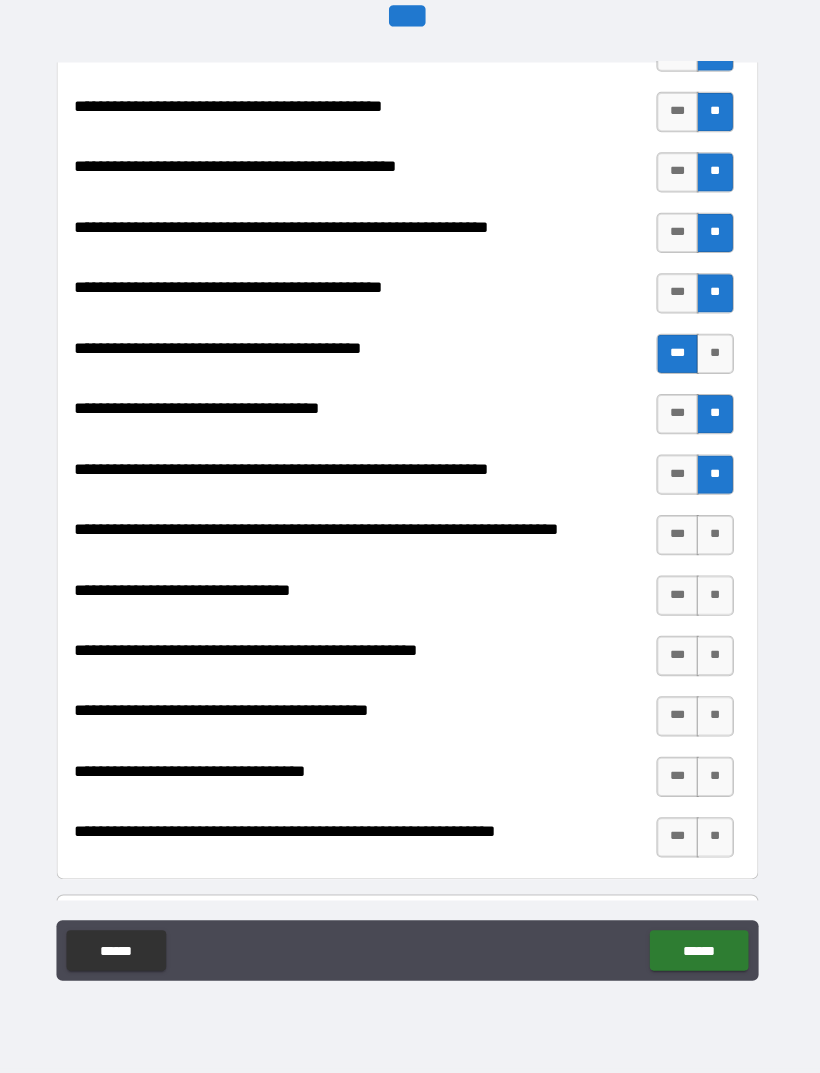 click on "**" at bounding box center (716, 539) 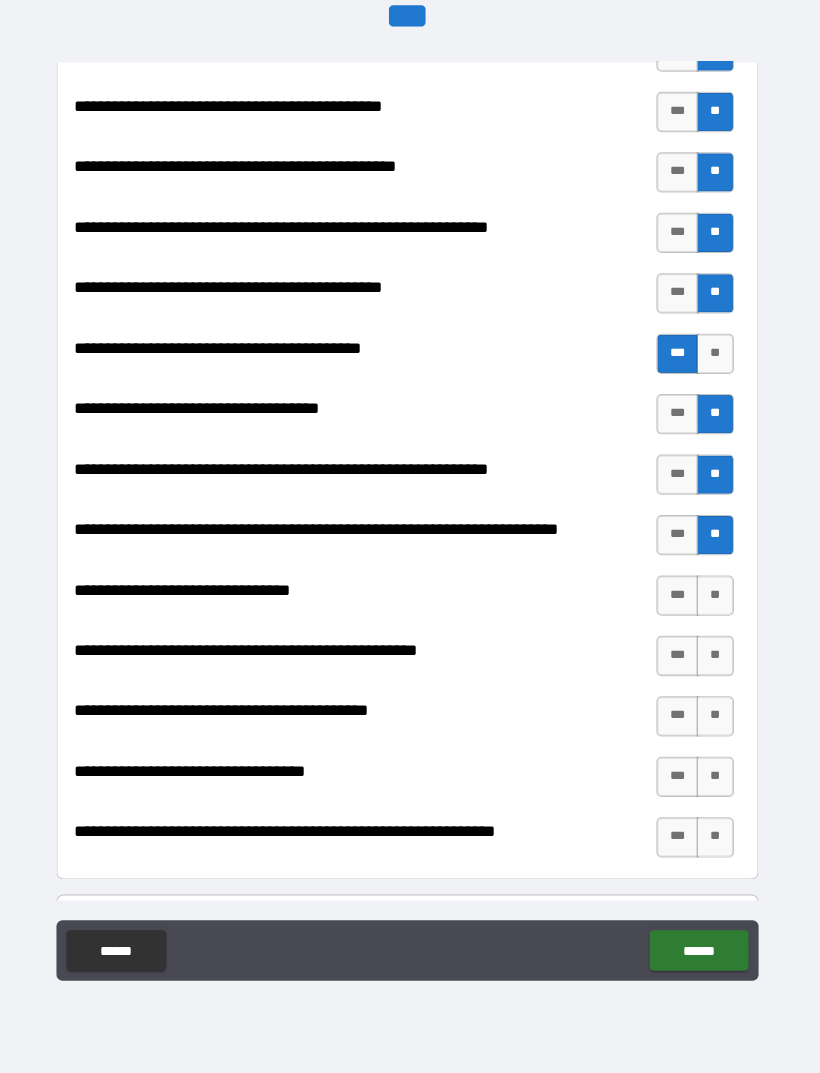 click on "**" at bounding box center (716, 599) 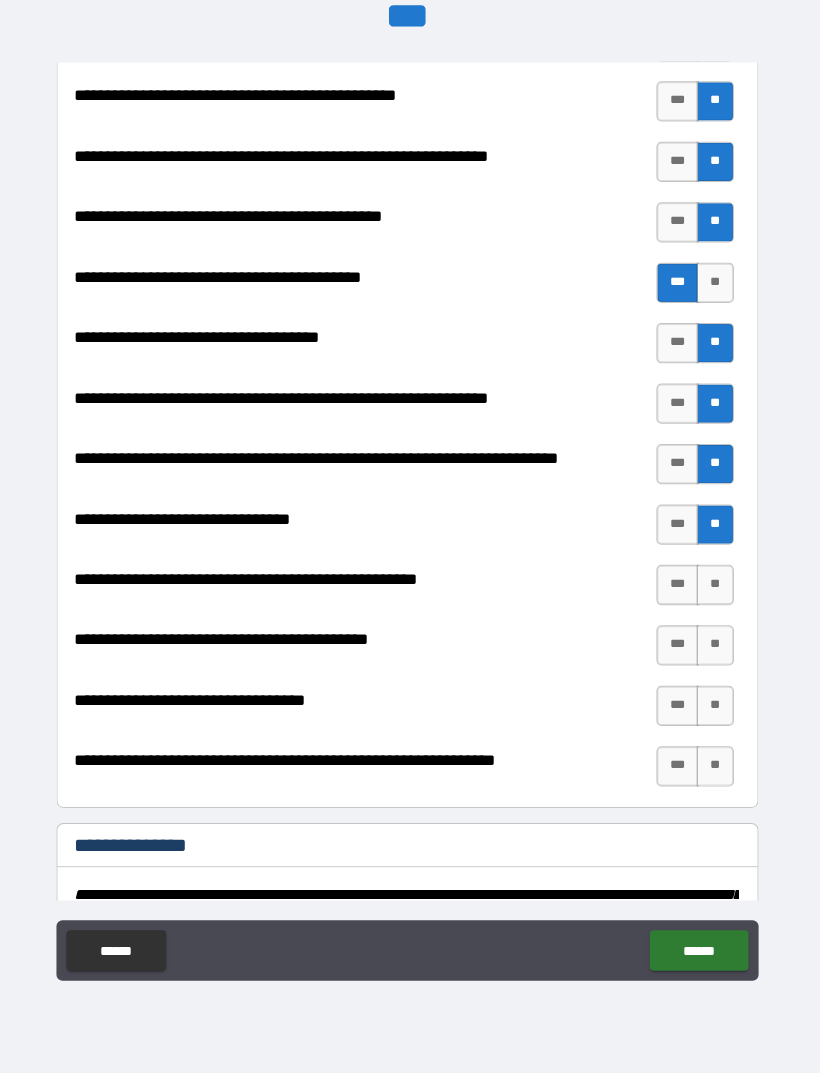 scroll, scrollTop: 2603, scrollLeft: 0, axis: vertical 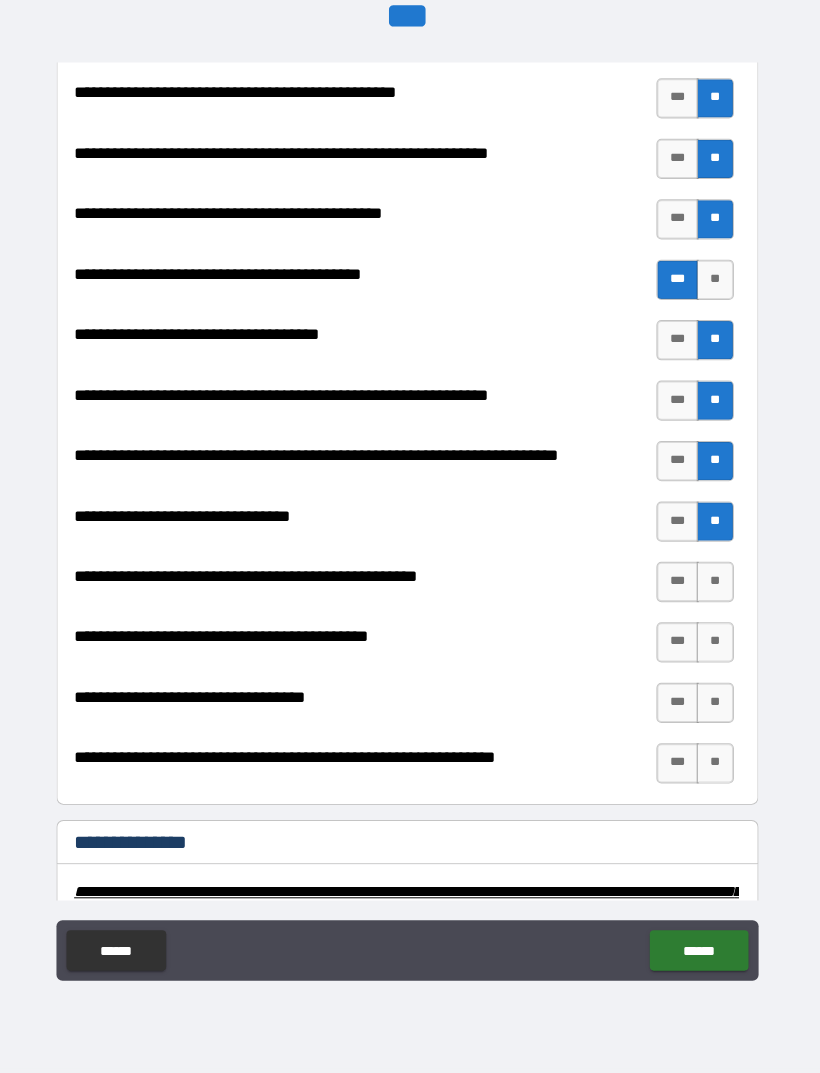 click on "**" at bounding box center [716, 585] 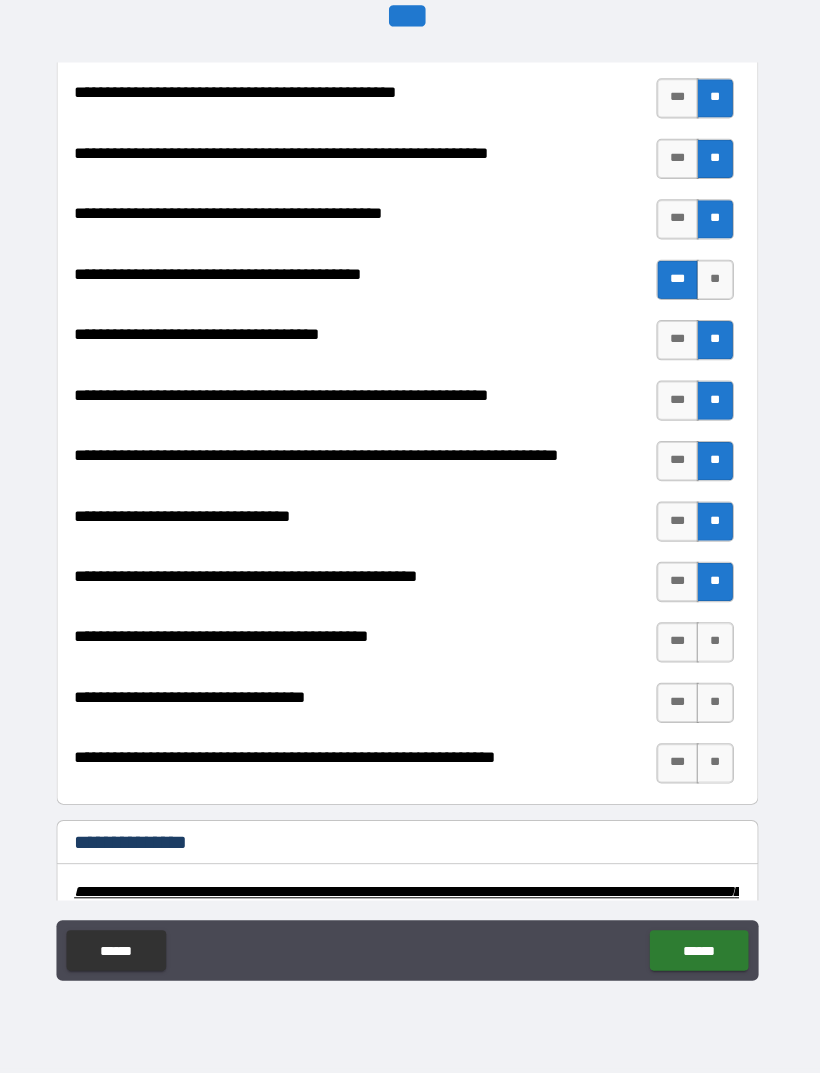 click on "**" at bounding box center [716, 645] 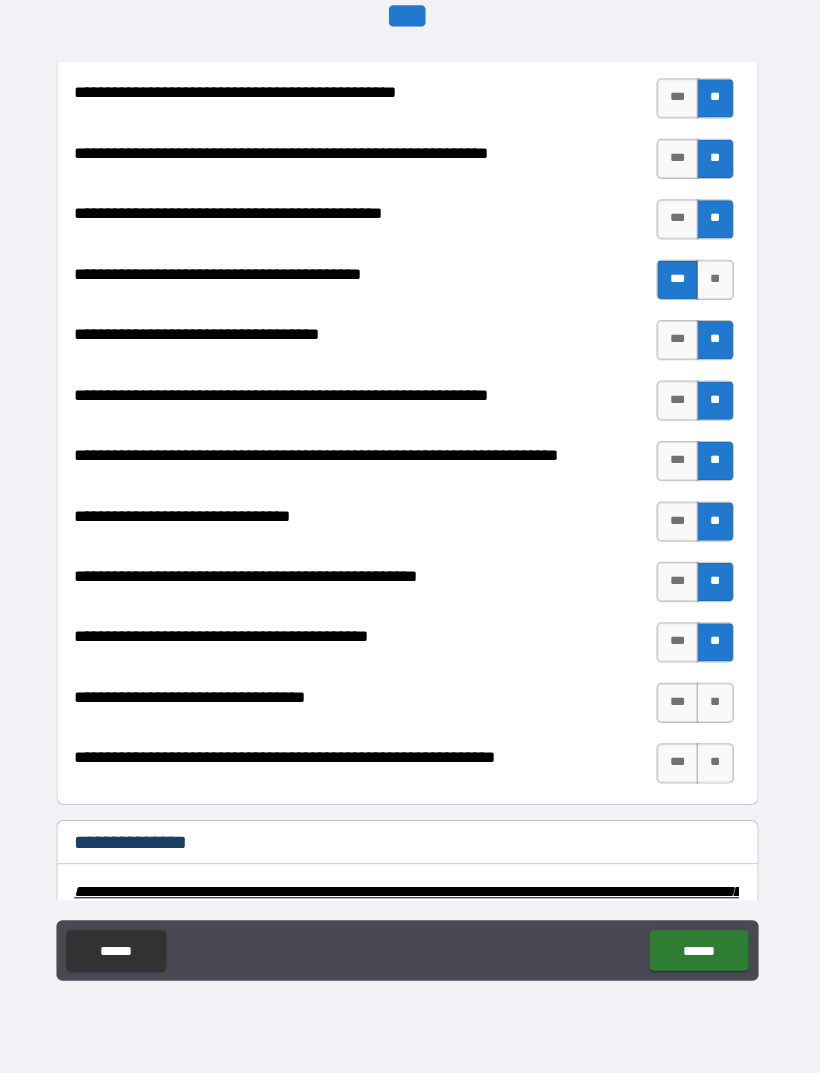 click on "***" at bounding box center (679, 705) 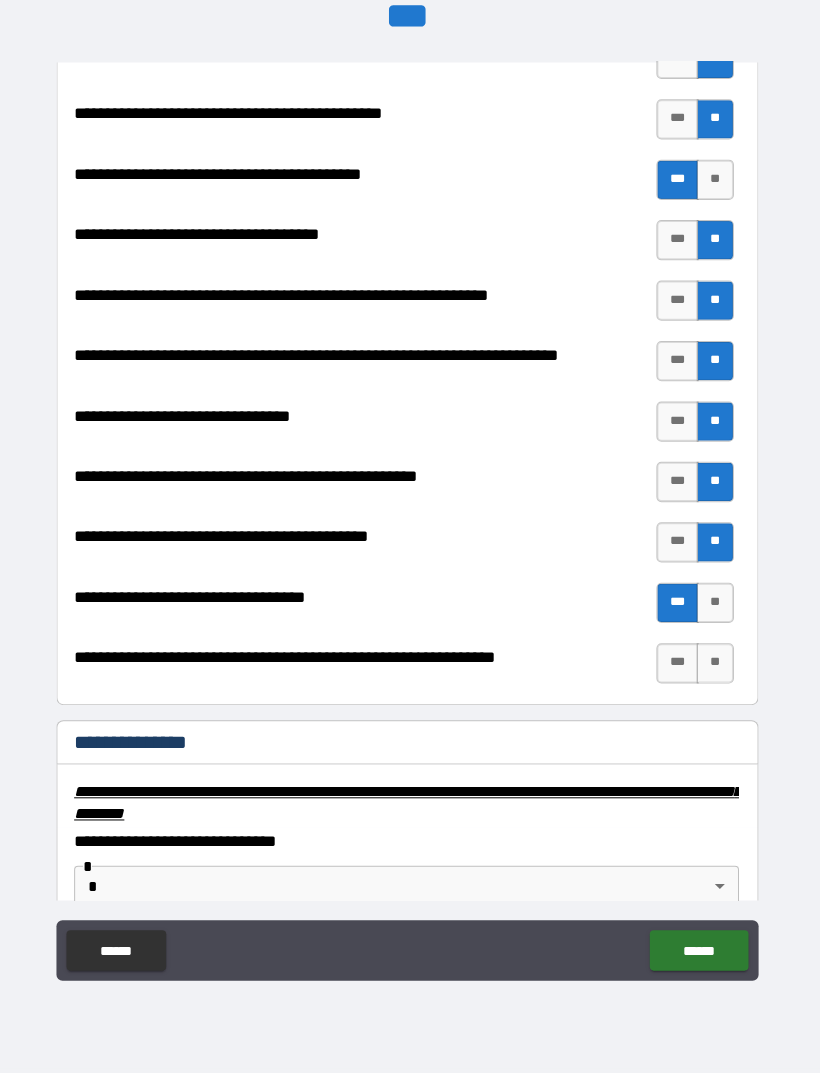 scroll, scrollTop: 2713, scrollLeft: 0, axis: vertical 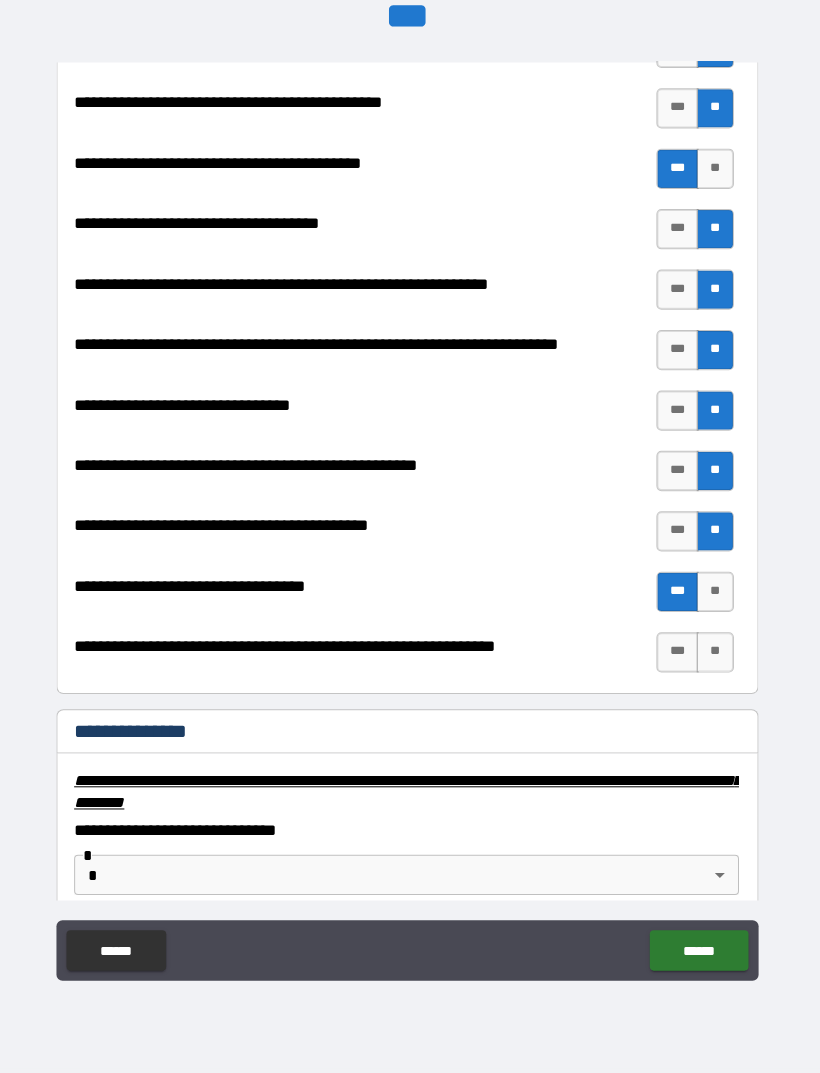 click on "**" at bounding box center [716, 655] 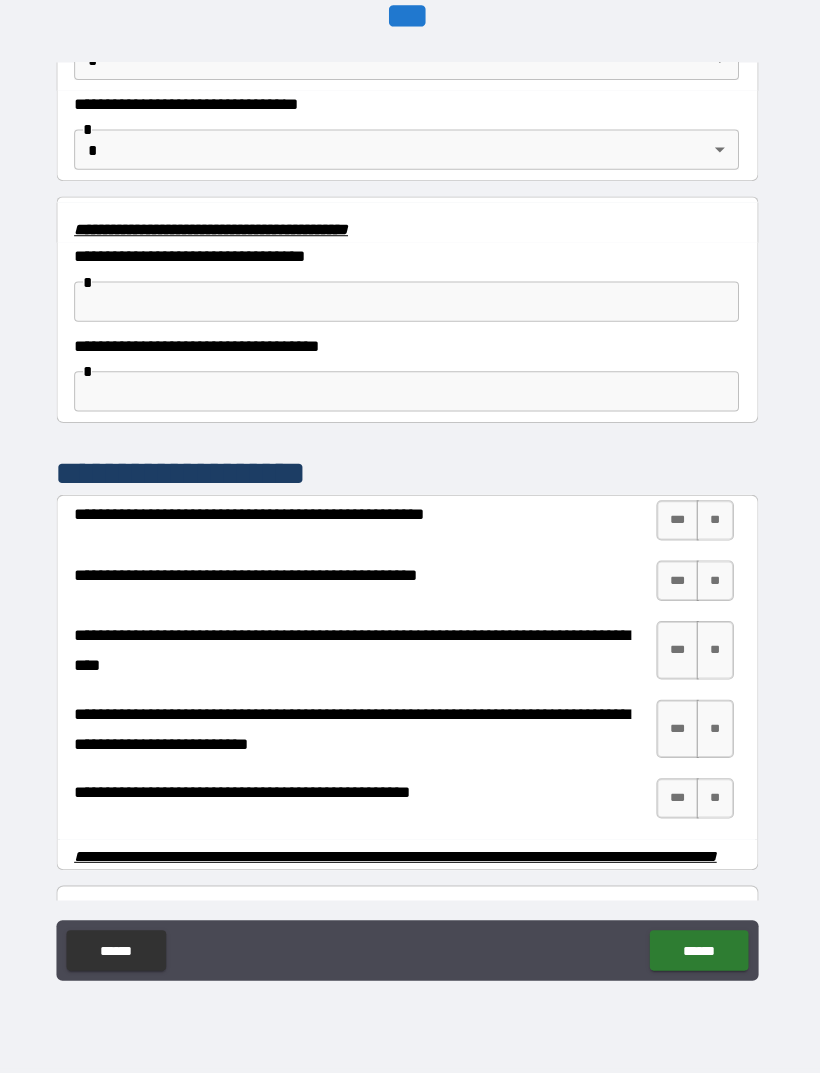 scroll, scrollTop: 3524, scrollLeft: 0, axis: vertical 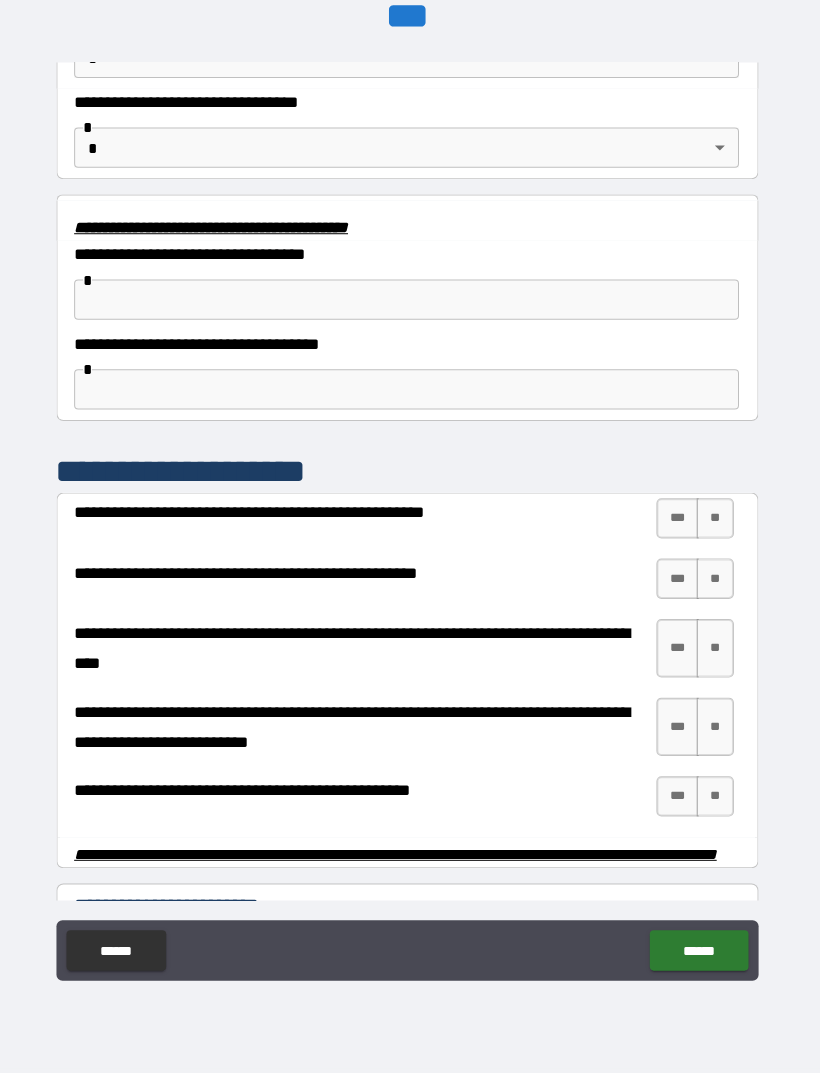 click on "**" at bounding box center [716, 522] 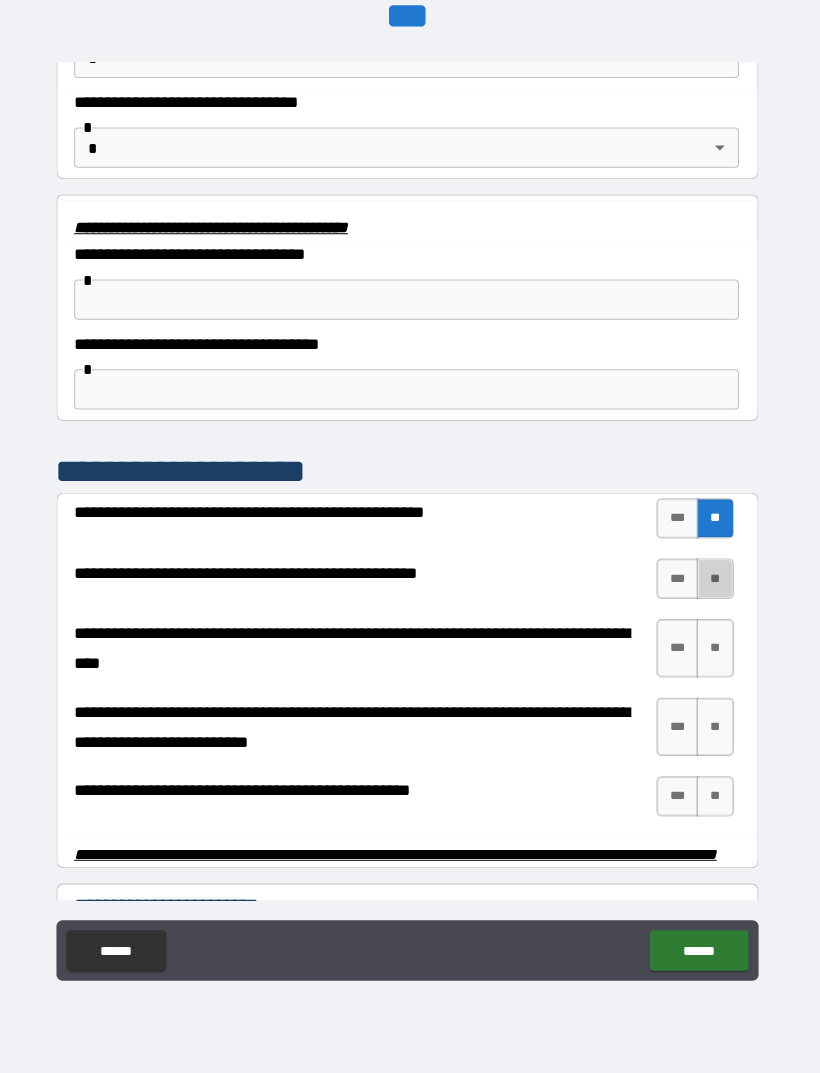 click on "**" at bounding box center (716, 582) 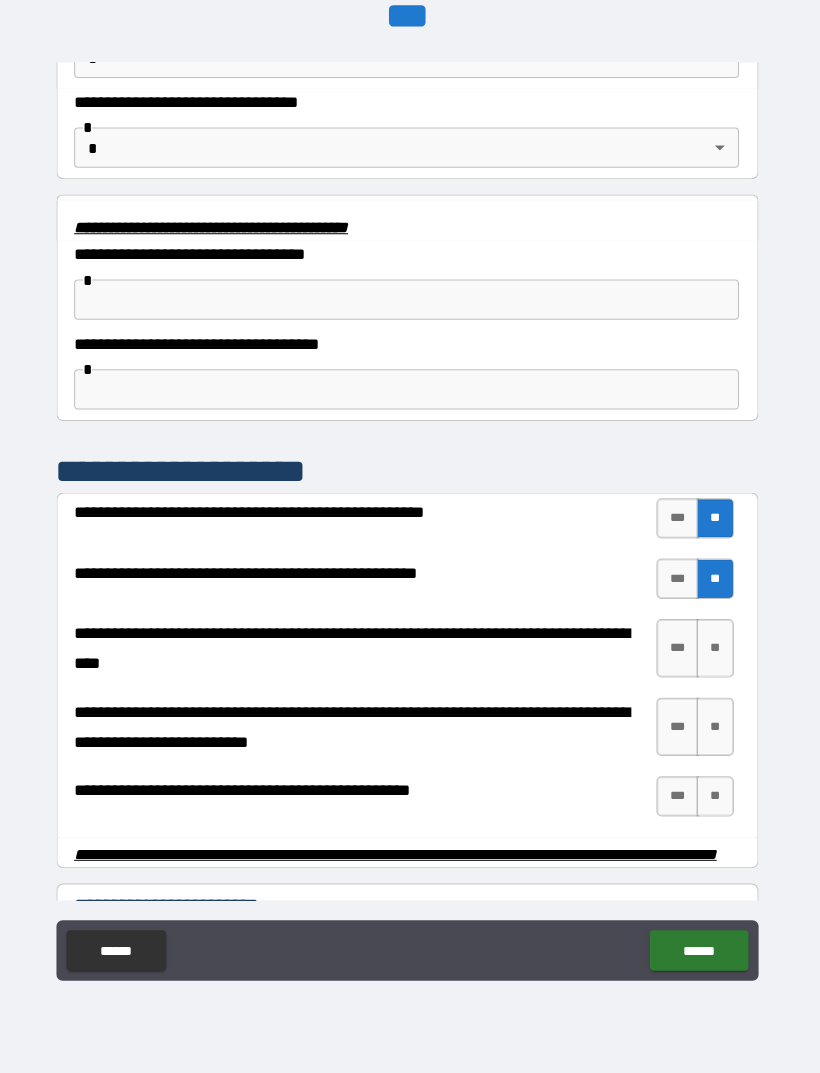 click on "***" at bounding box center (679, 582) 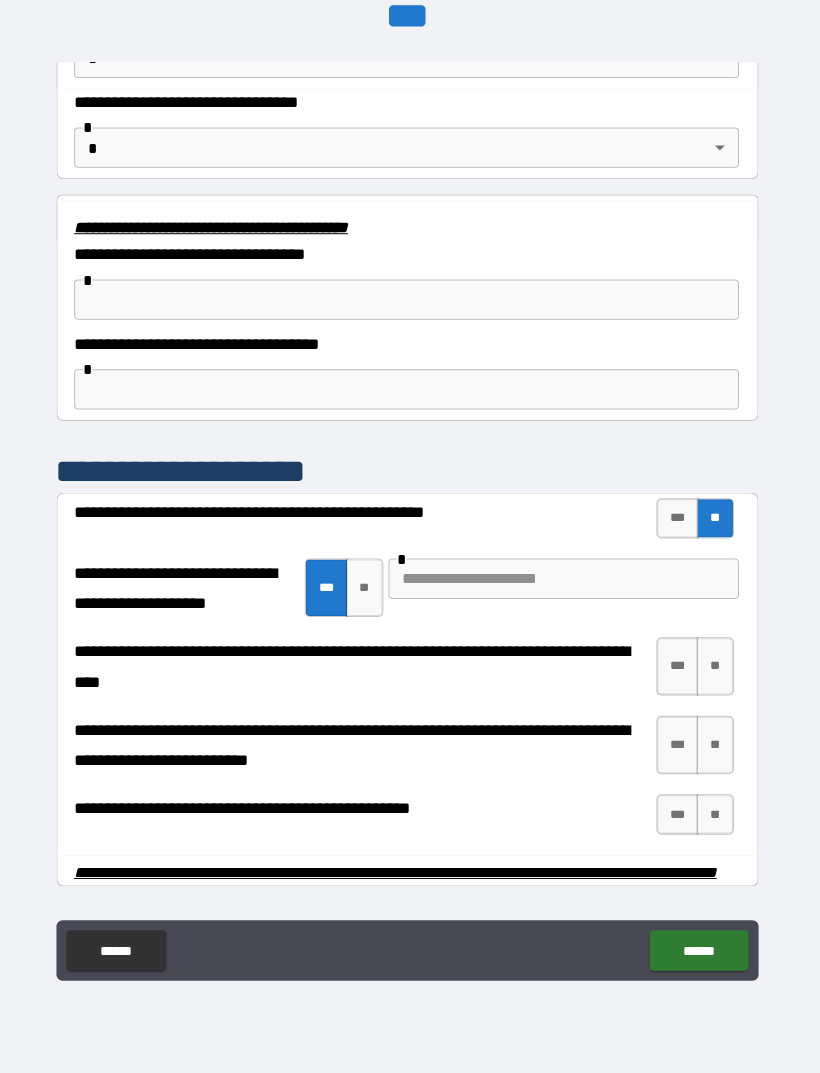 click at bounding box center (566, 582) 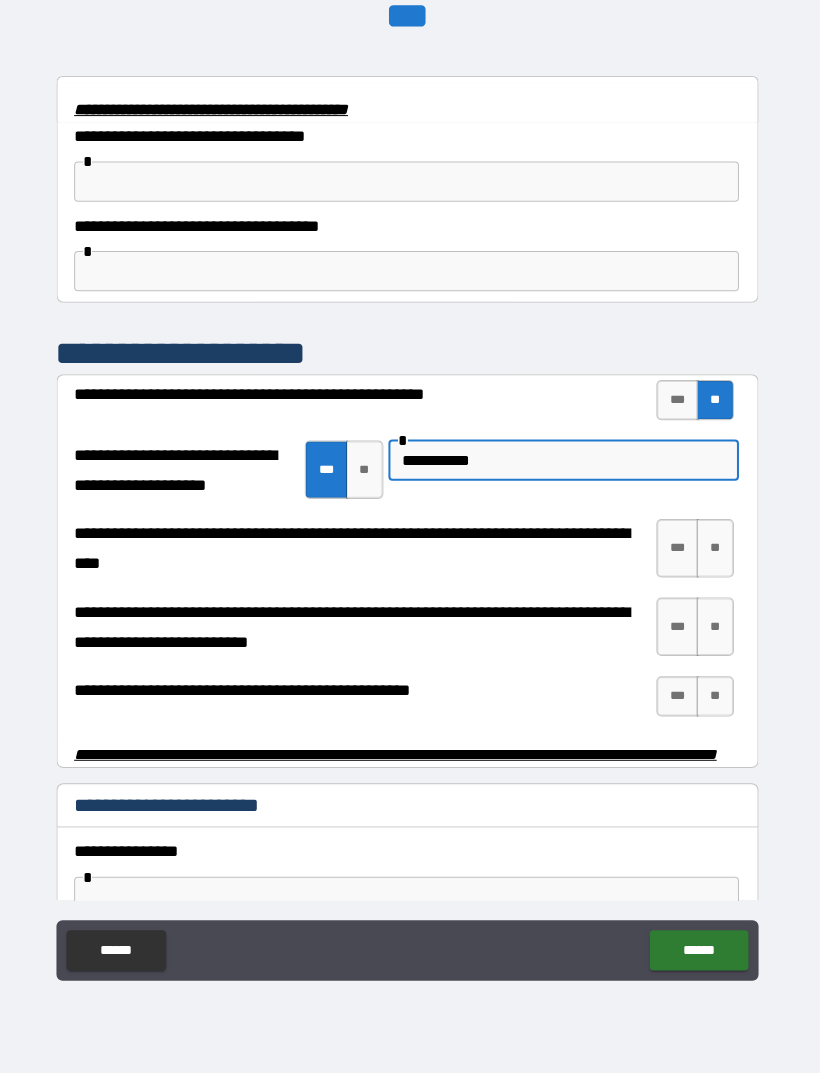 scroll, scrollTop: 3647, scrollLeft: 0, axis: vertical 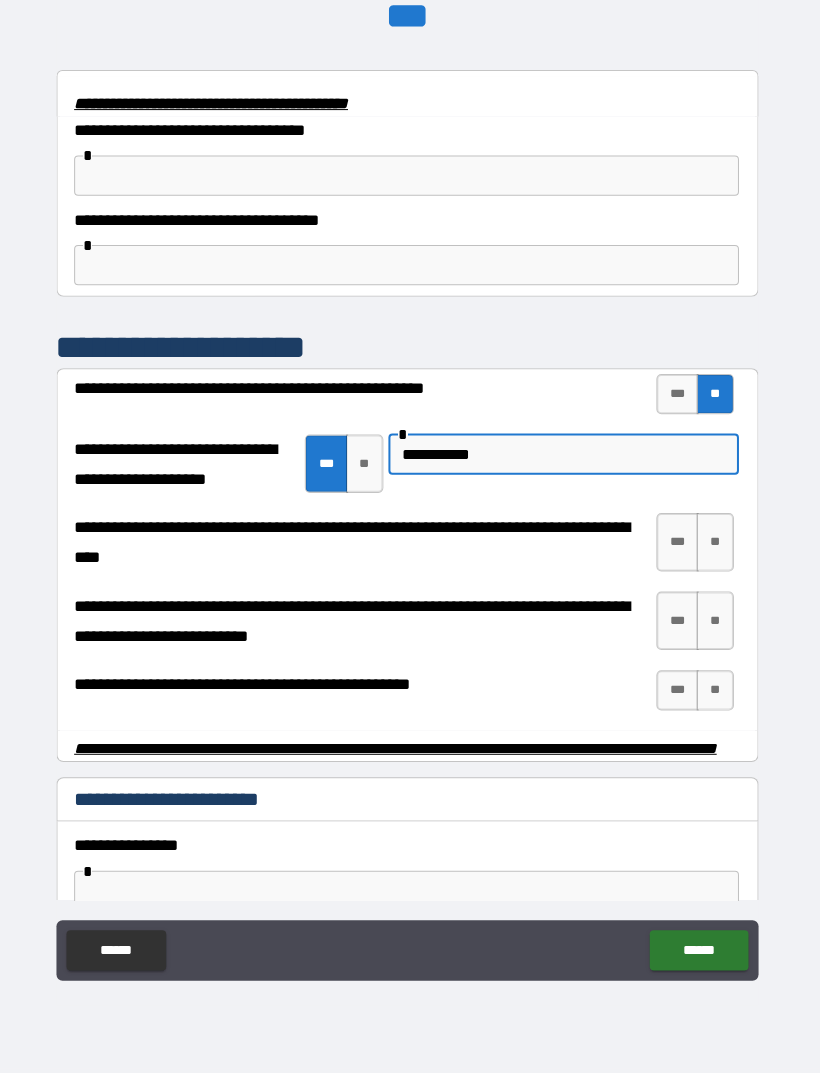 type on "**********" 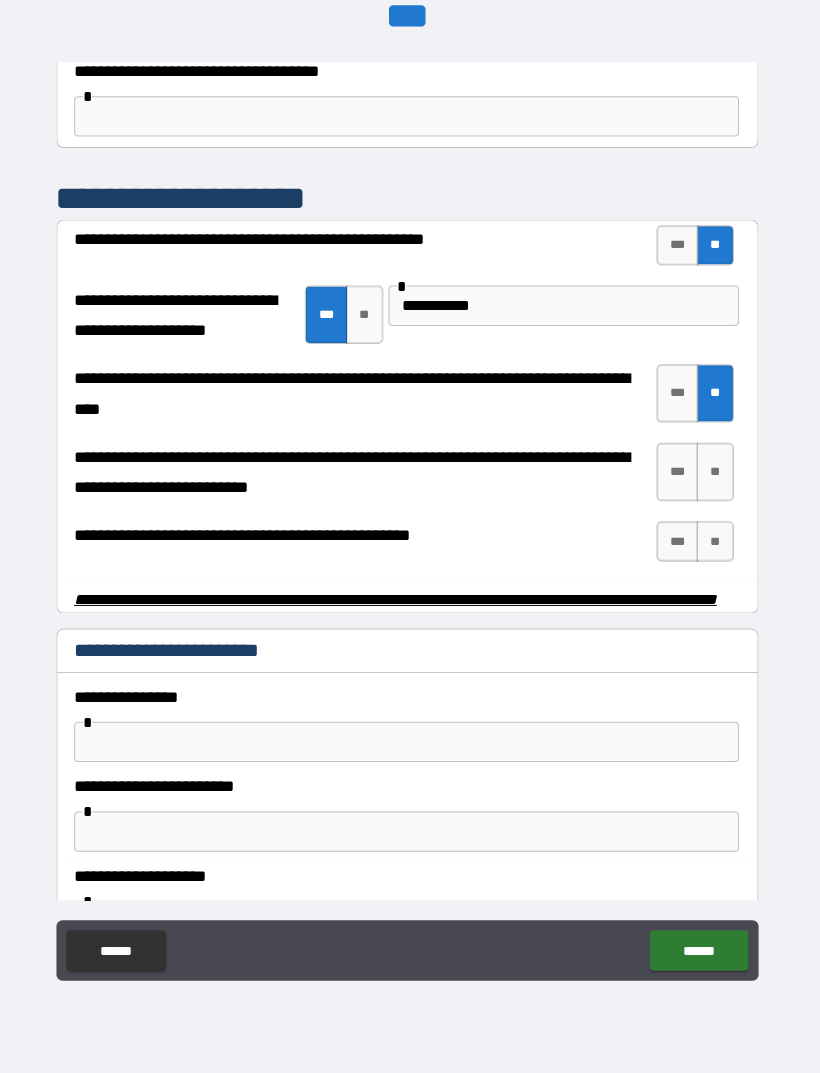 scroll, scrollTop: 3796, scrollLeft: 0, axis: vertical 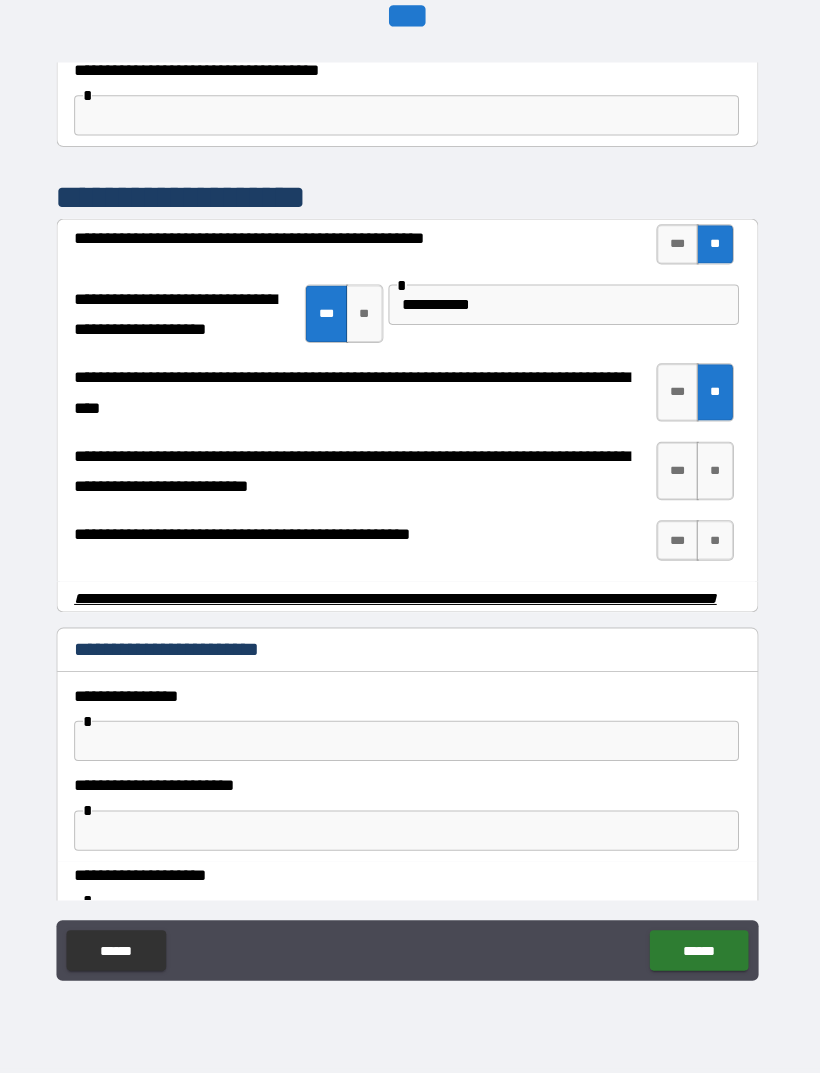click on "**" at bounding box center (716, 475) 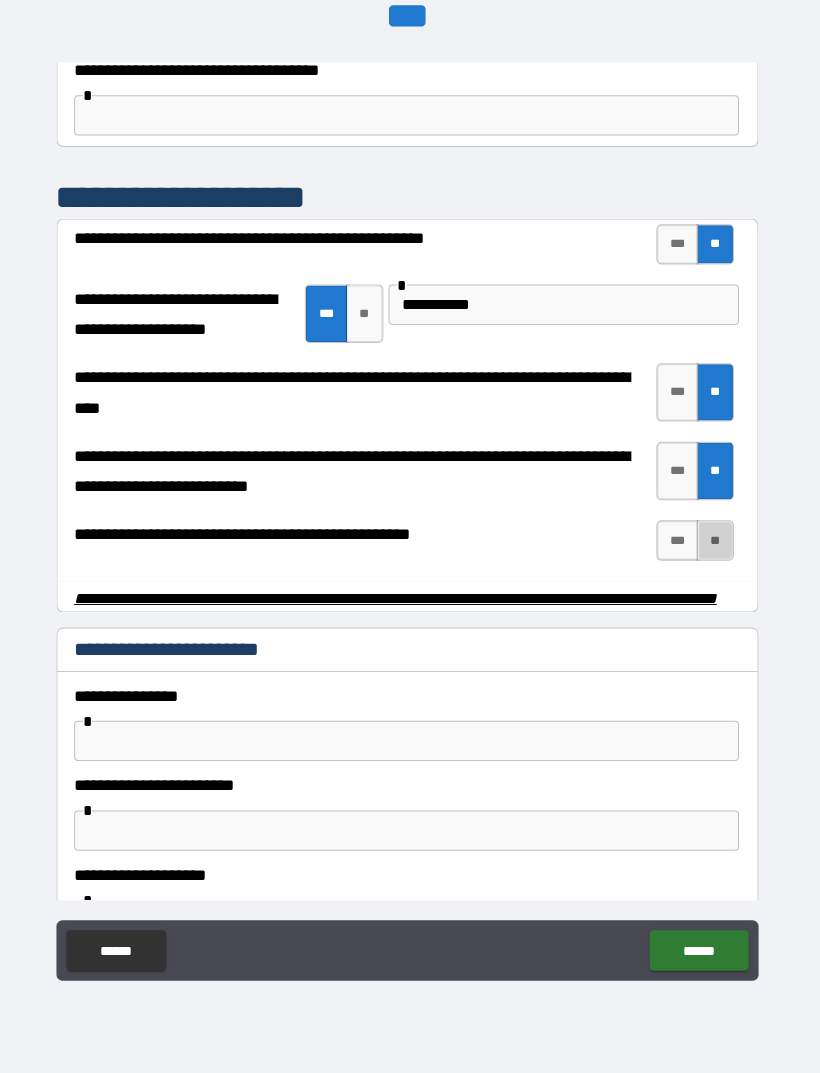 click on "**" at bounding box center (716, 544) 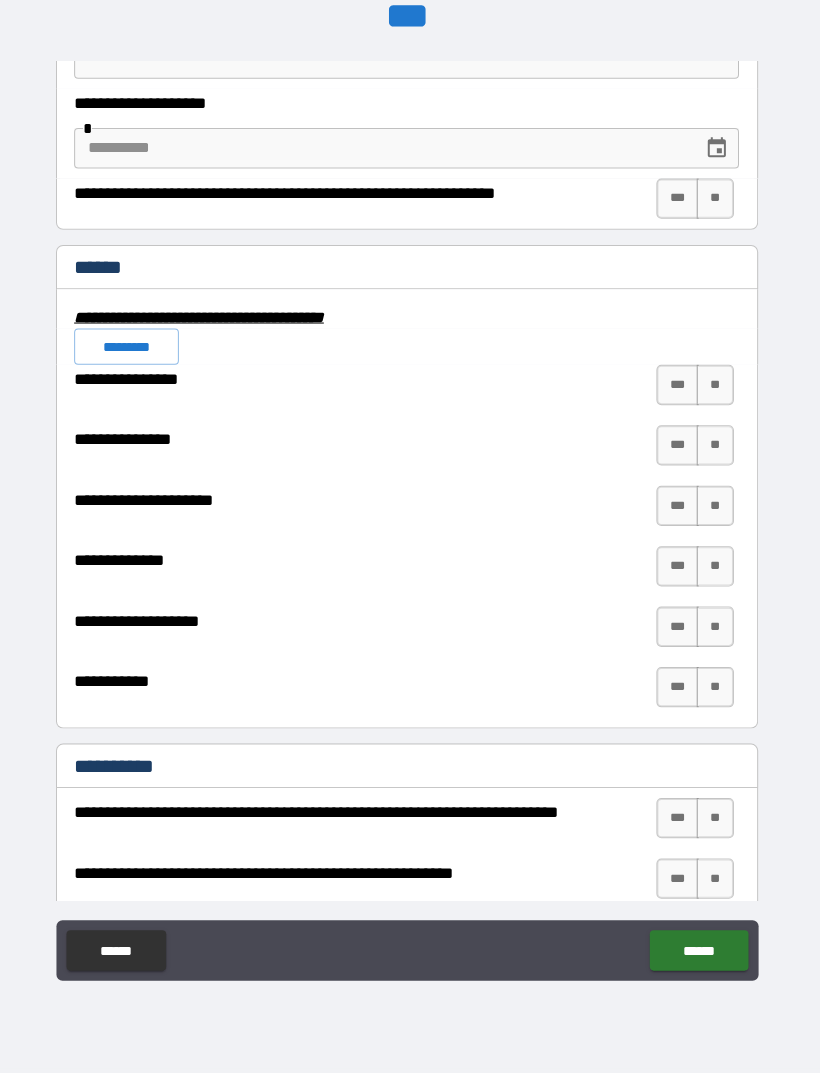 scroll, scrollTop: 4579, scrollLeft: 0, axis: vertical 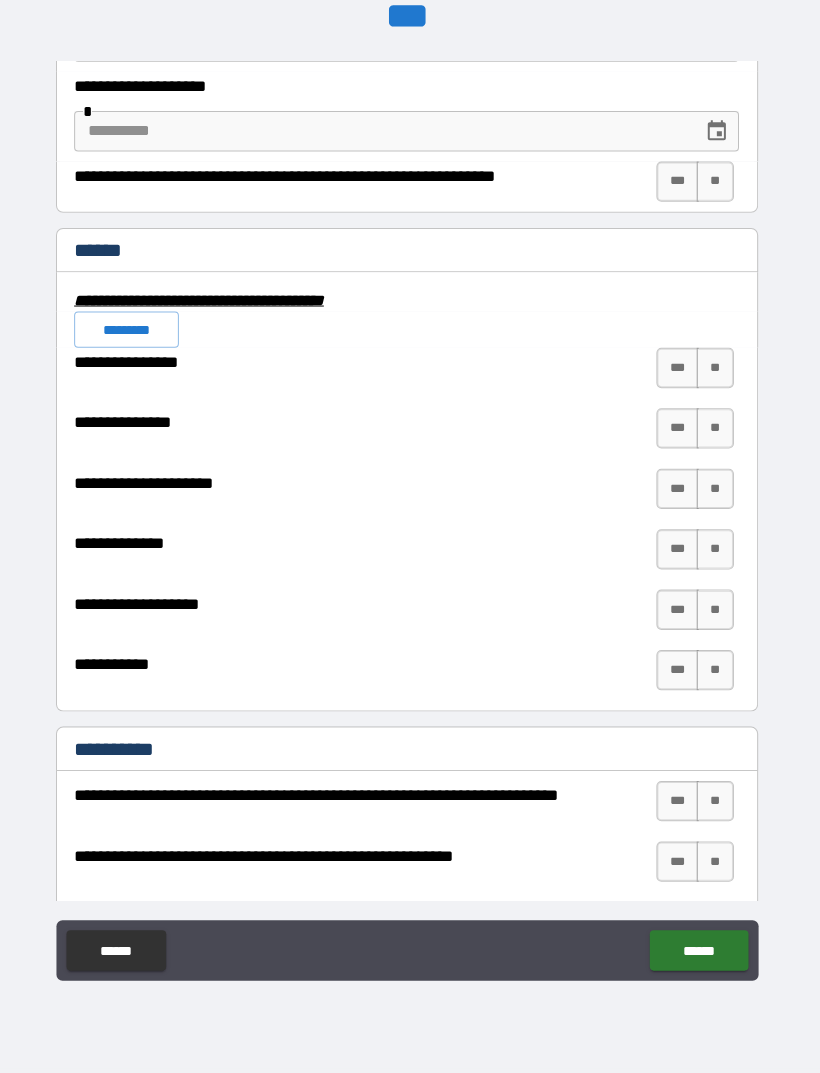 click on "*********" at bounding box center (132, 335) 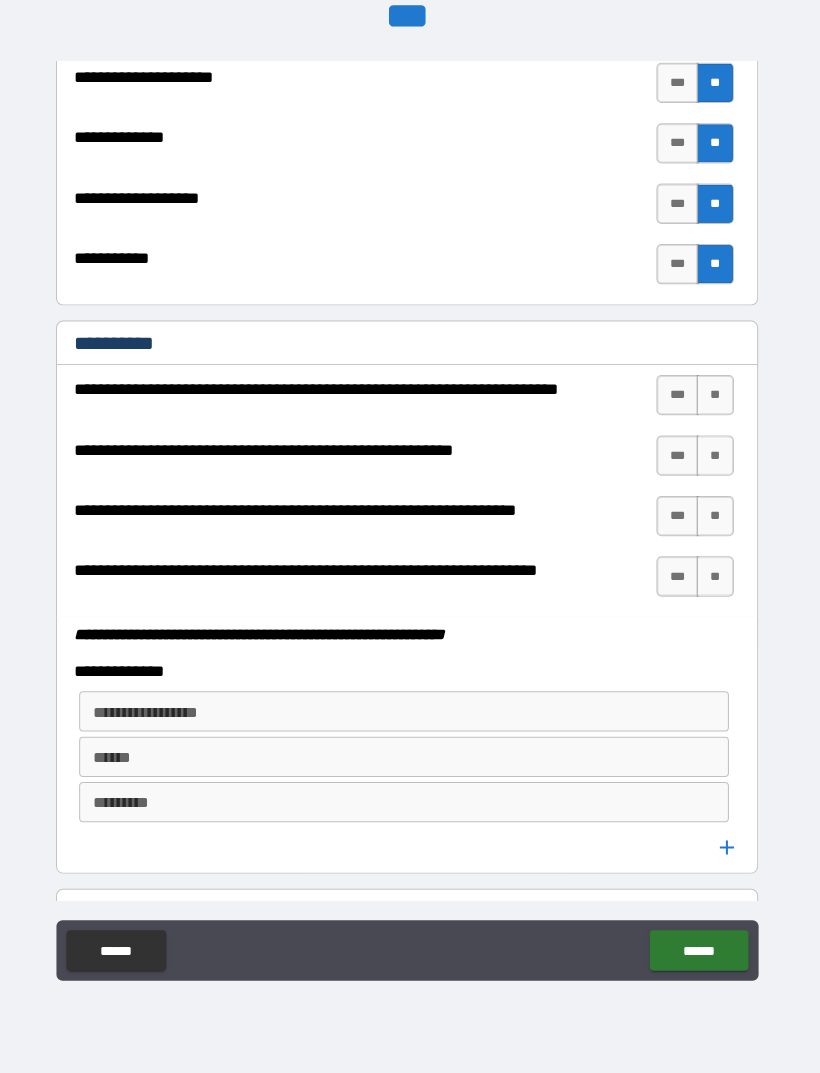scroll, scrollTop: 5029, scrollLeft: 0, axis: vertical 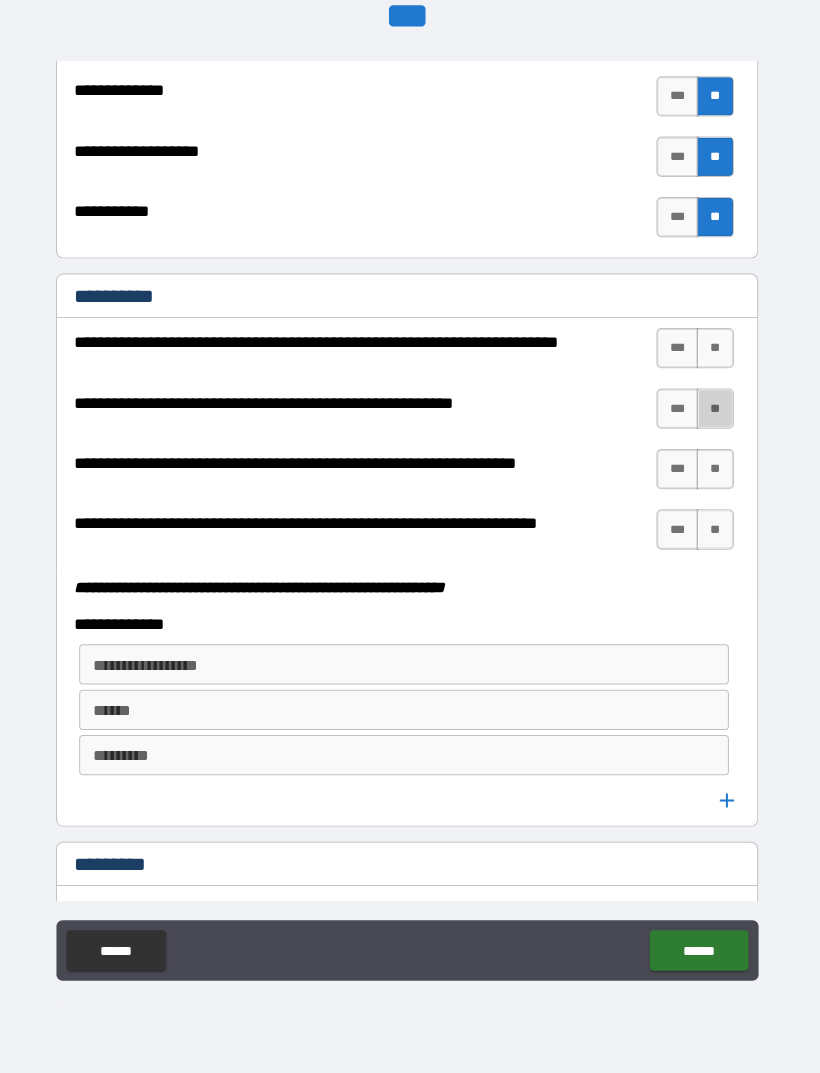 click on "**" at bounding box center [716, 413] 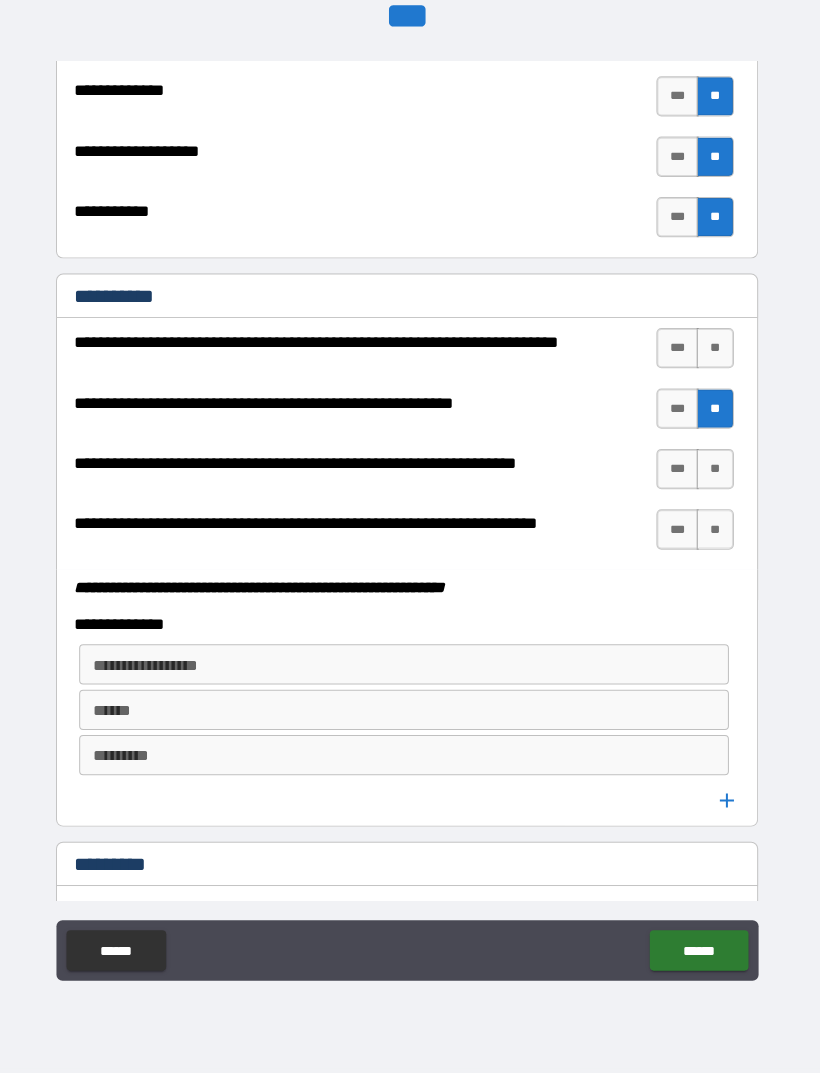 click on "**" at bounding box center [716, 353] 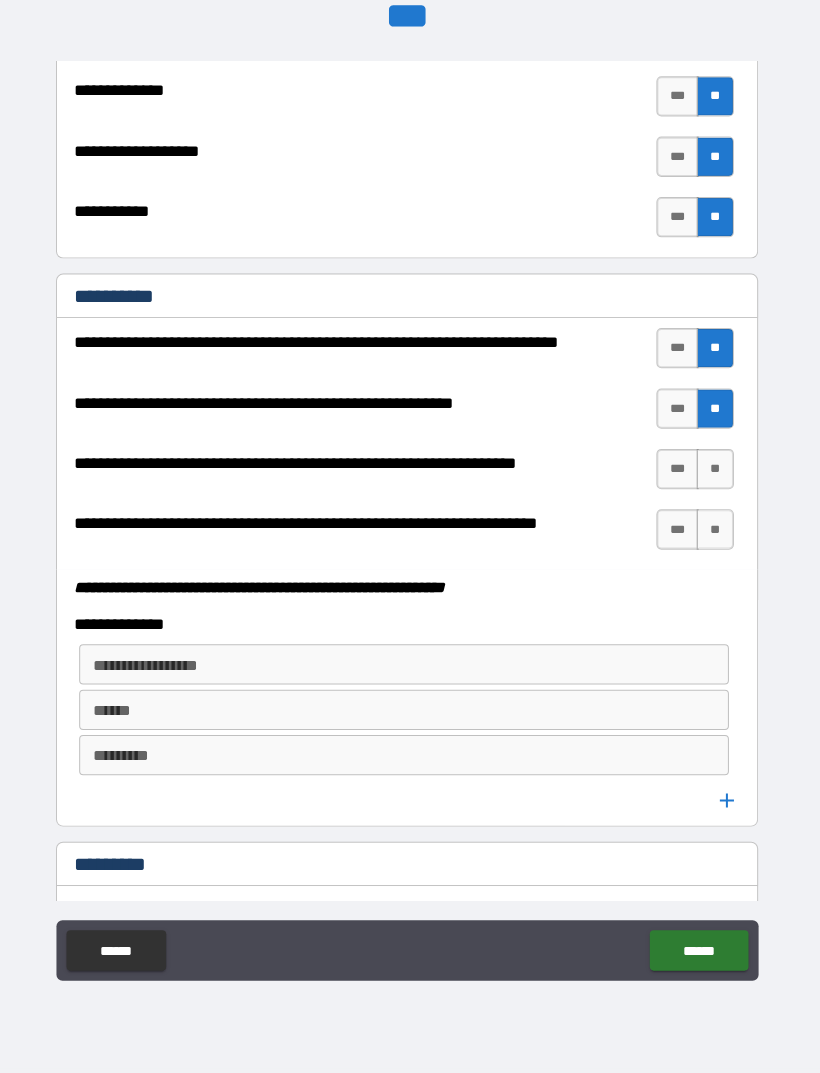 click on "**" at bounding box center (716, 473) 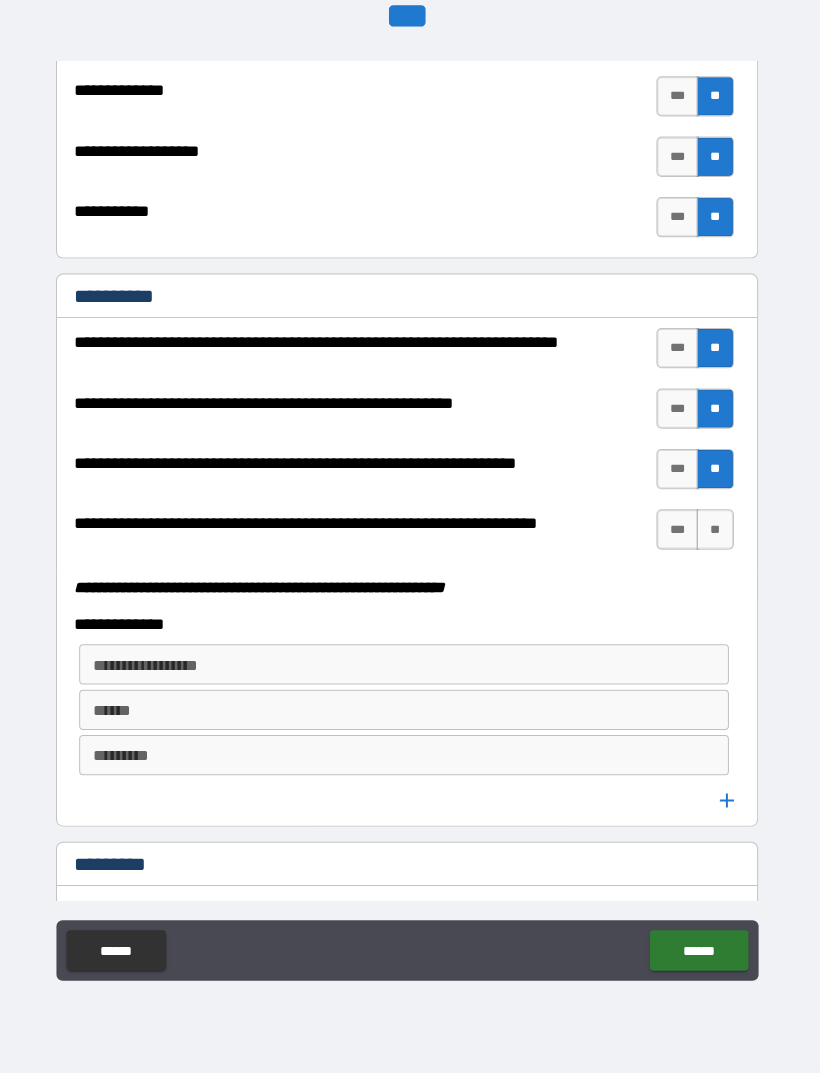 click on "***" at bounding box center (679, 533) 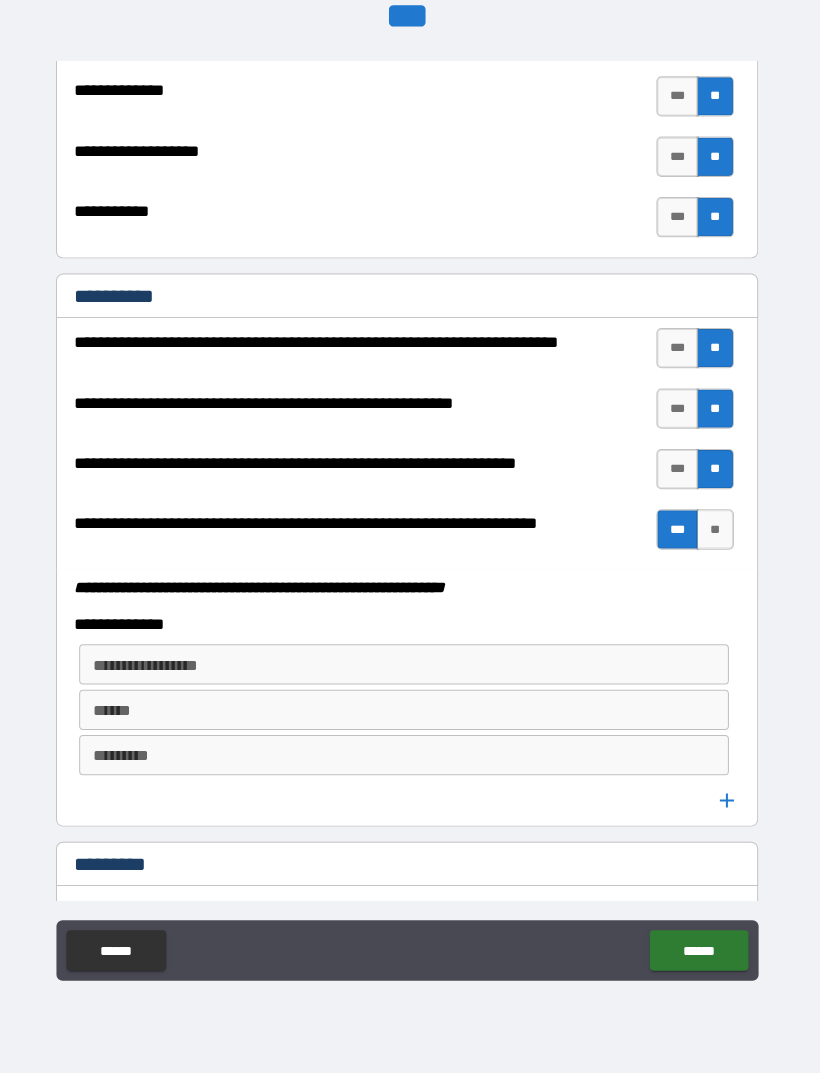 click on "**********" at bounding box center [406, 667] 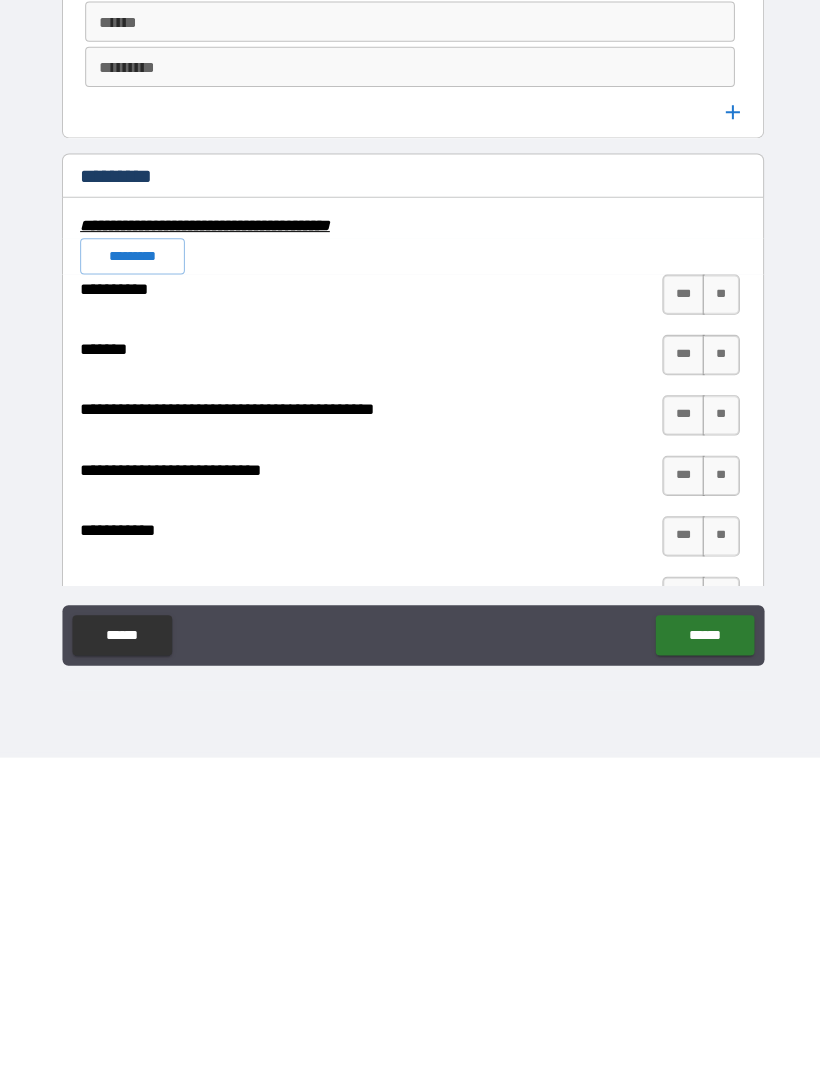 scroll, scrollTop: 5403, scrollLeft: 0, axis: vertical 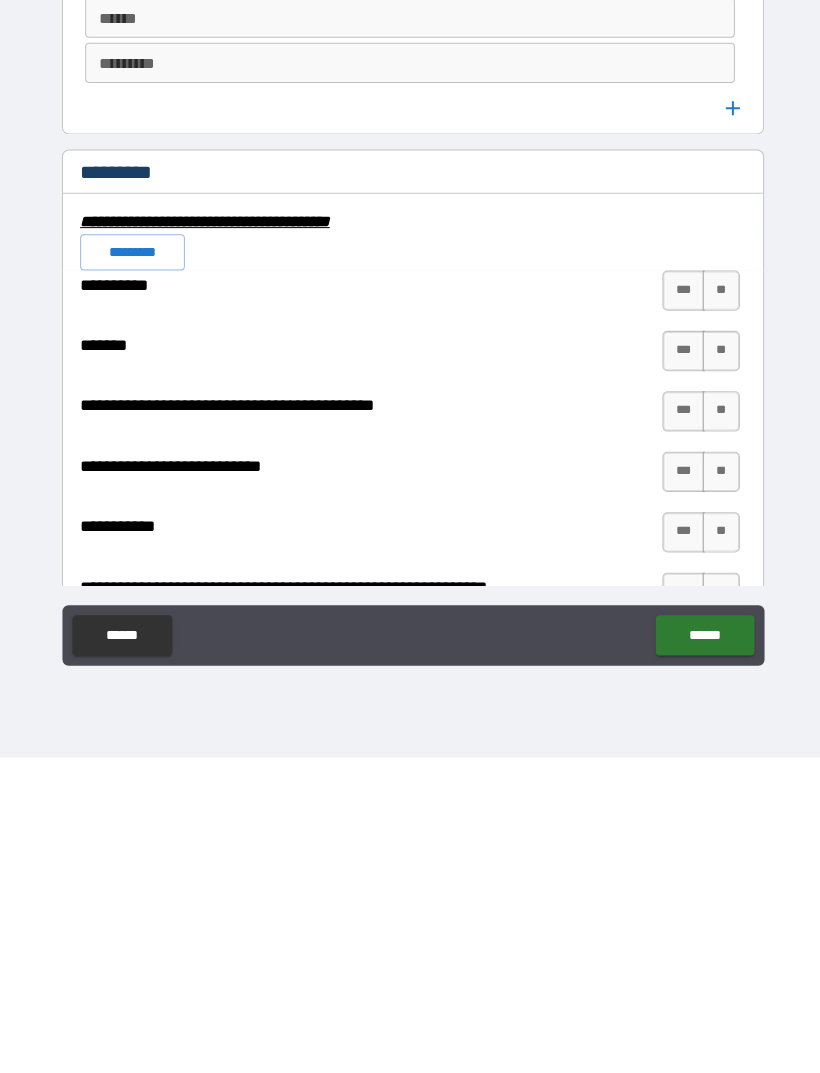 type on "********" 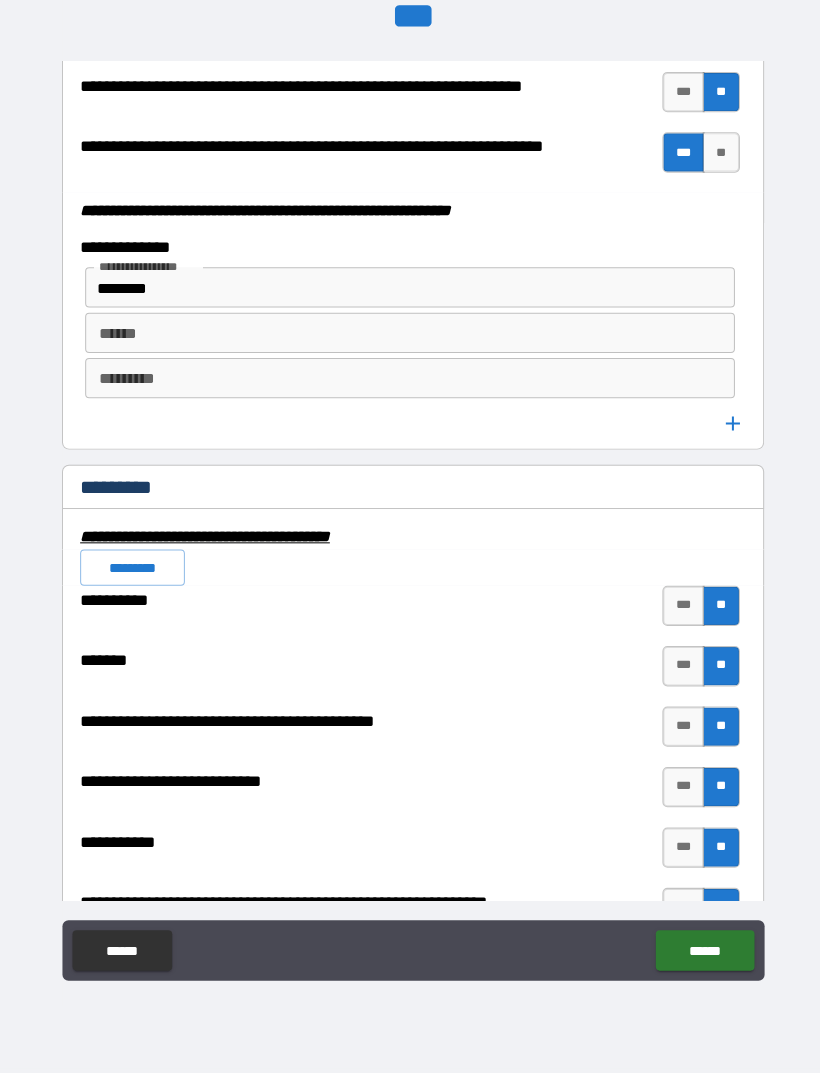 click on "**********" at bounding box center [407, 789] 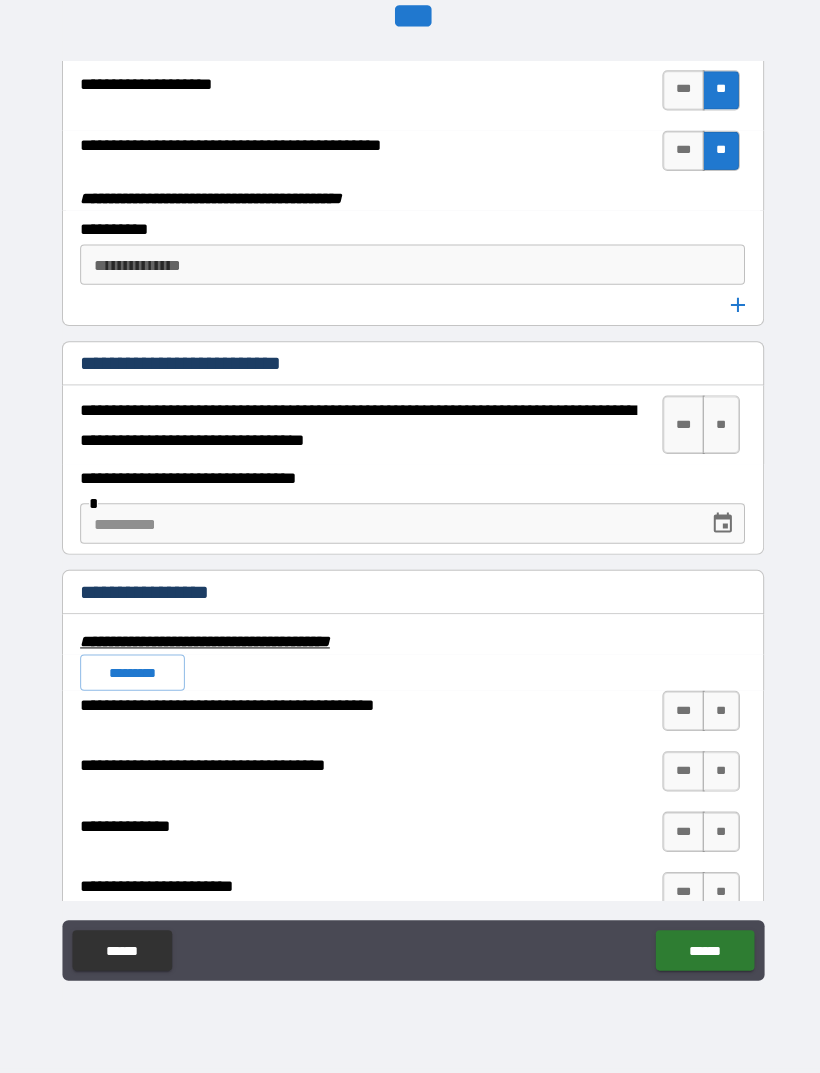 scroll, scrollTop: 6401, scrollLeft: 0, axis: vertical 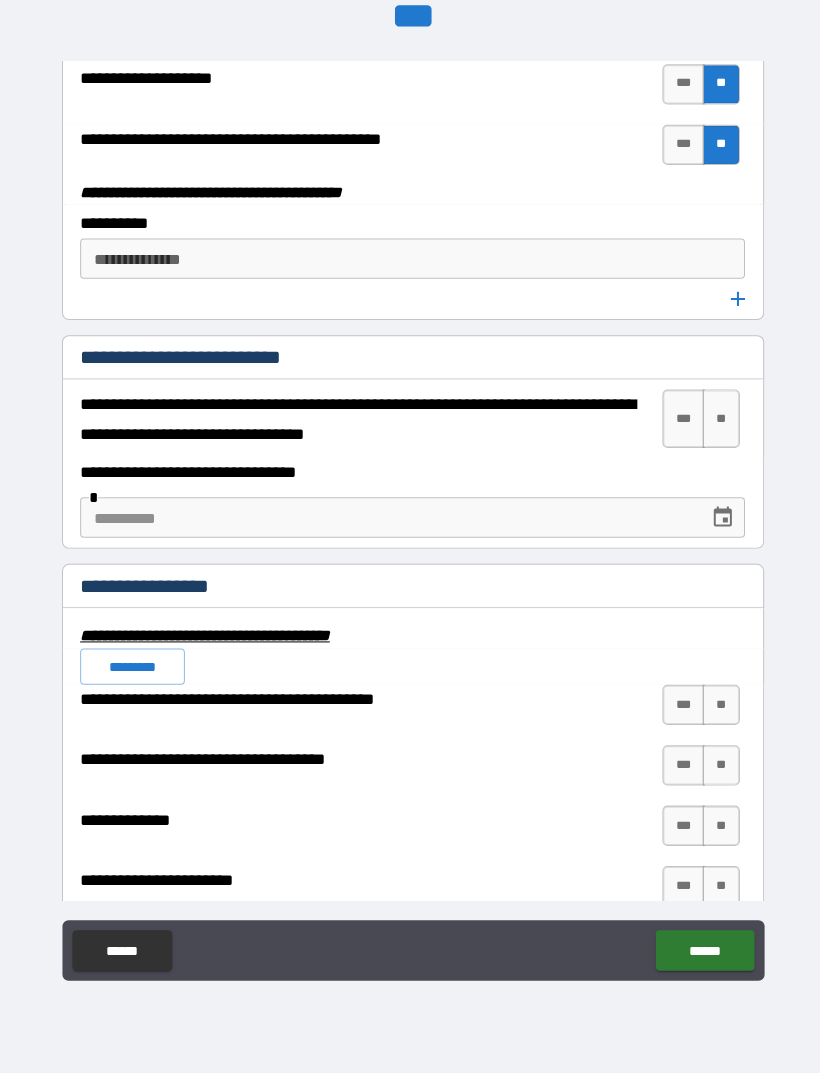 click on "**" at bounding box center [716, 423] 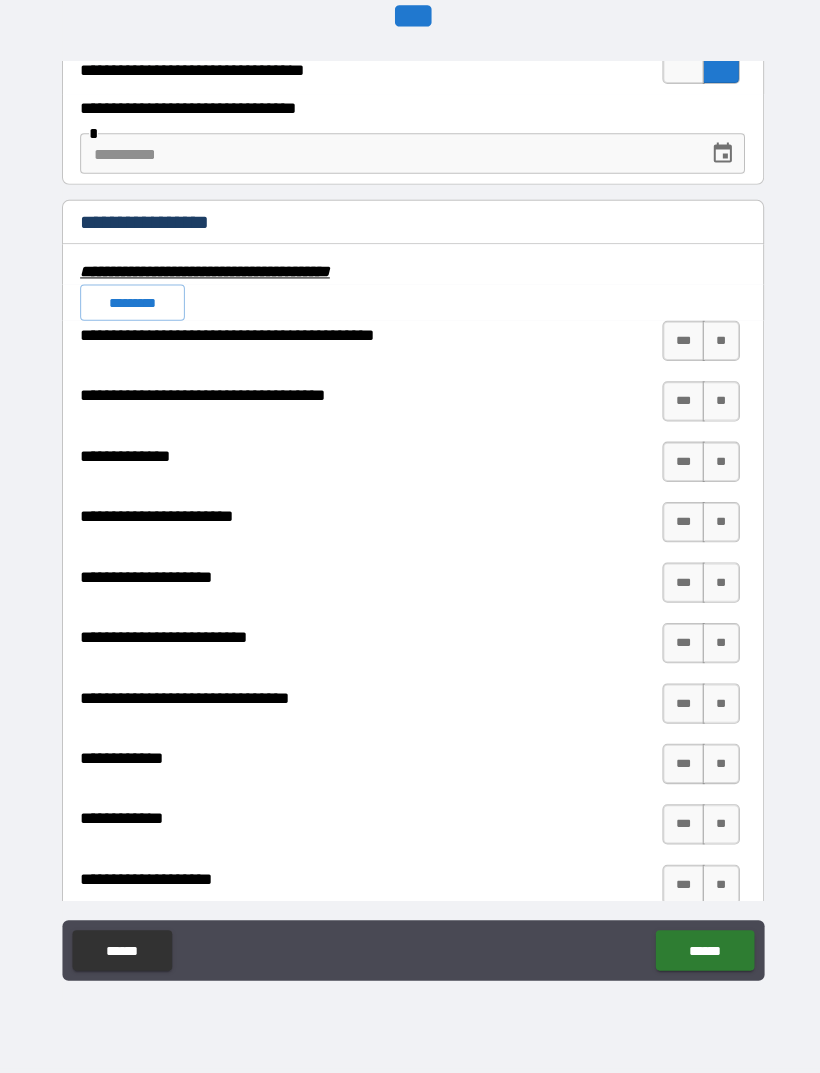 scroll, scrollTop: 6763, scrollLeft: 0, axis: vertical 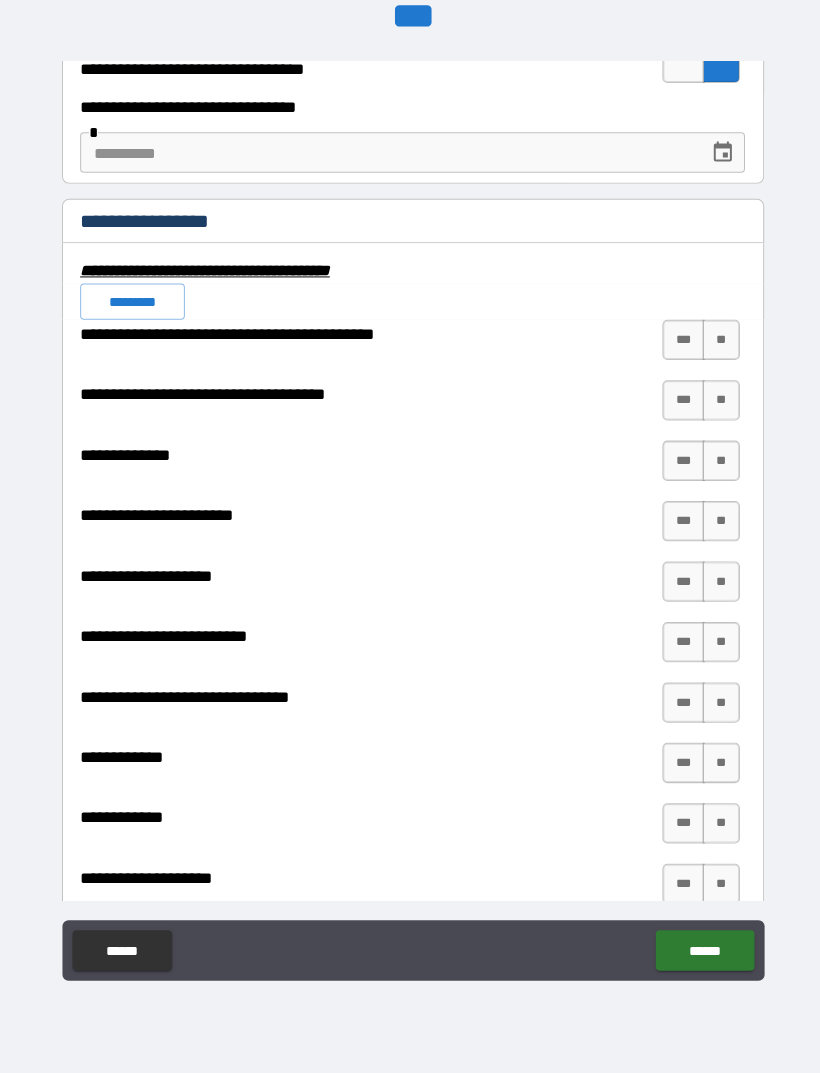 click on "*********" at bounding box center (132, 307) 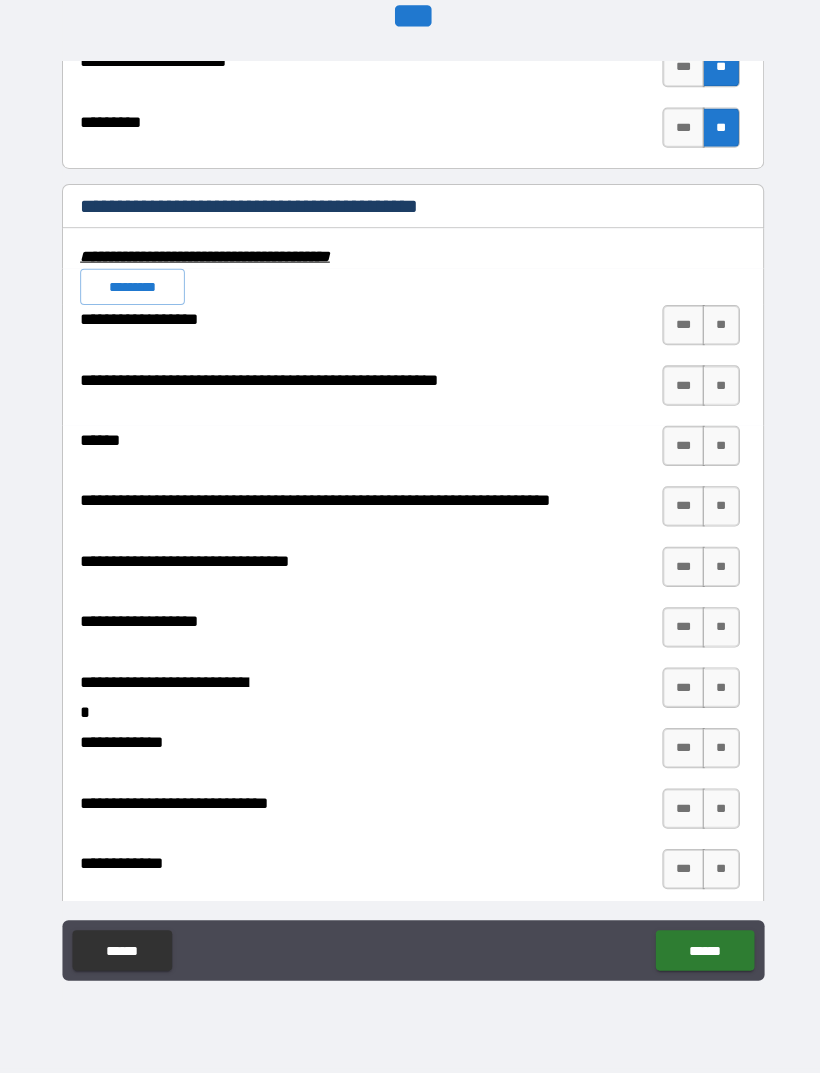 scroll, scrollTop: 7776, scrollLeft: 0, axis: vertical 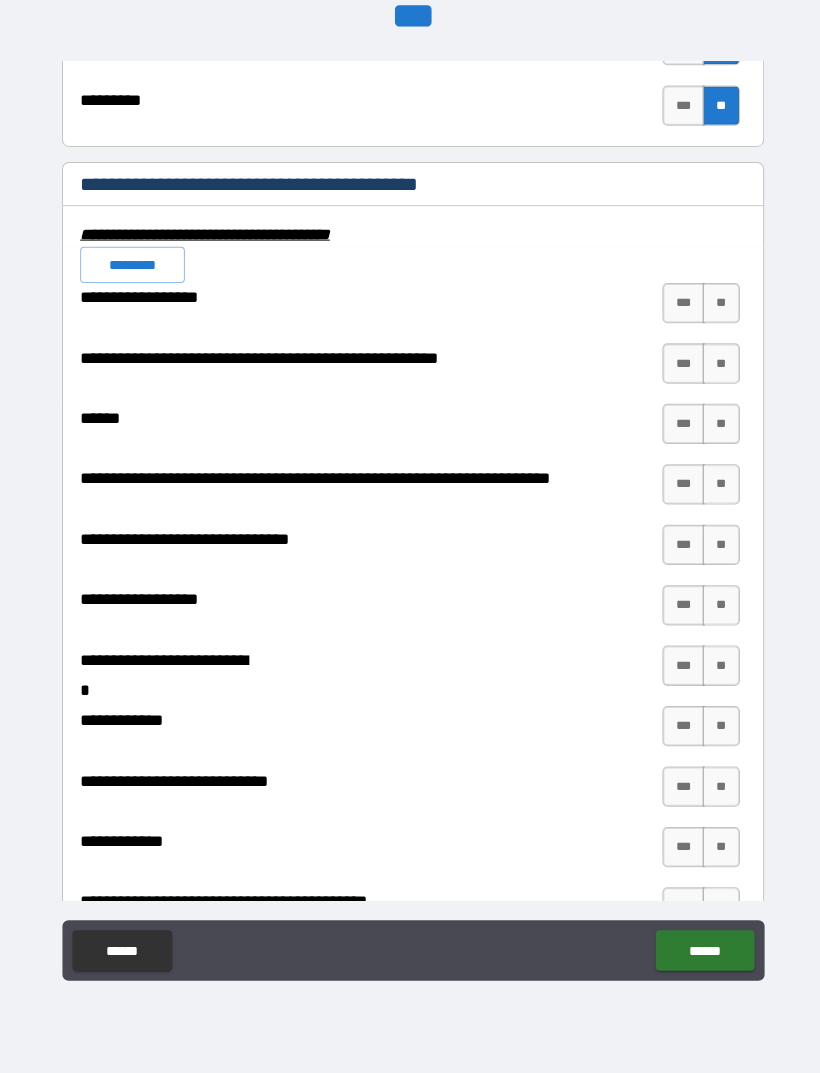 click on "***" at bounding box center (679, 488) 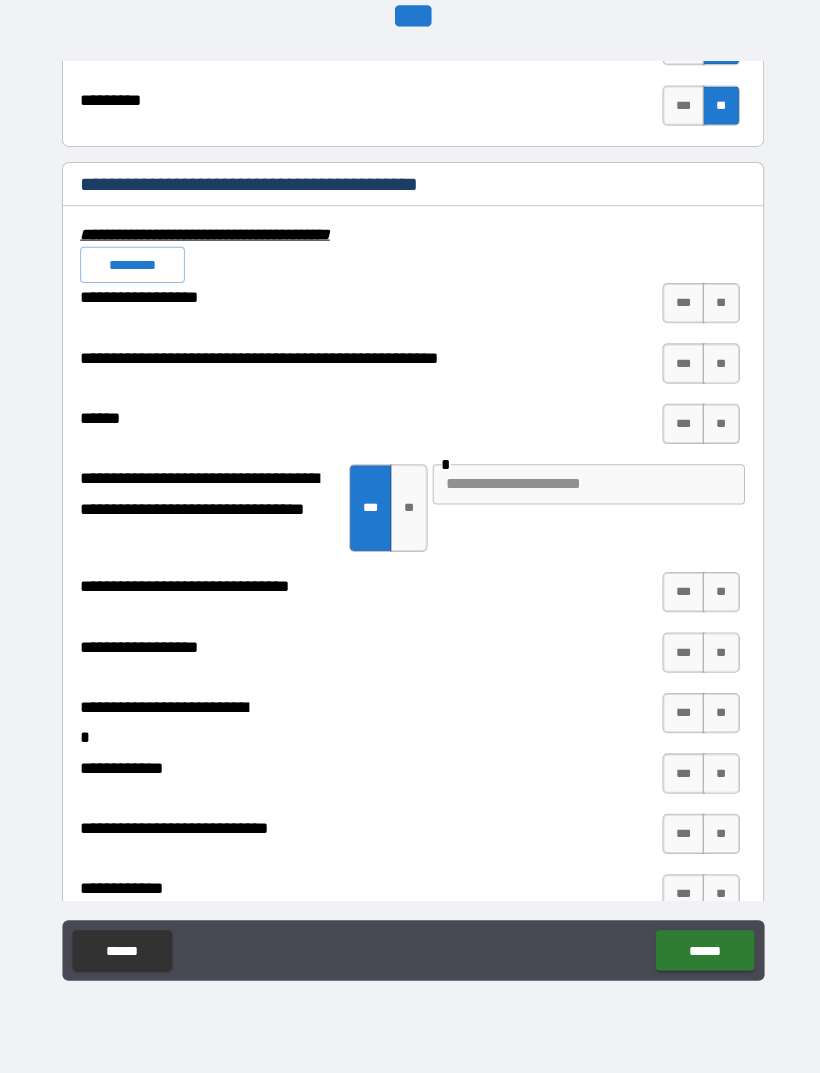 click at bounding box center (585, 488) 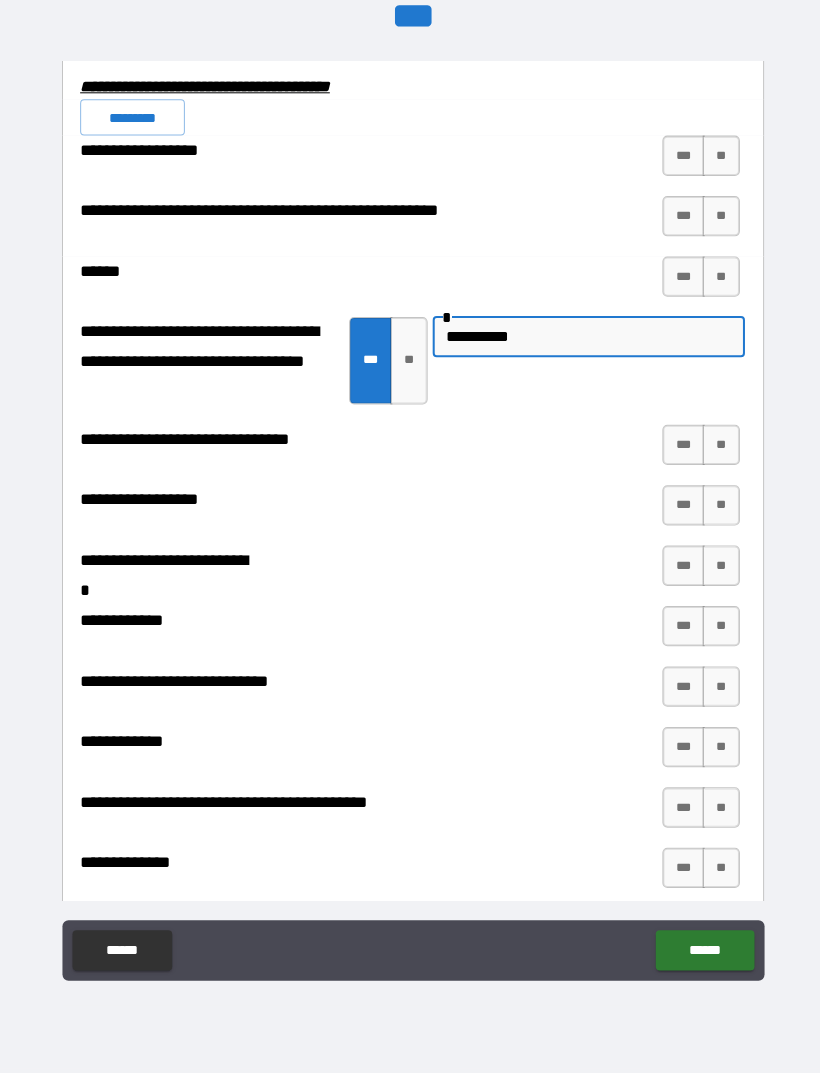 scroll, scrollTop: 7921, scrollLeft: 0, axis: vertical 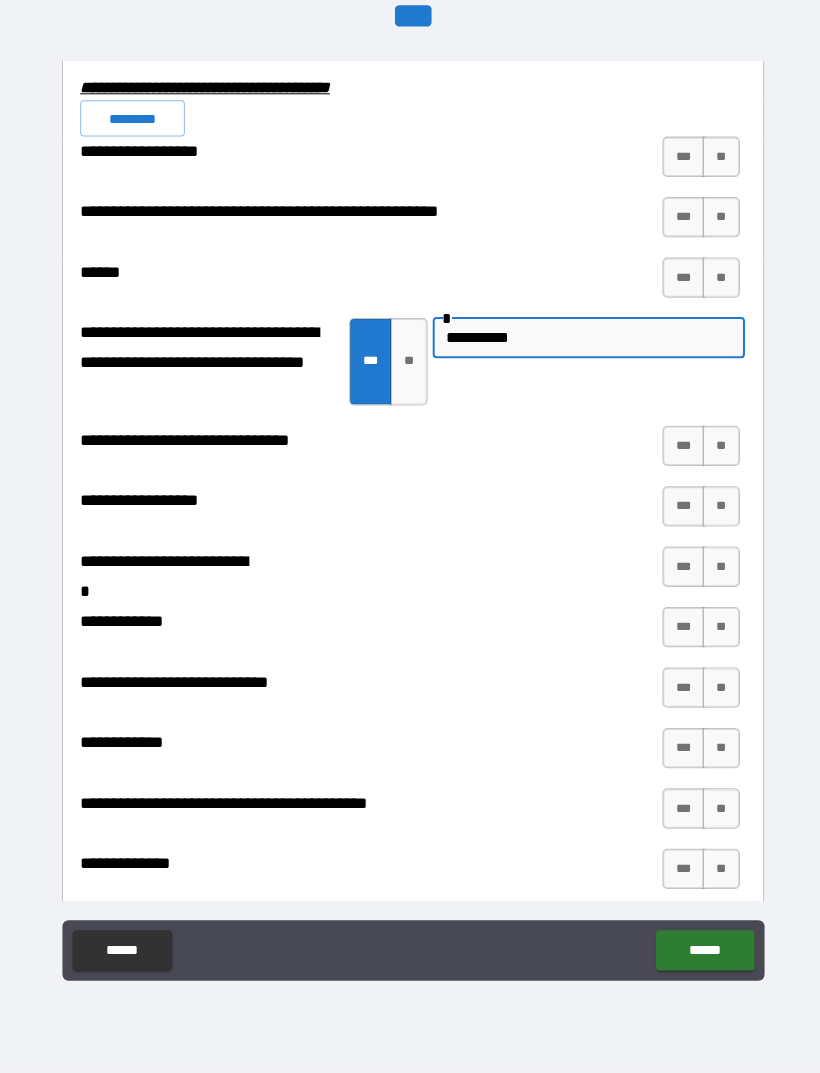 type on "*********" 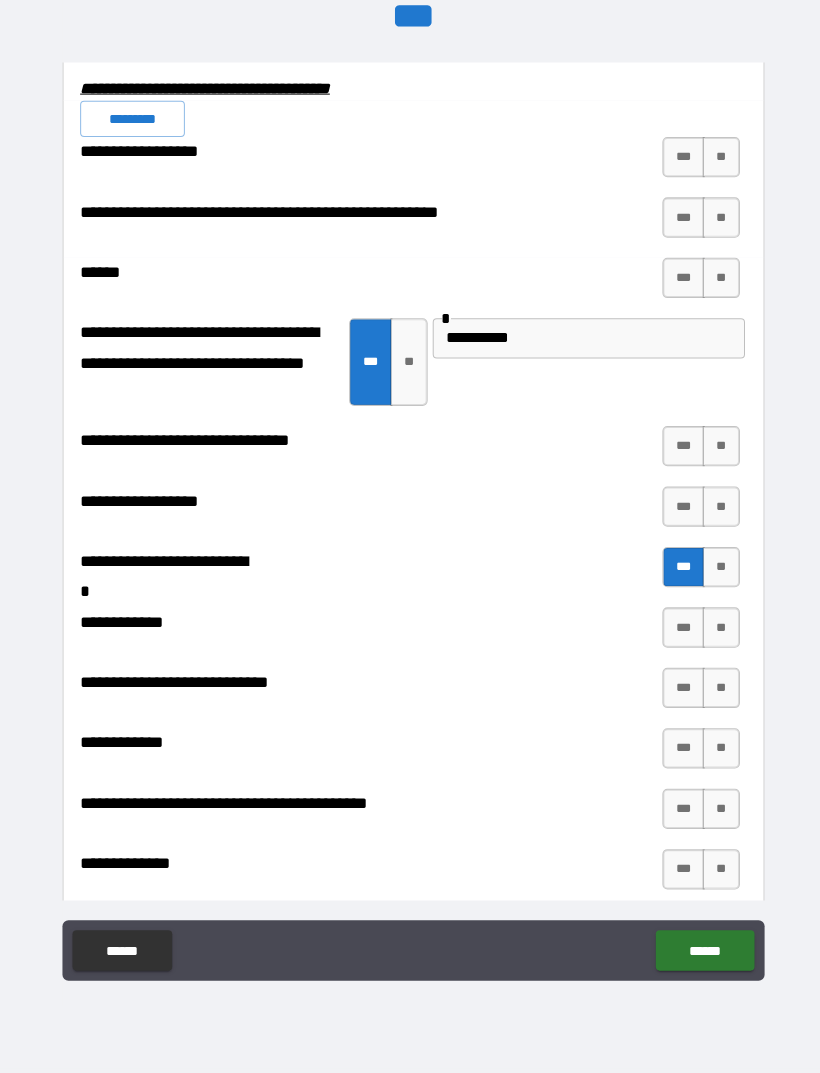 click on "**" at bounding box center (406, 366) 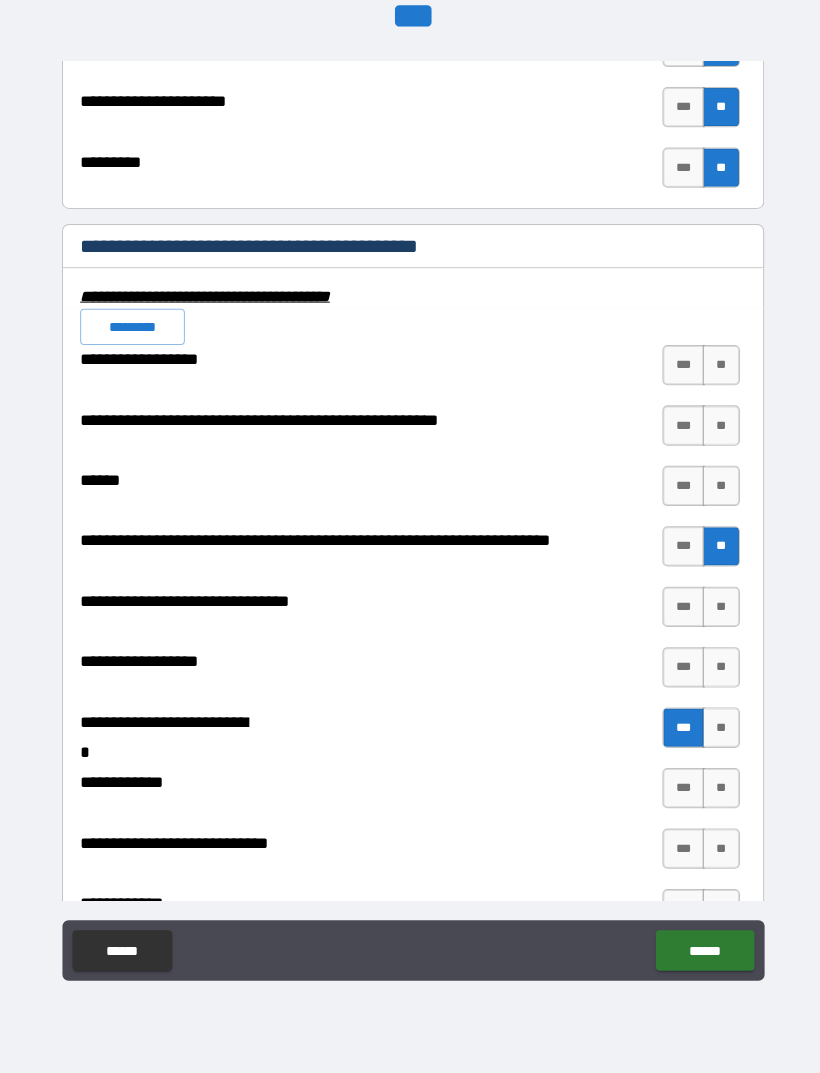scroll, scrollTop: 7701, scrollLeft: 0, axis: vertical 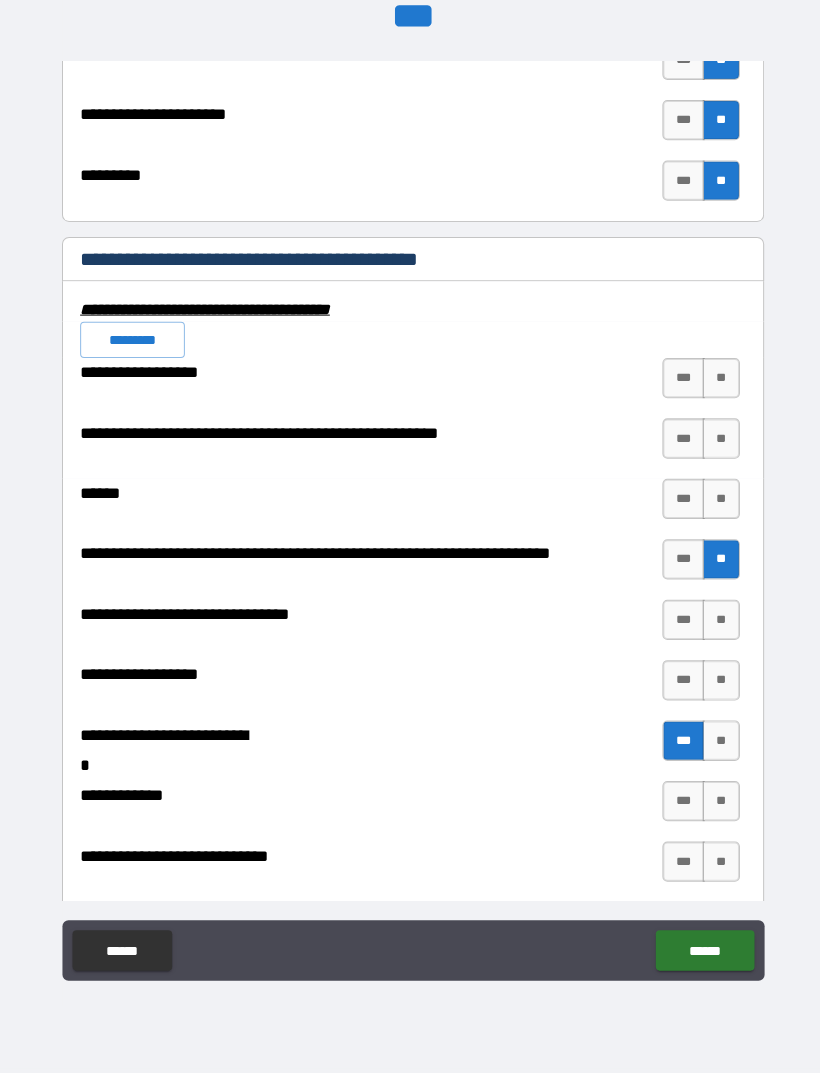 click on "**" at bounding box center (716, 383) 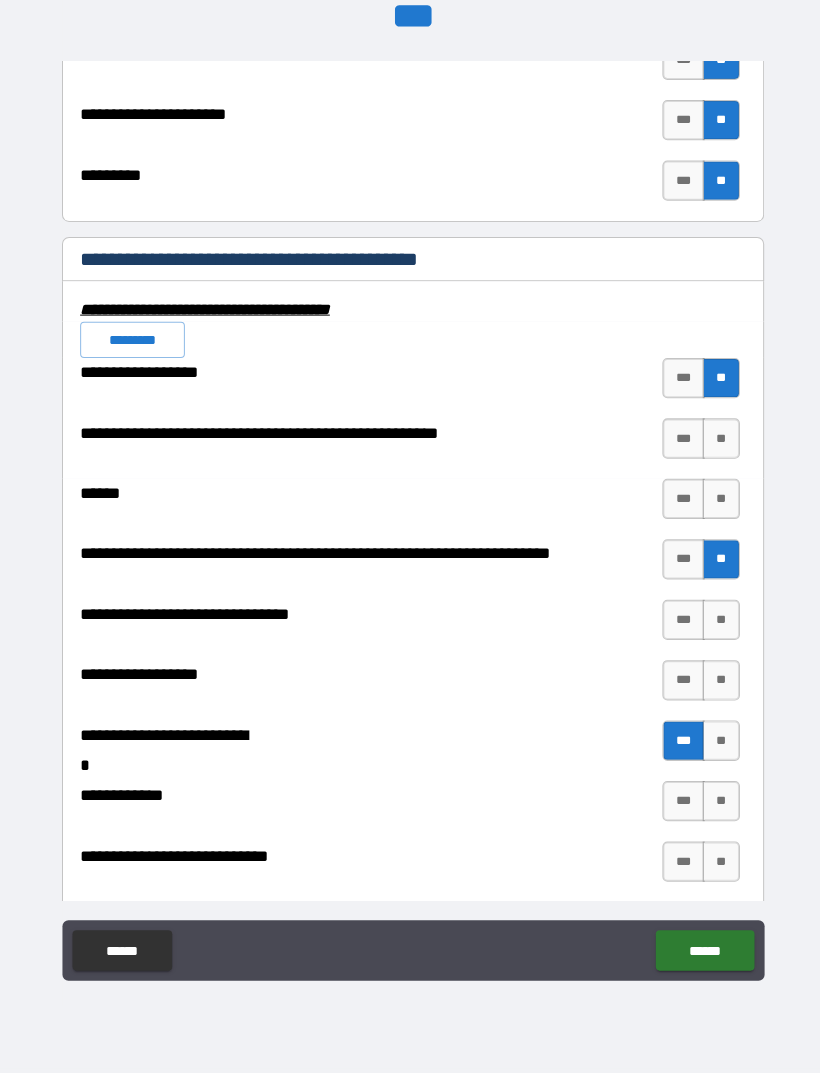 click on "**" at bounding box center [716, 443] 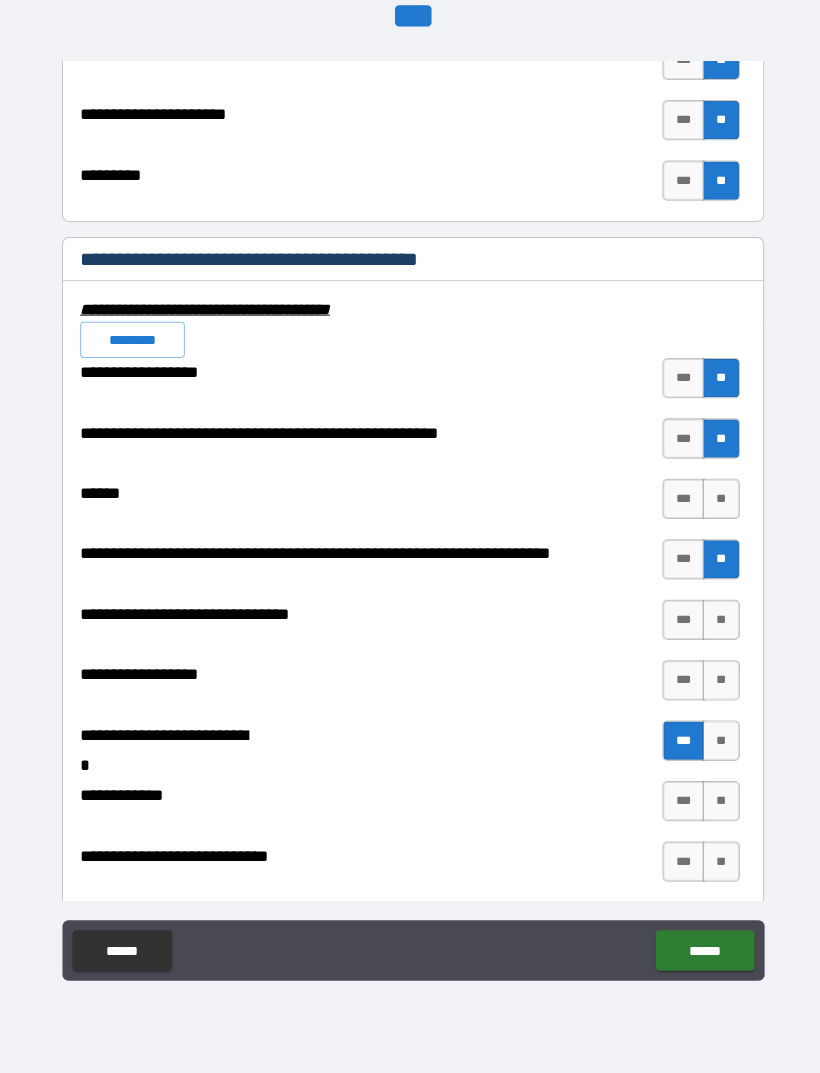 click on "**" at bounding box center (716, 503) 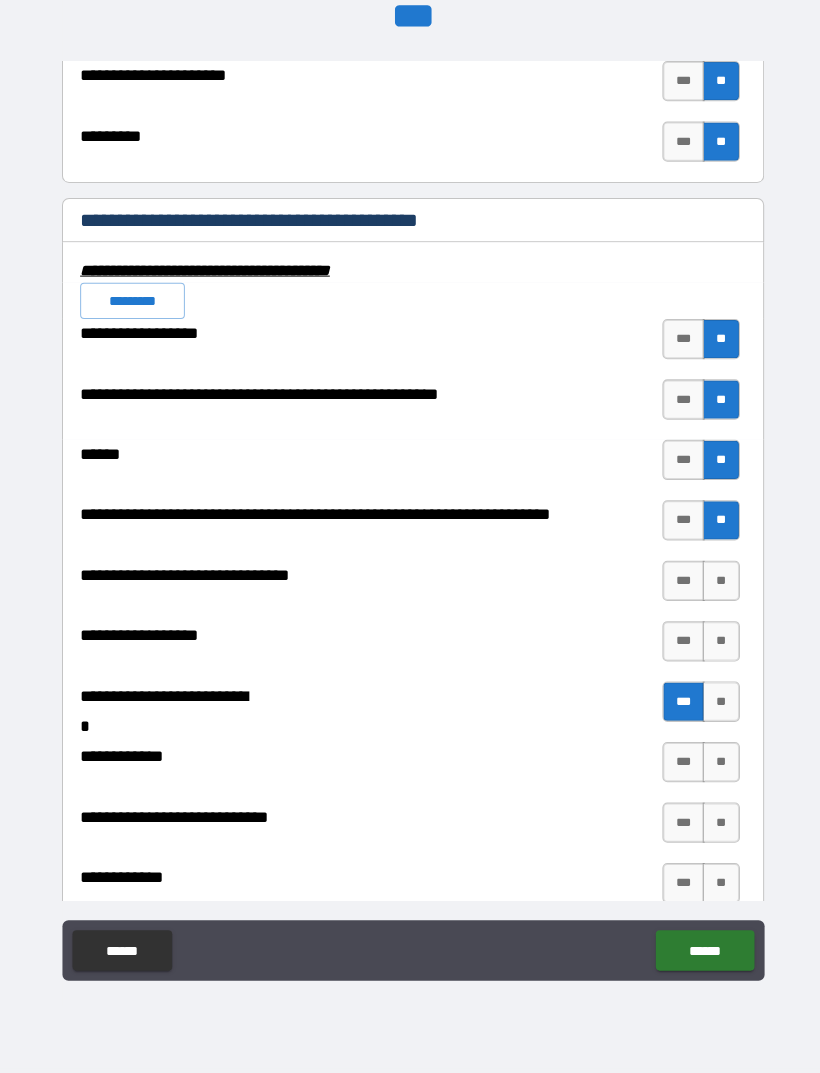 scroll, scrollTop: 7759, scrollLeft: 0, axis: vertical 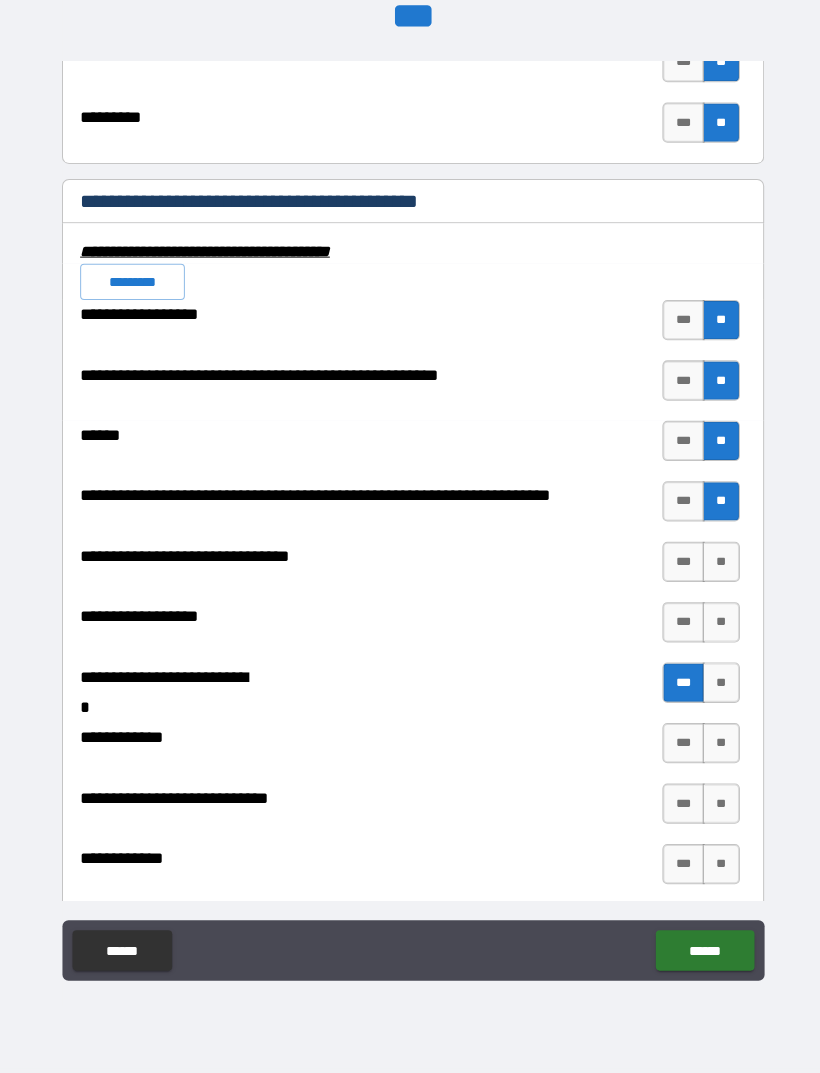 click on "**" at bounding box center [716, 565] 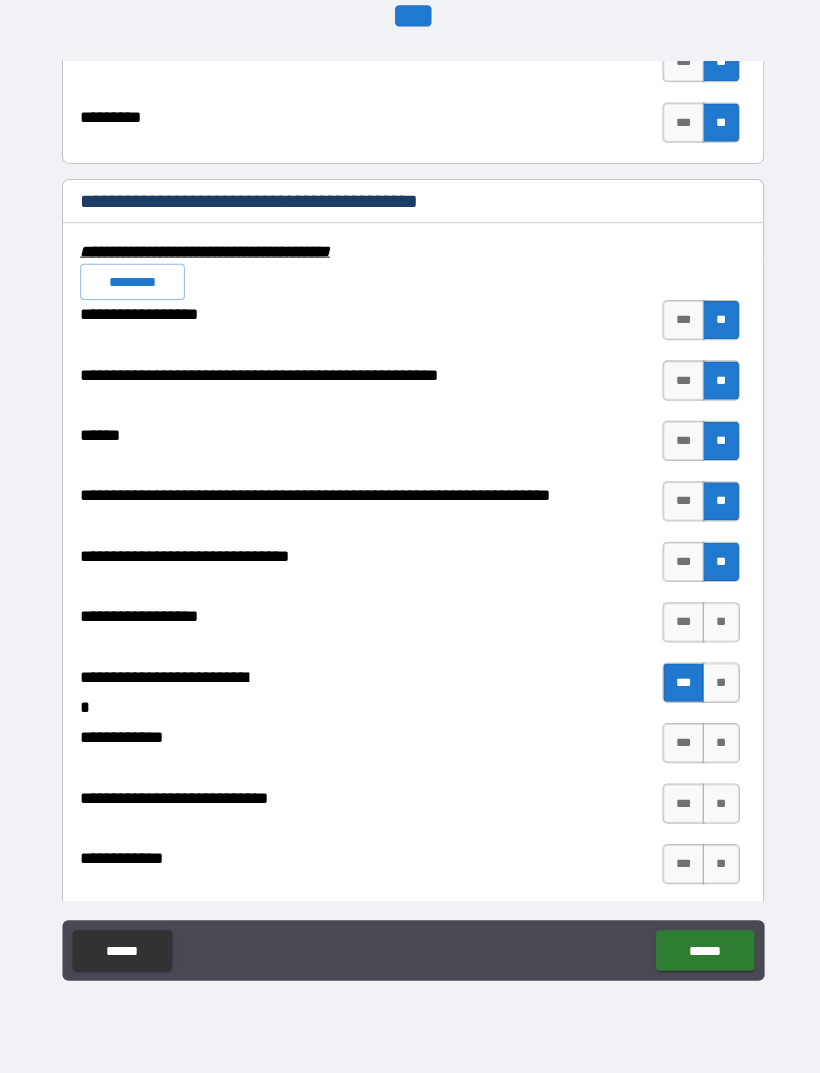 click on "**" at bounding box center [716, 625] 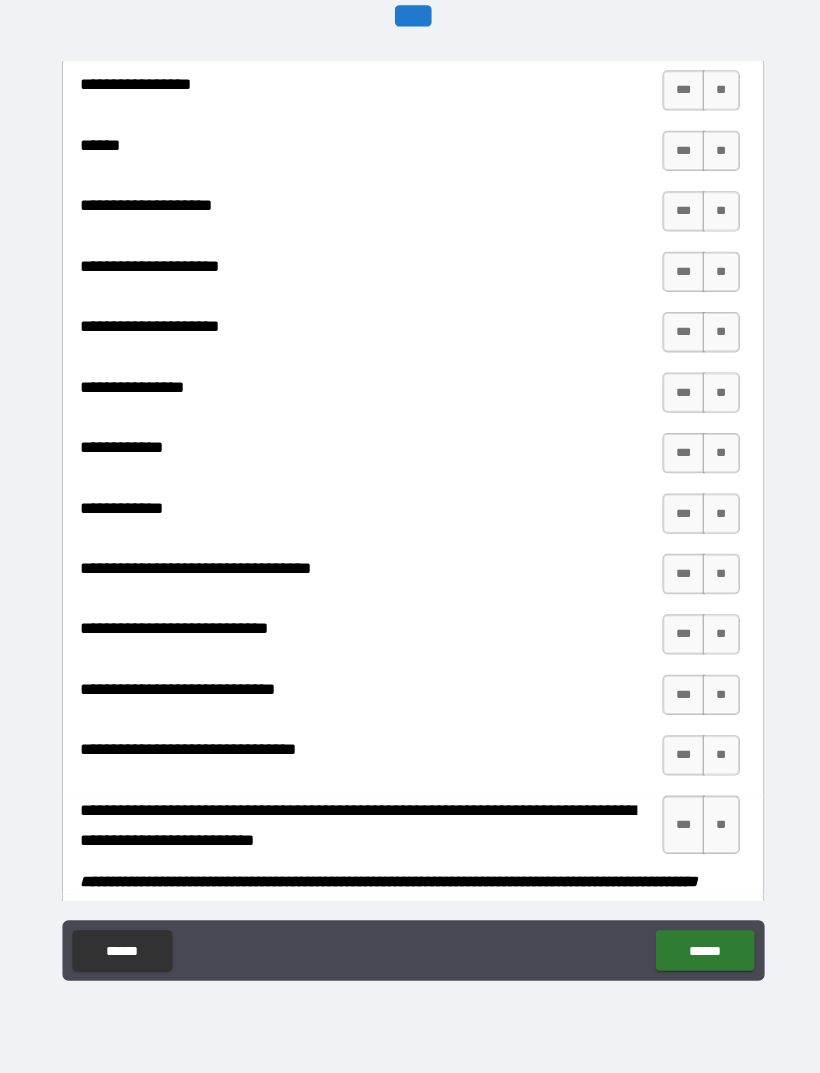 scroll, scrollTop: 9706, scrollLeft: 0, axis: vertical 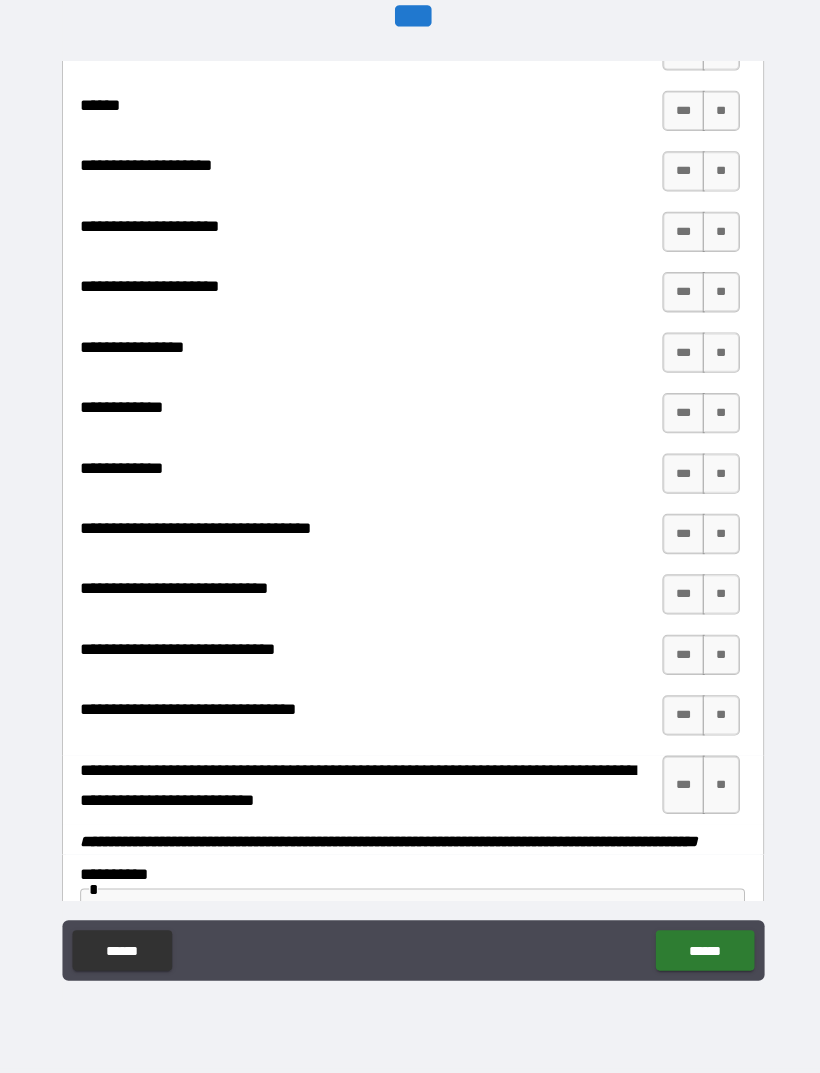 click on "**" at bounding box center (716, 718) 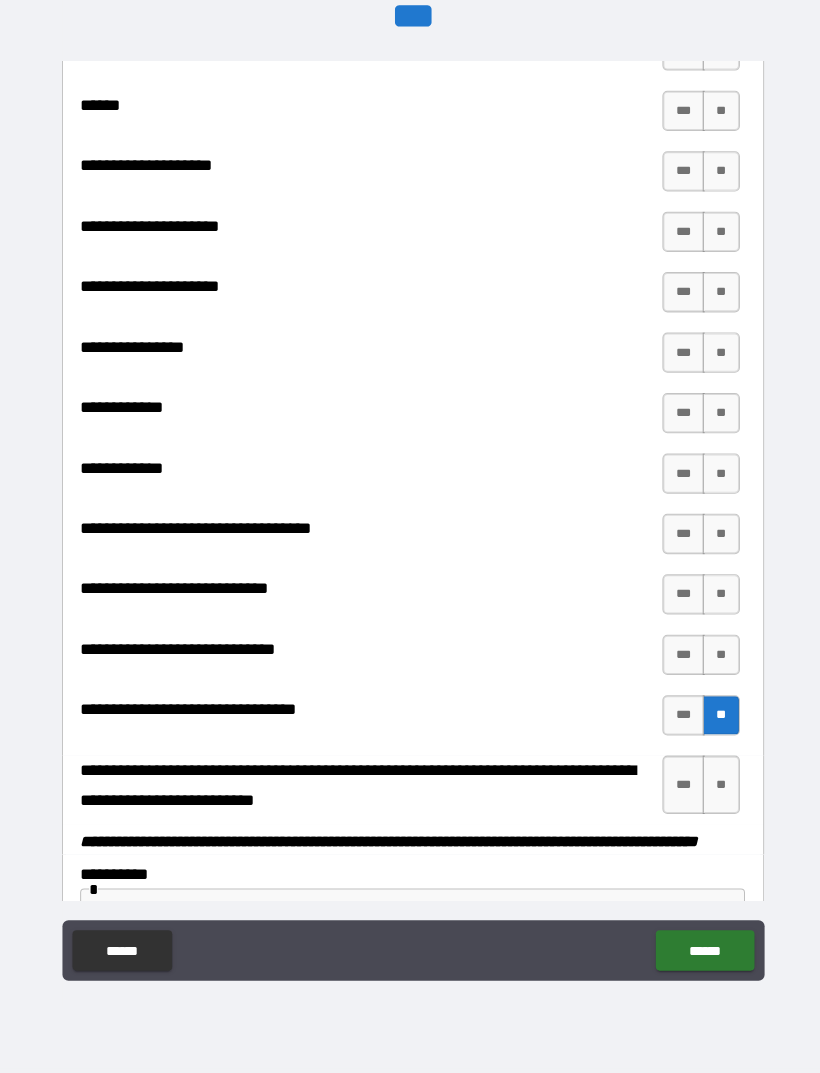 click on "**" at bounding box center [716, 718] 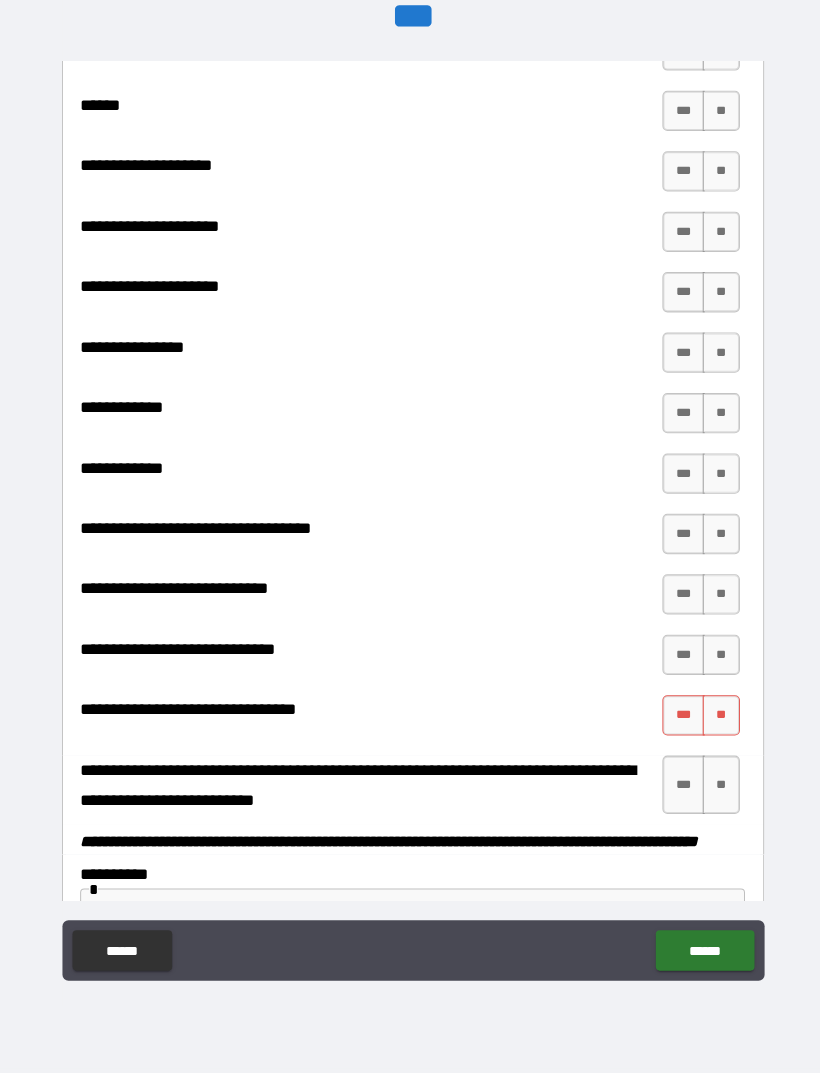click on "**" at bounding box center [716, 718] 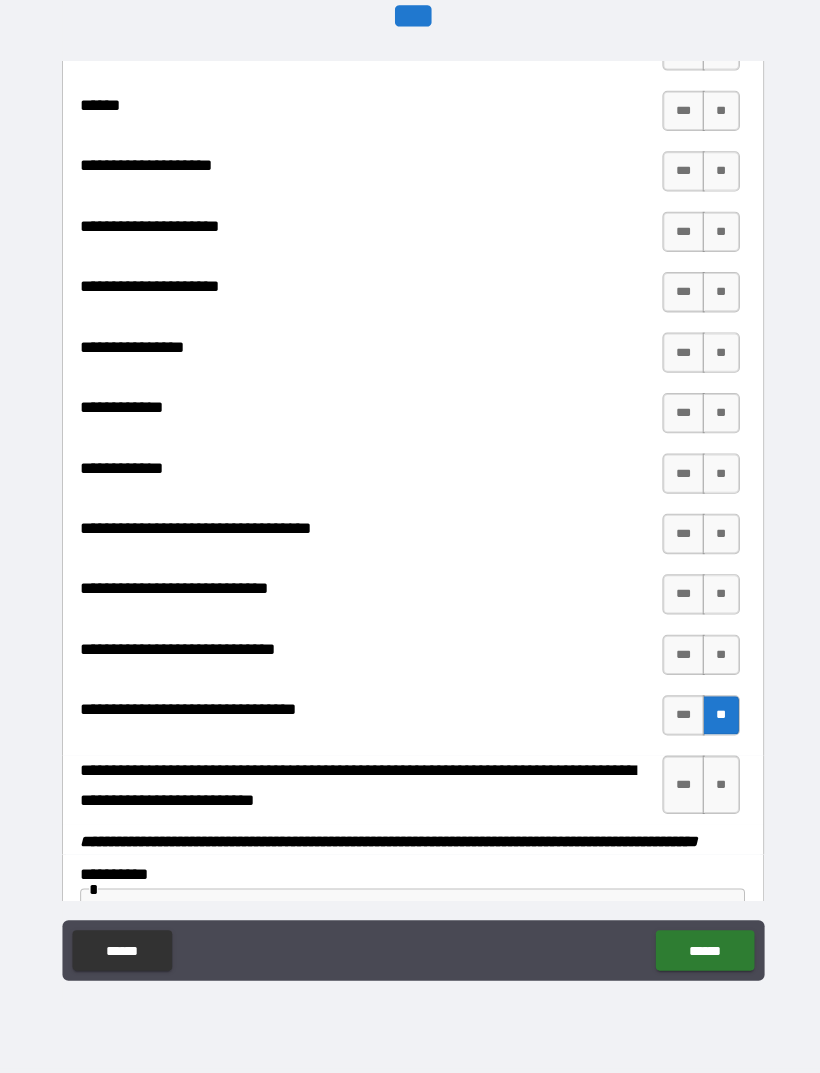 click on "**" at bounding box center (716, 658) 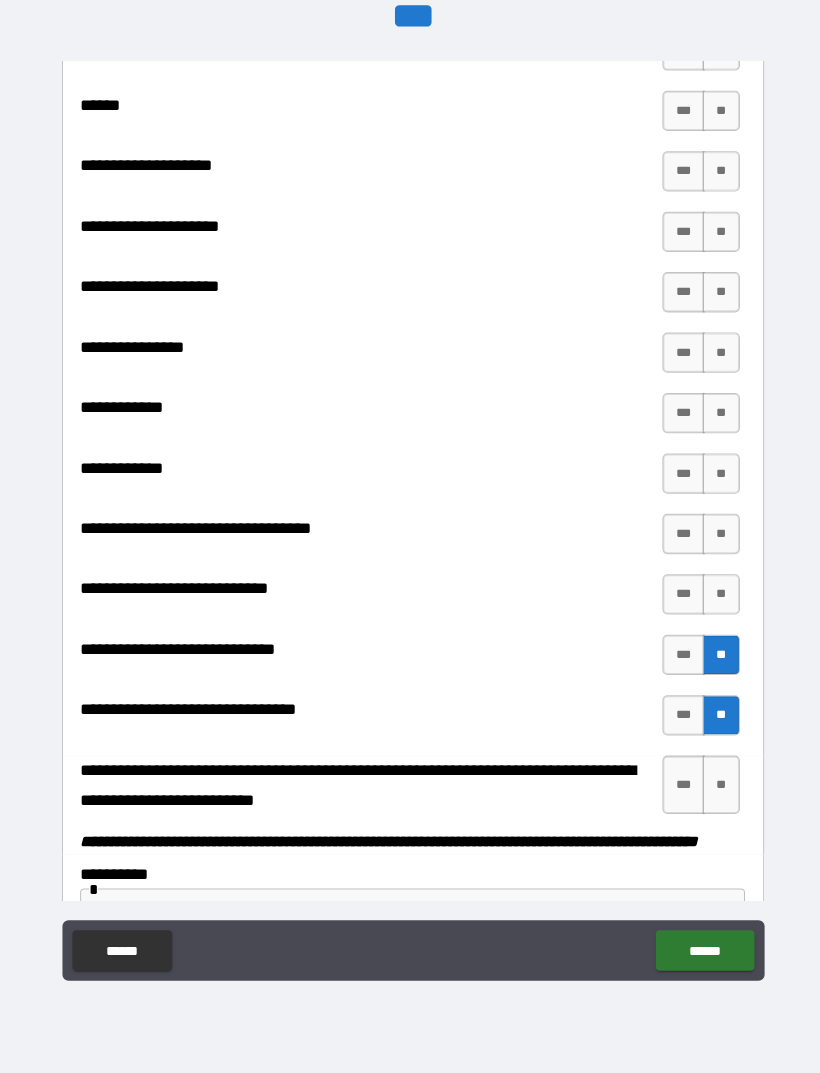 click on "**" at bounding box center [716, 598] 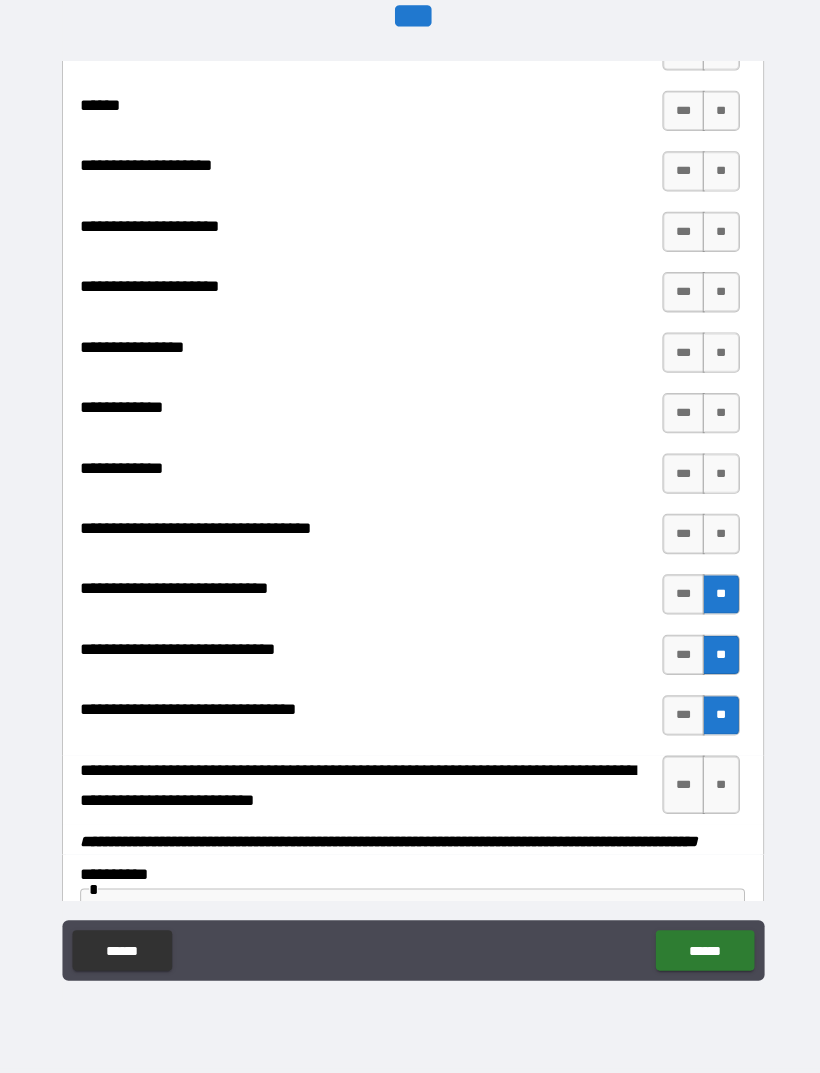 click on "**" at bounding box center (716, 538) 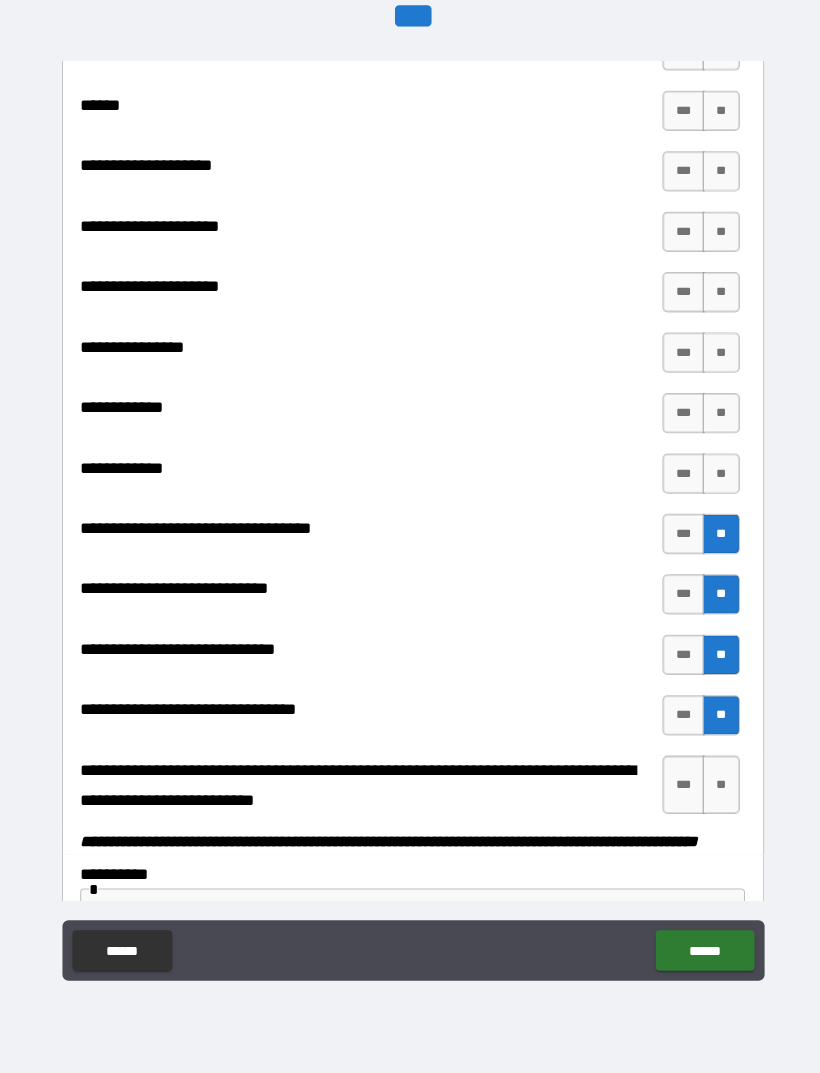 click on "**" at bounding box center [716, 478] 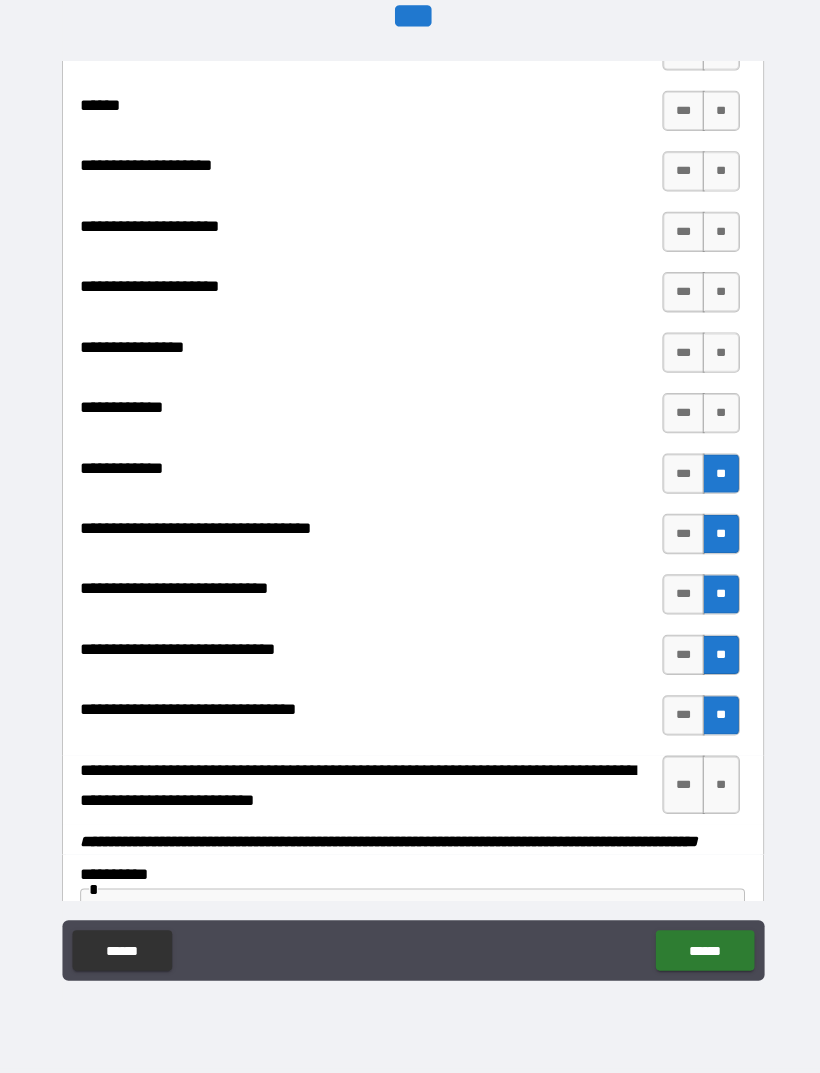 click on "**" at bounding box center [716, 418] 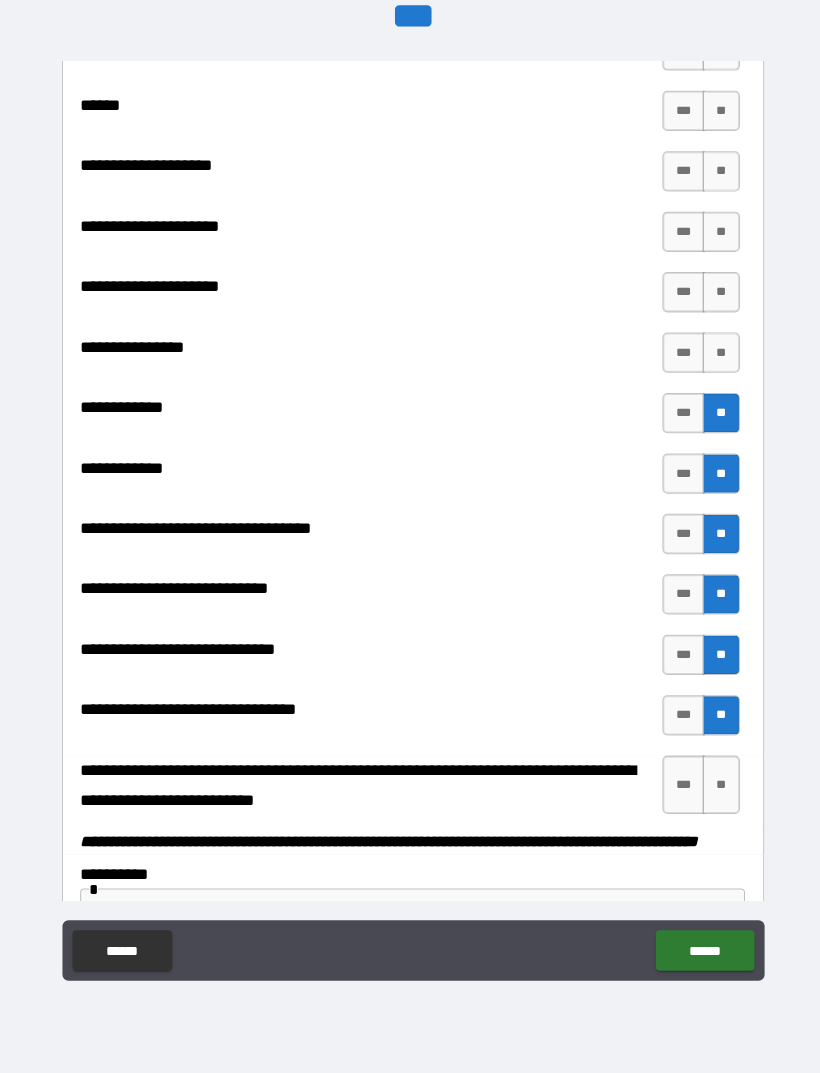 click on "**" at bounding box center (716, 358) 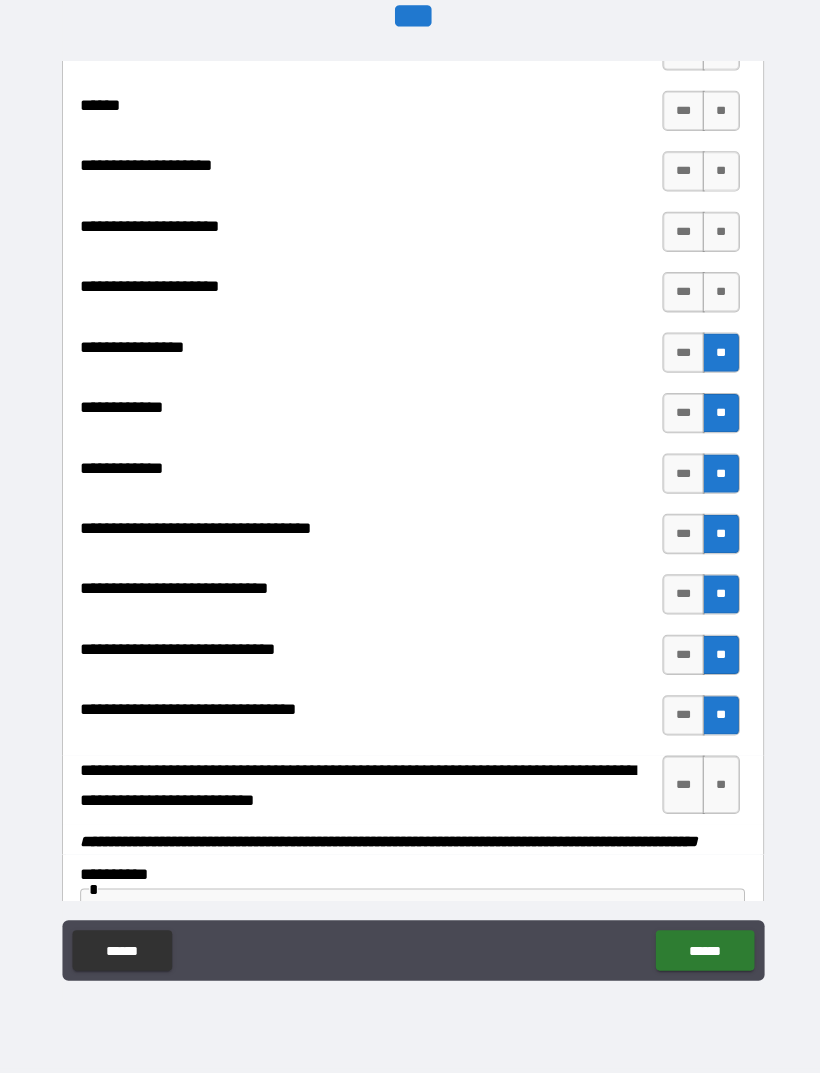 click on "**" at bounding box center [716, 298] 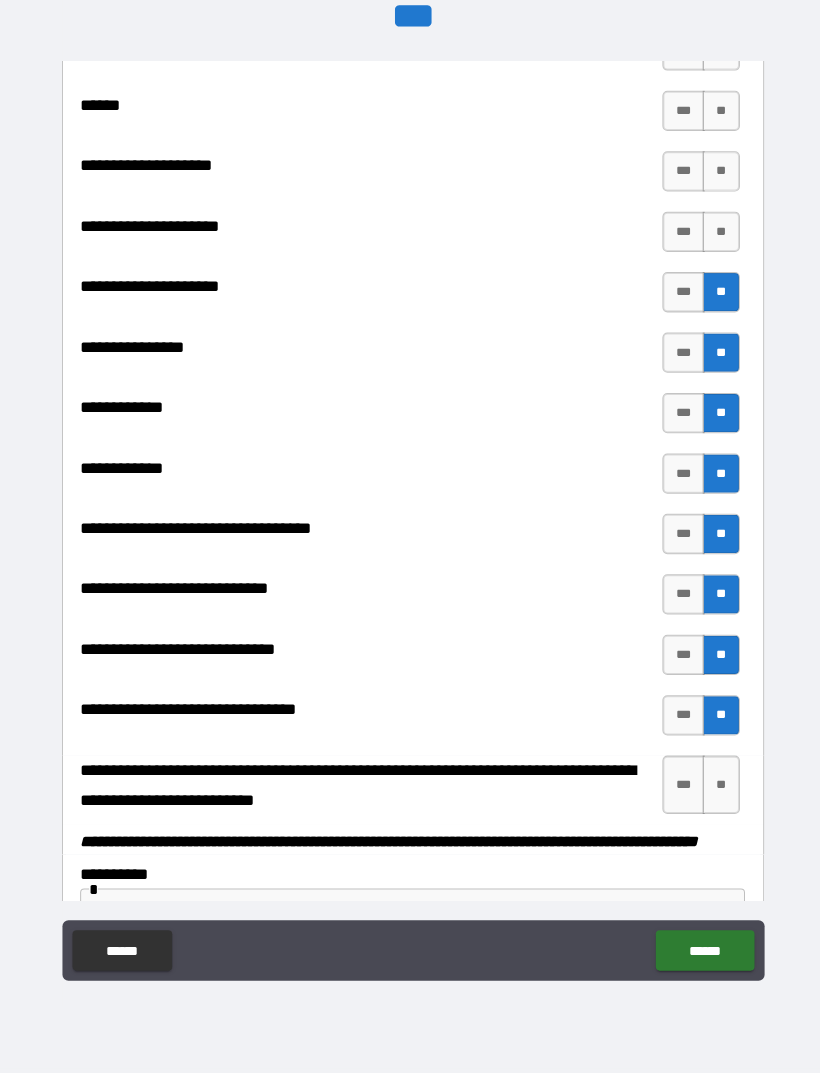 click on "**" at bounding box center [716, 238] 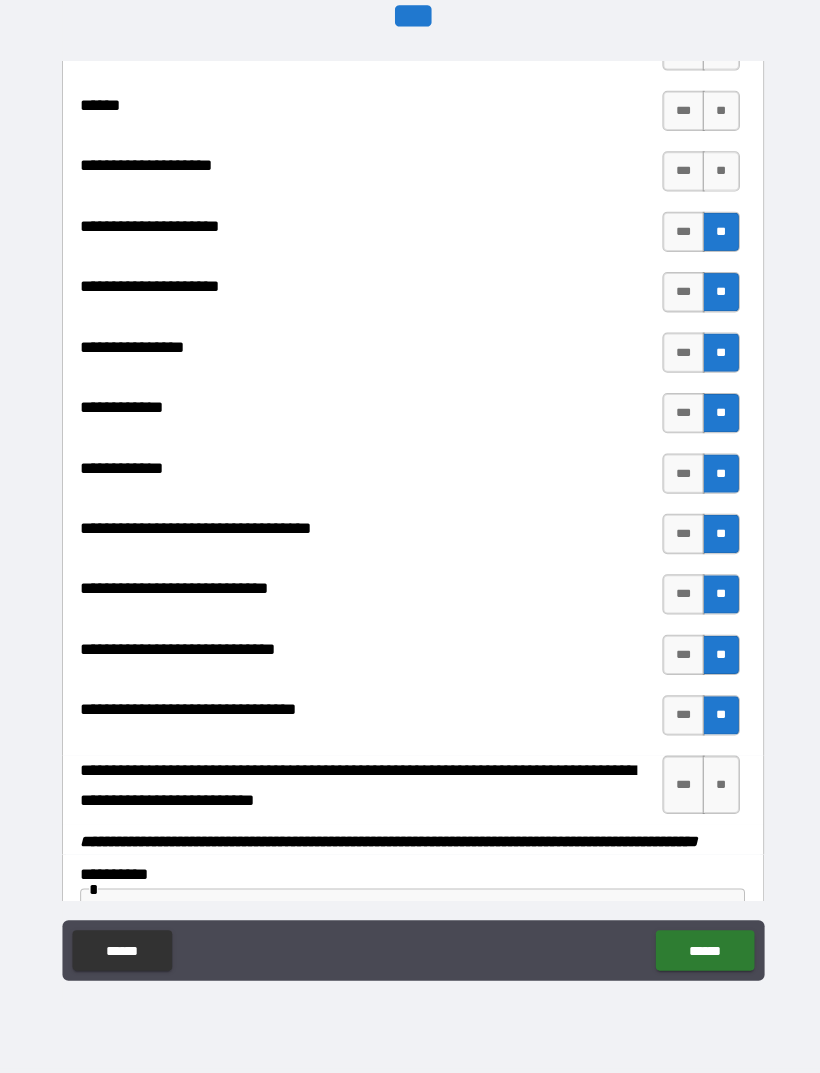 click on "**" at bounding box center (716, 178) 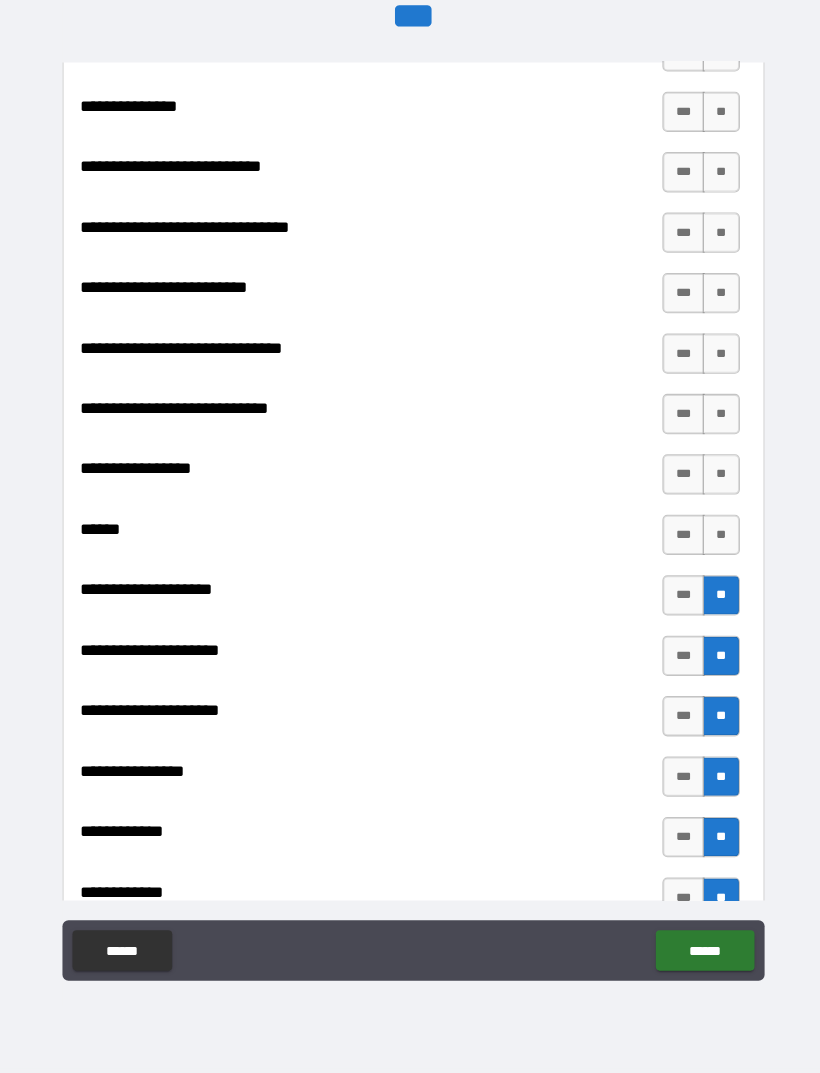scroll, scrollTop: 9286, scrollLeft: 0, axis: vertical 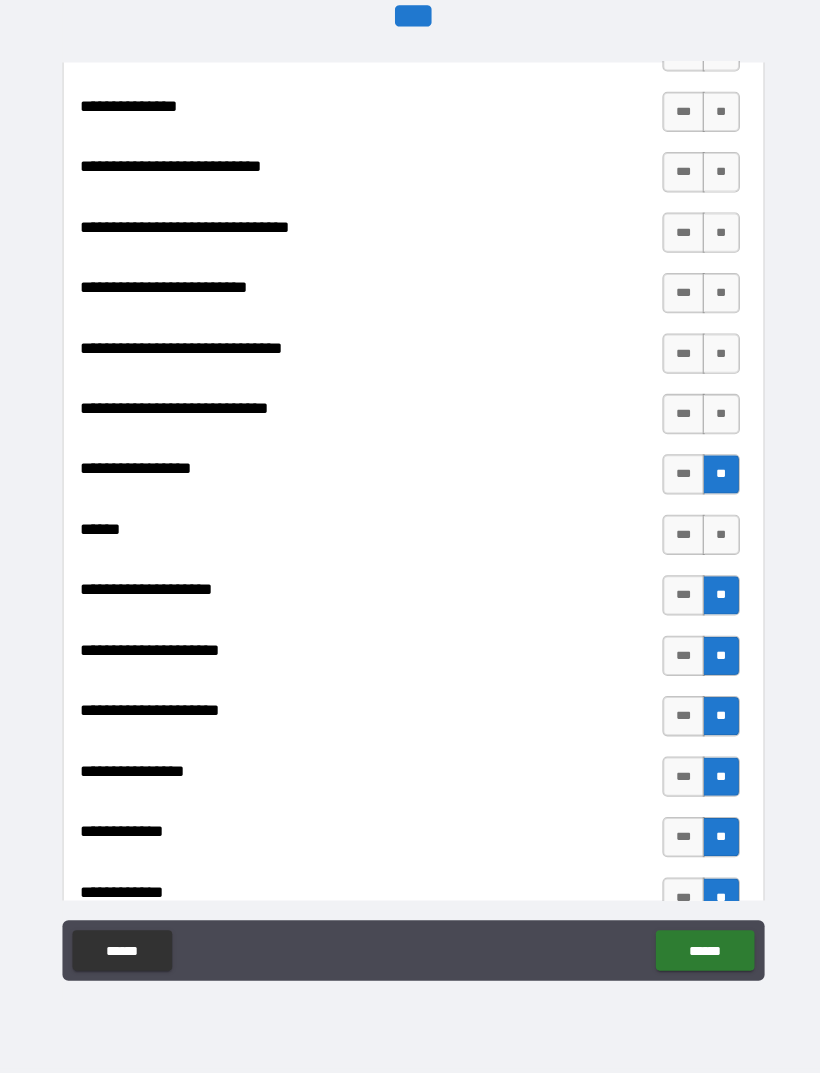 click on "**" at bounding box center (716, 538) 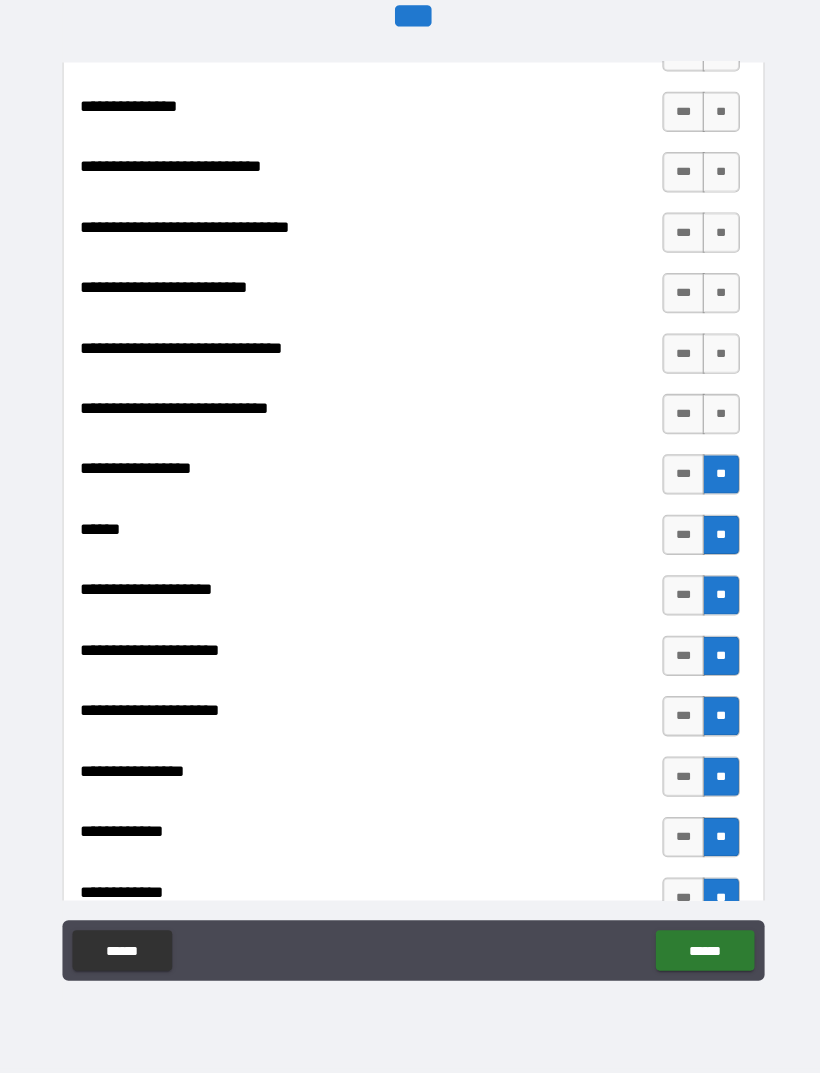 click on "**" at bounding box center [716, 418] 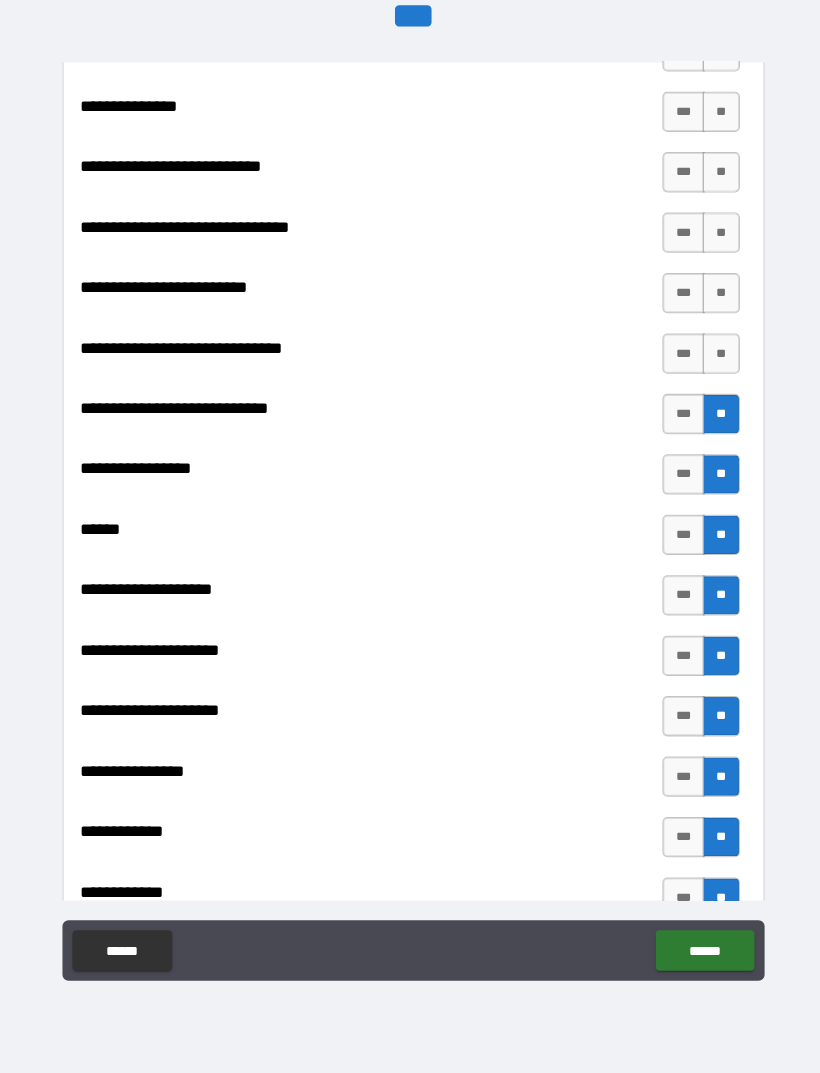 click on "**" at bounding box center [716, 358] 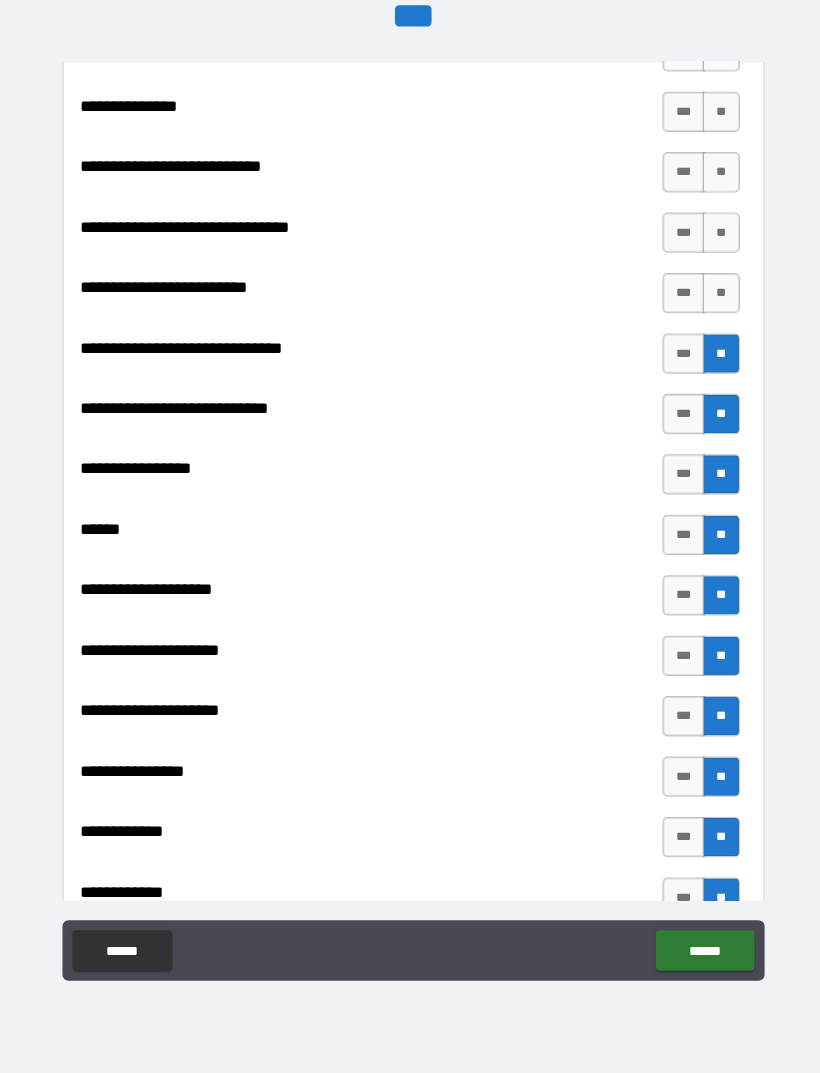 click on "**" at bounding box center [716, 298] 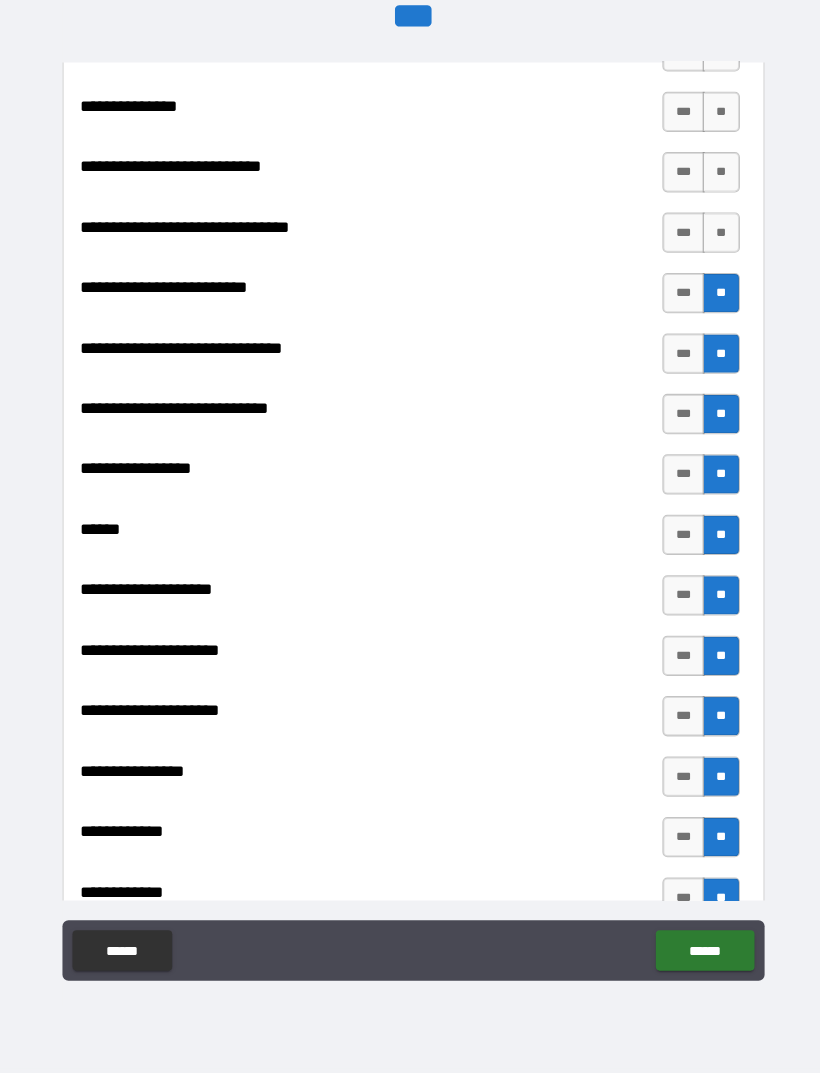 click on "**" at bounding box center (716, 238) 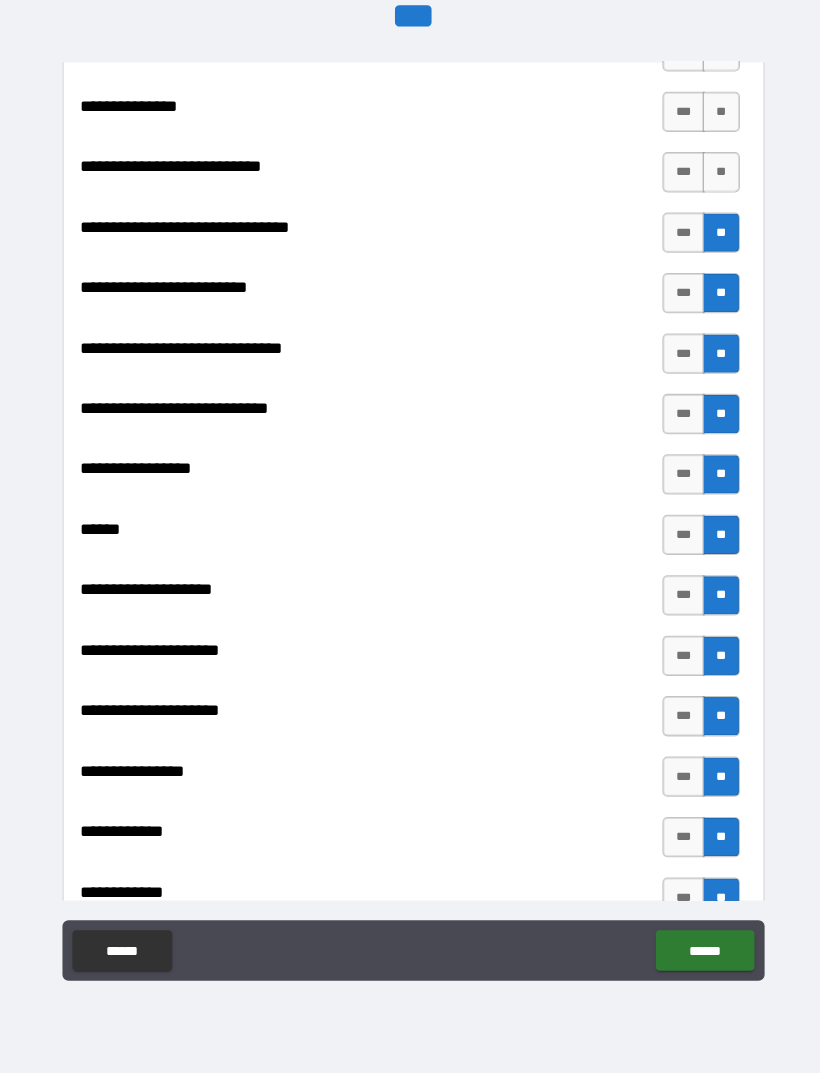 click on "**" at bounding box center [716, 178] 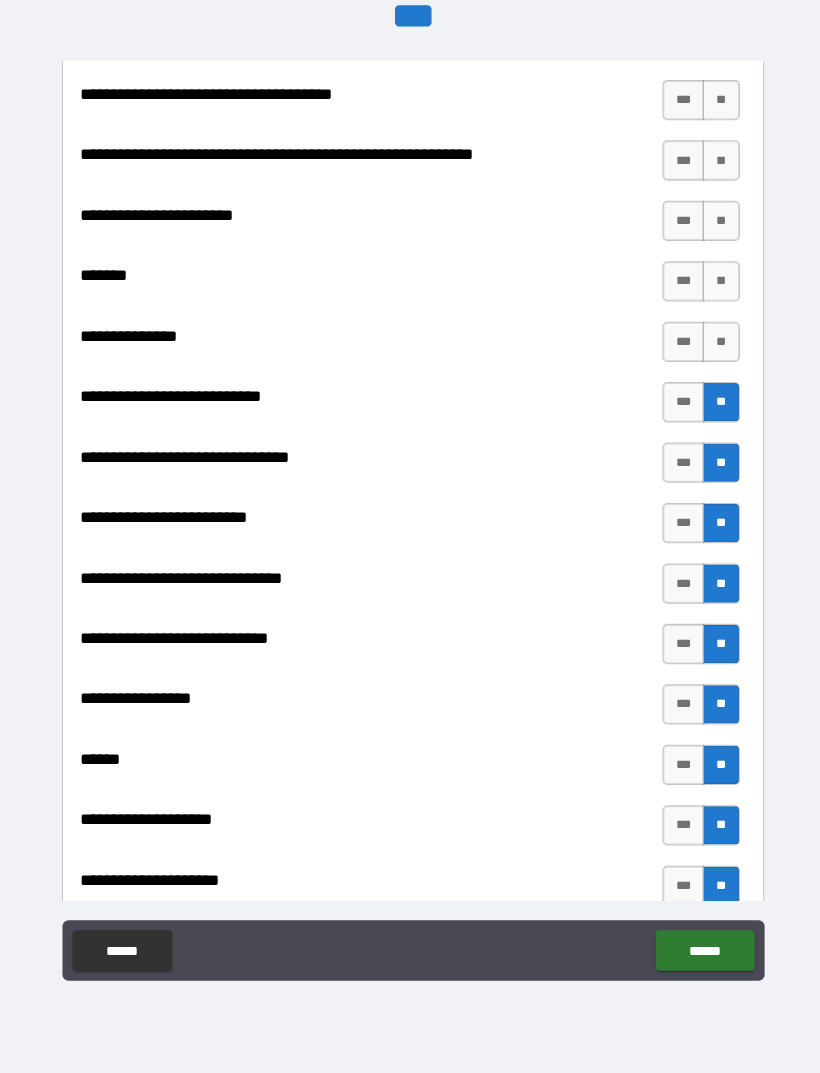 scroll, scrollTop: 9033, scrollLeft: 0, axis: vertical 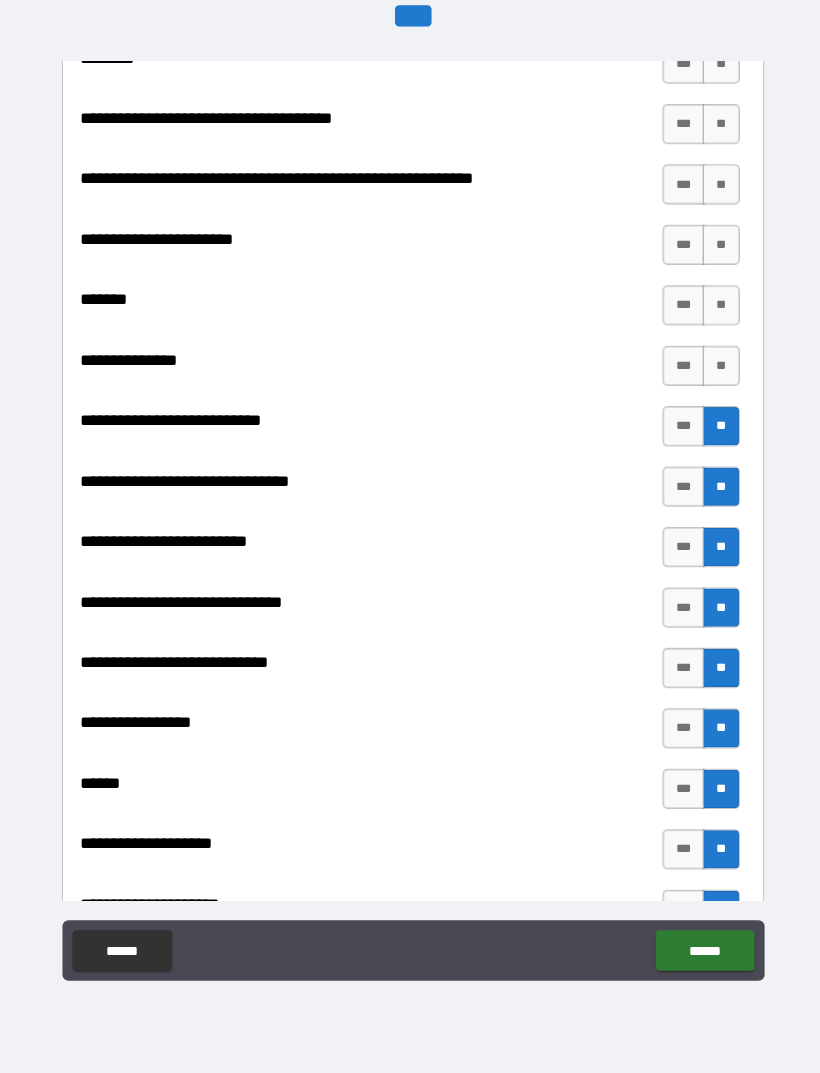 click on "**" at bounding box center [716, 371] 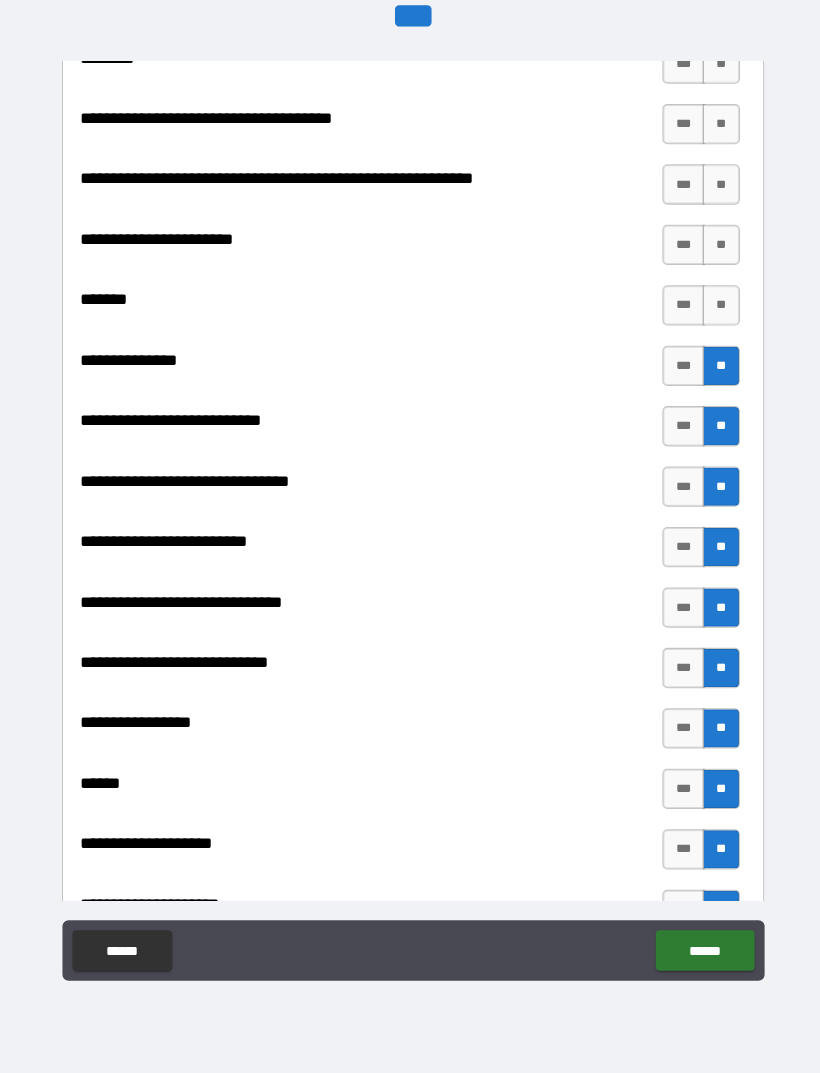 click on "**" at bounding box center (716, 311) 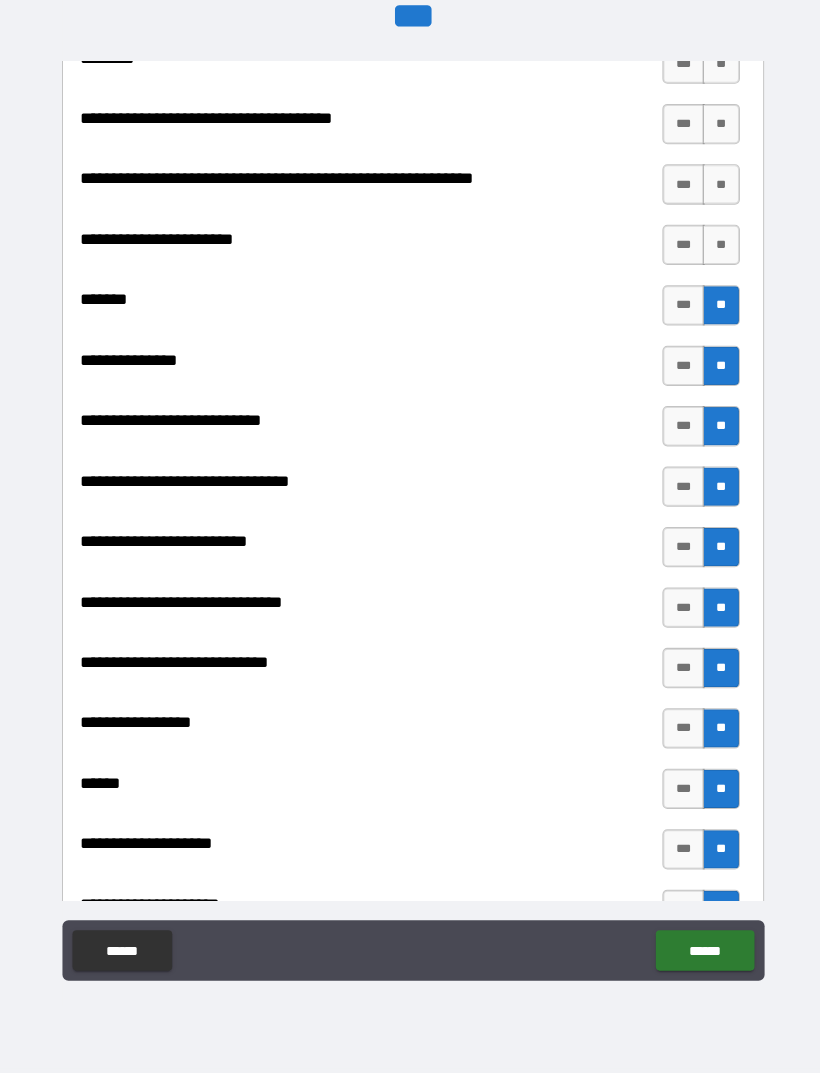 click on "**********" at bounding box center (410, 291) 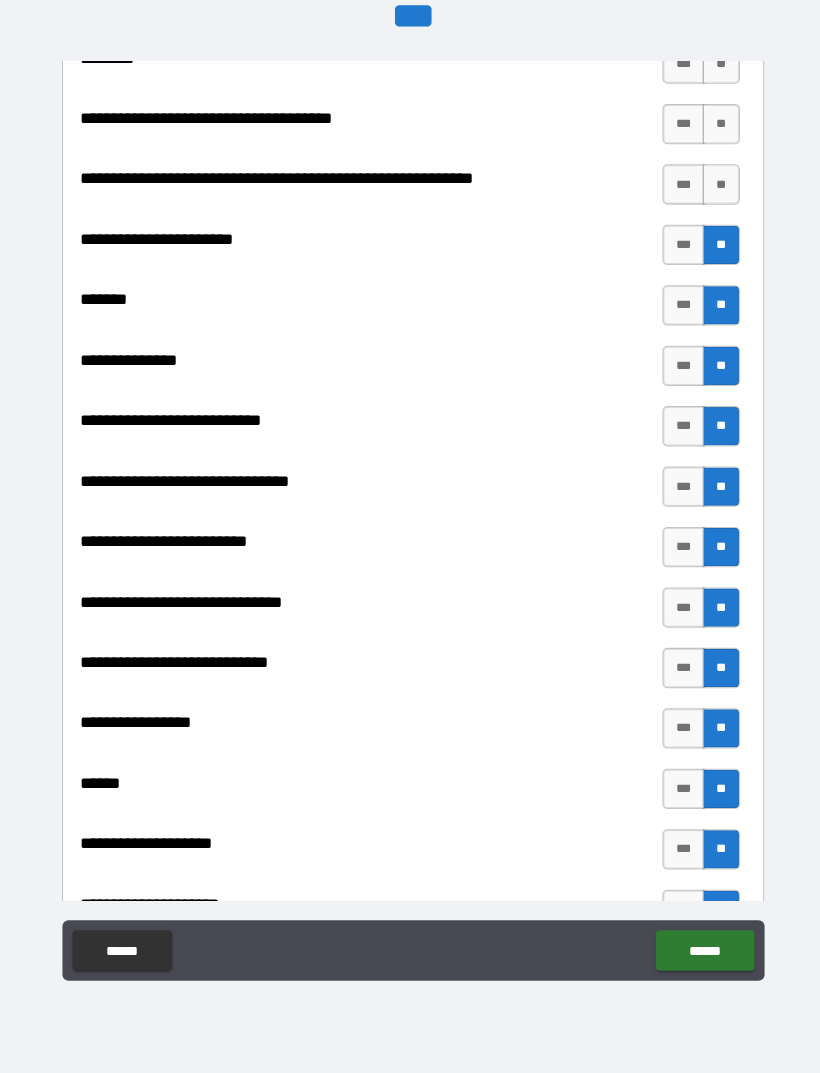click on "**" at bounding box center [716, 191] 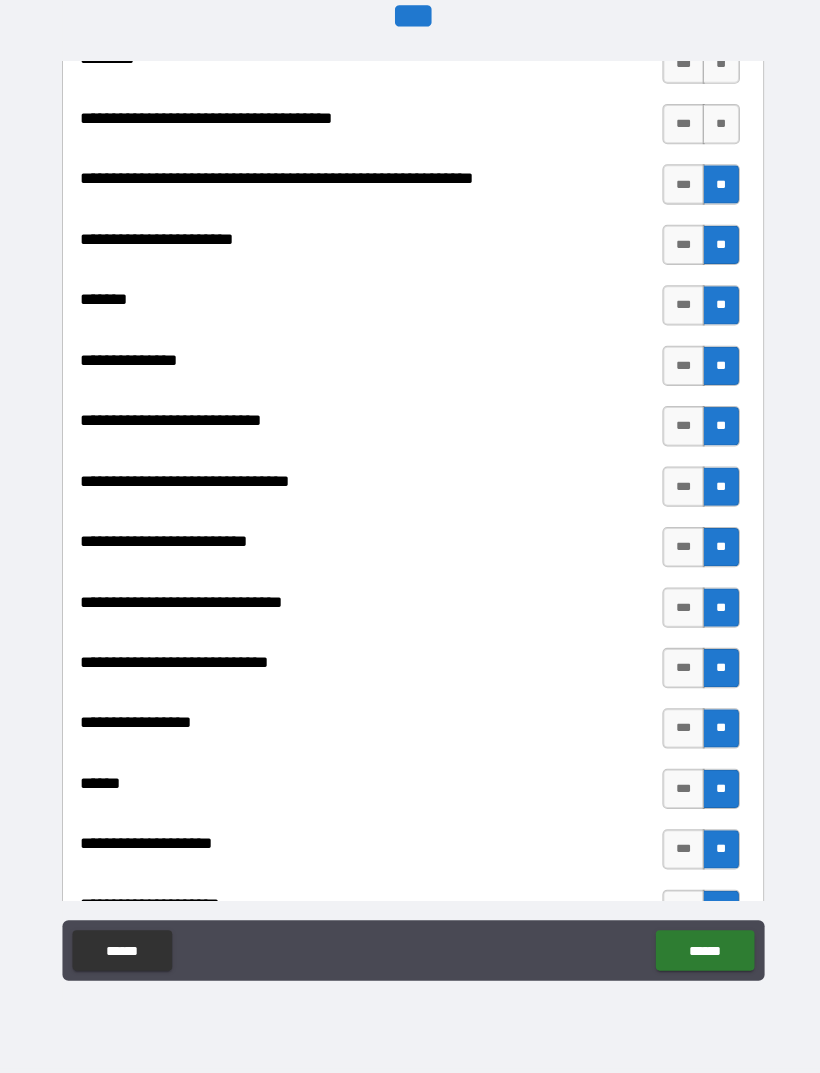 click on "**" at bounding box center [716, 131] 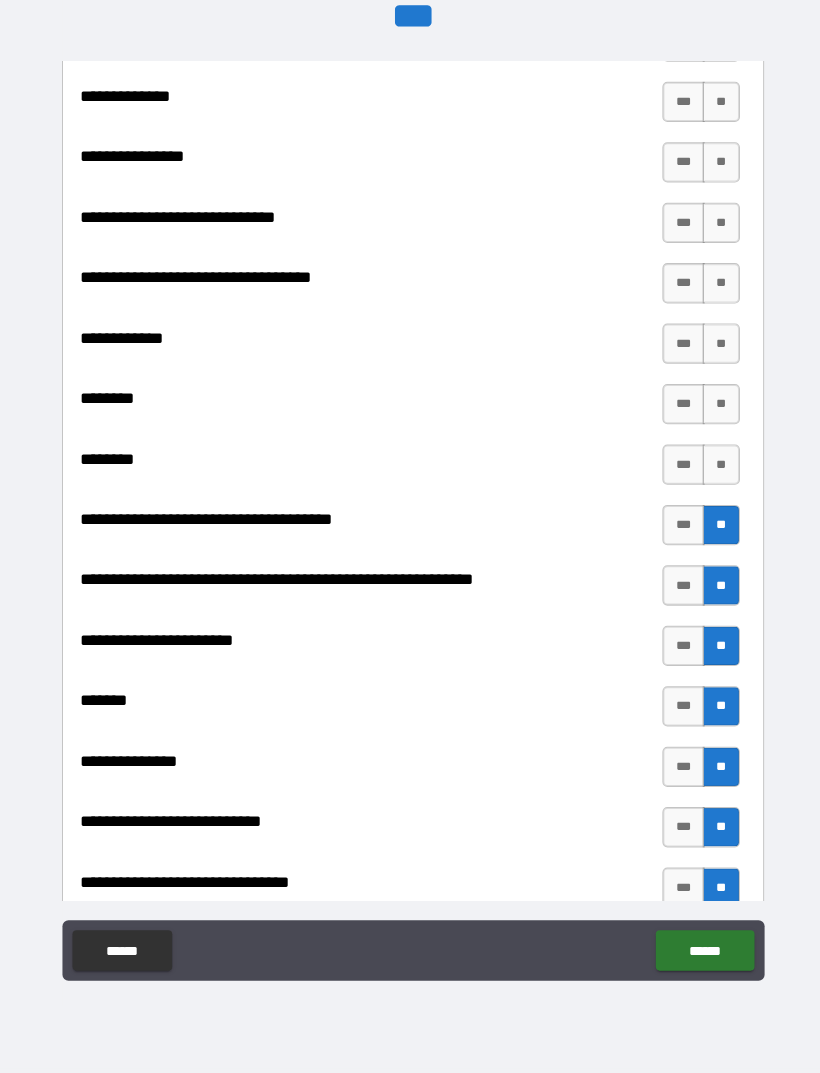 scroll, scrollTop: 8626, scrollLeft: 0, axis: vertical 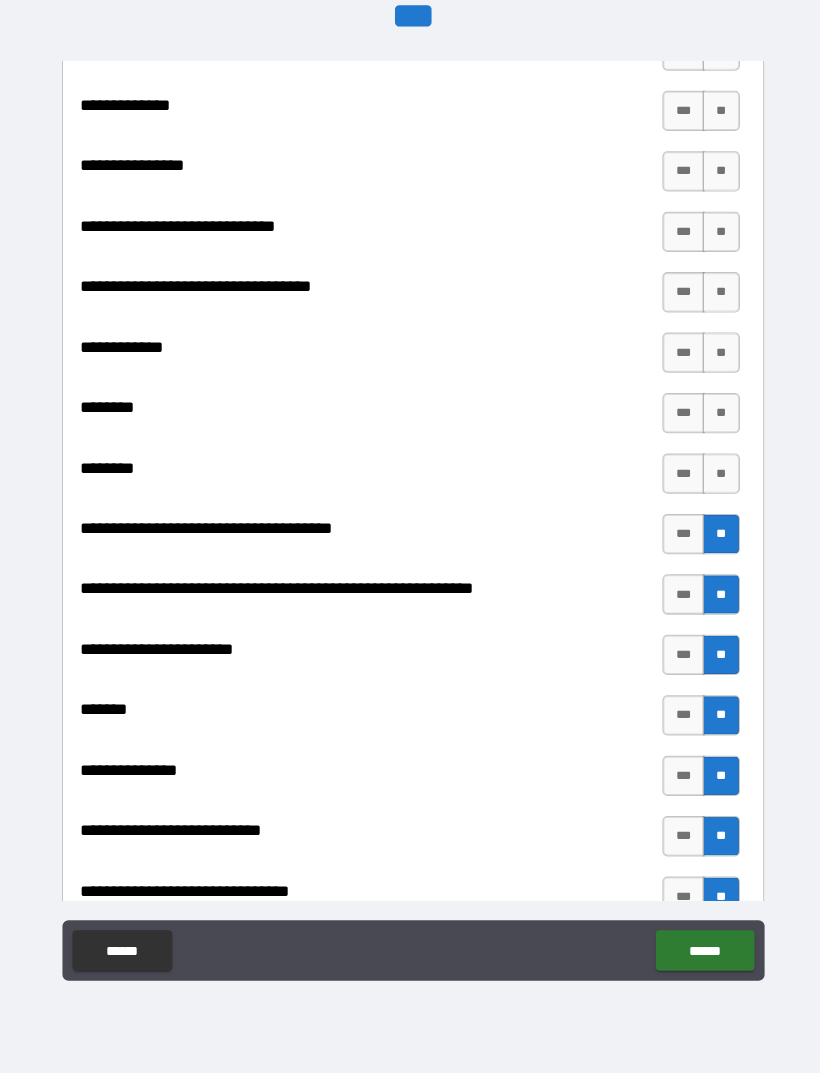 click on "**" at bounding box center [716, 478] 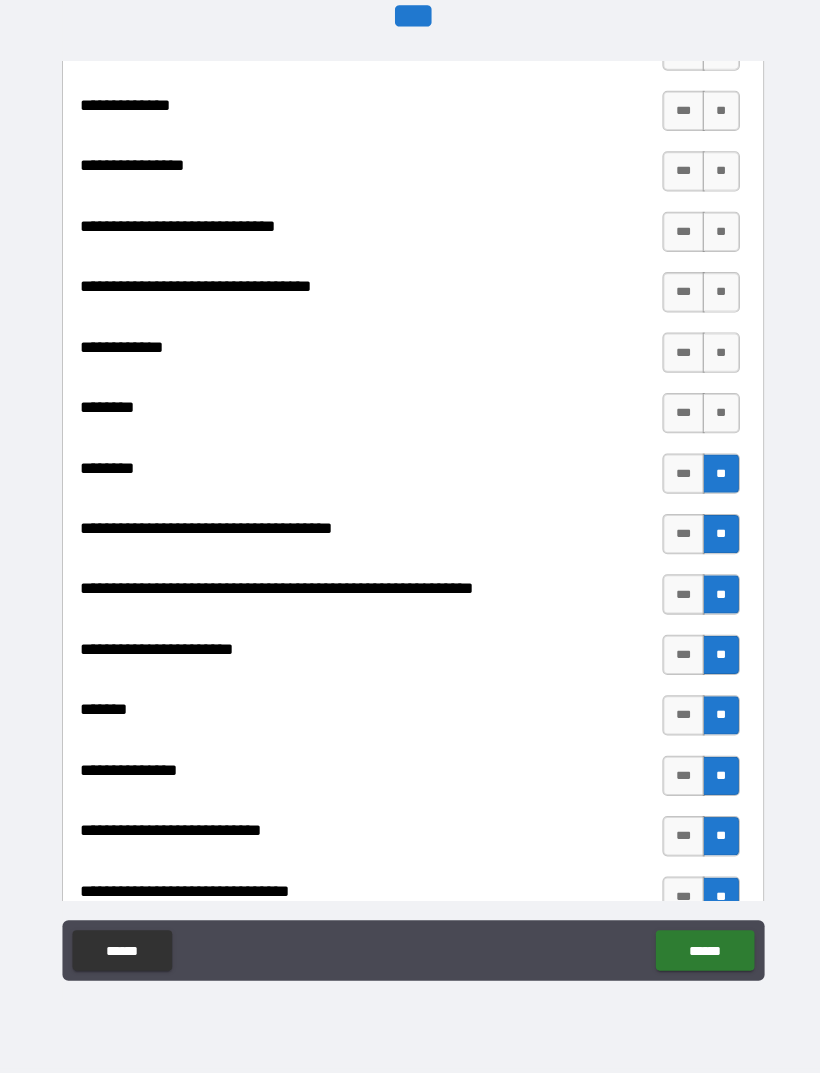 click on "**" at bounding box center (716, 418) 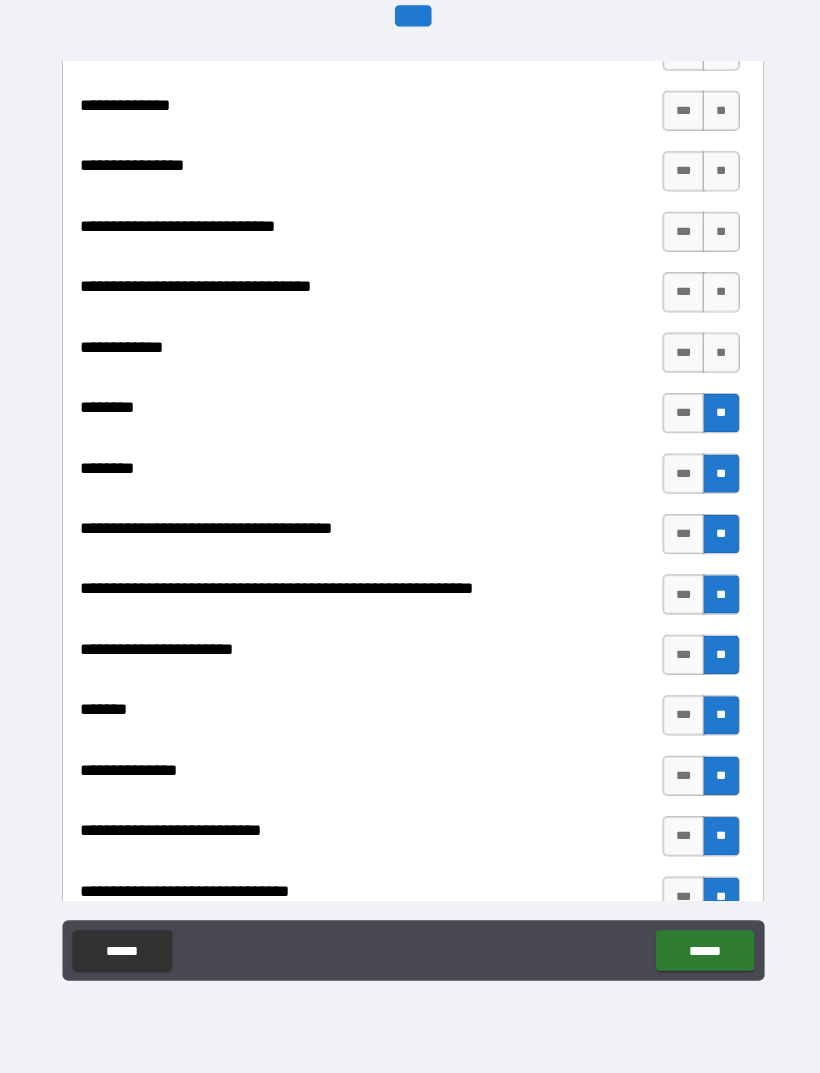 click on "**" at bounding box center (716, 358) 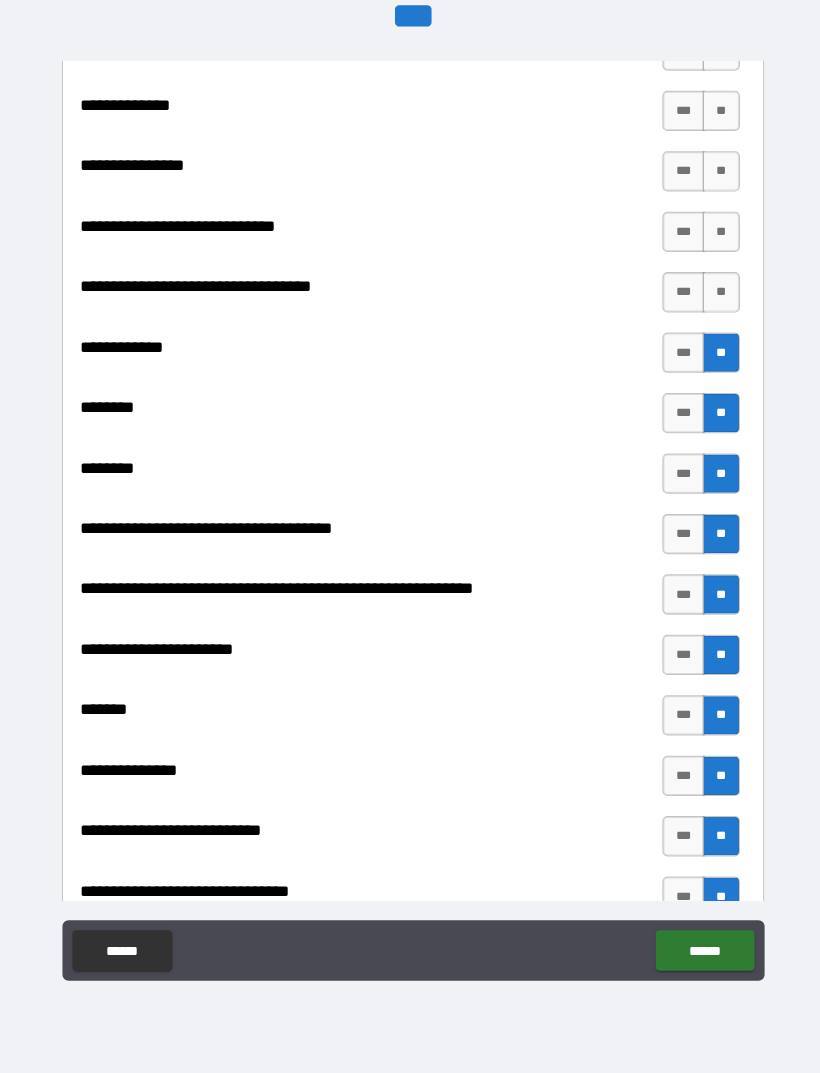 click on "**" at bounding box center [716, 298] 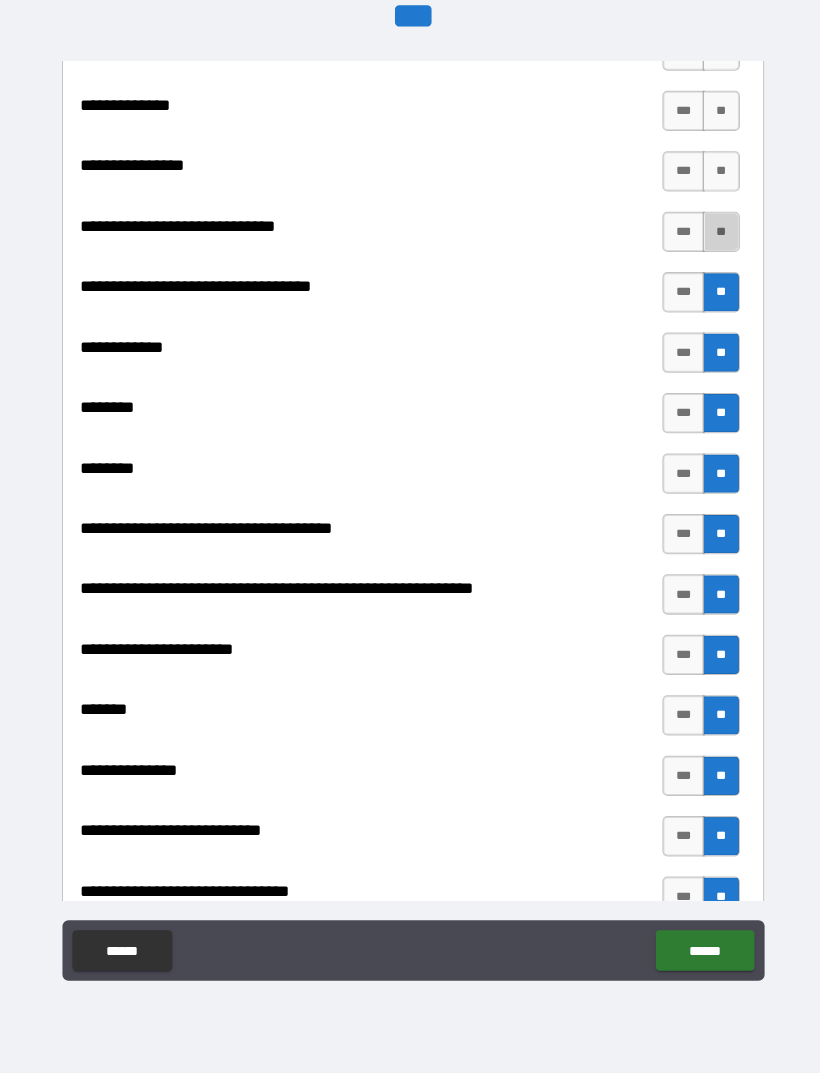 click on "**" at bounding box center (716, 238) 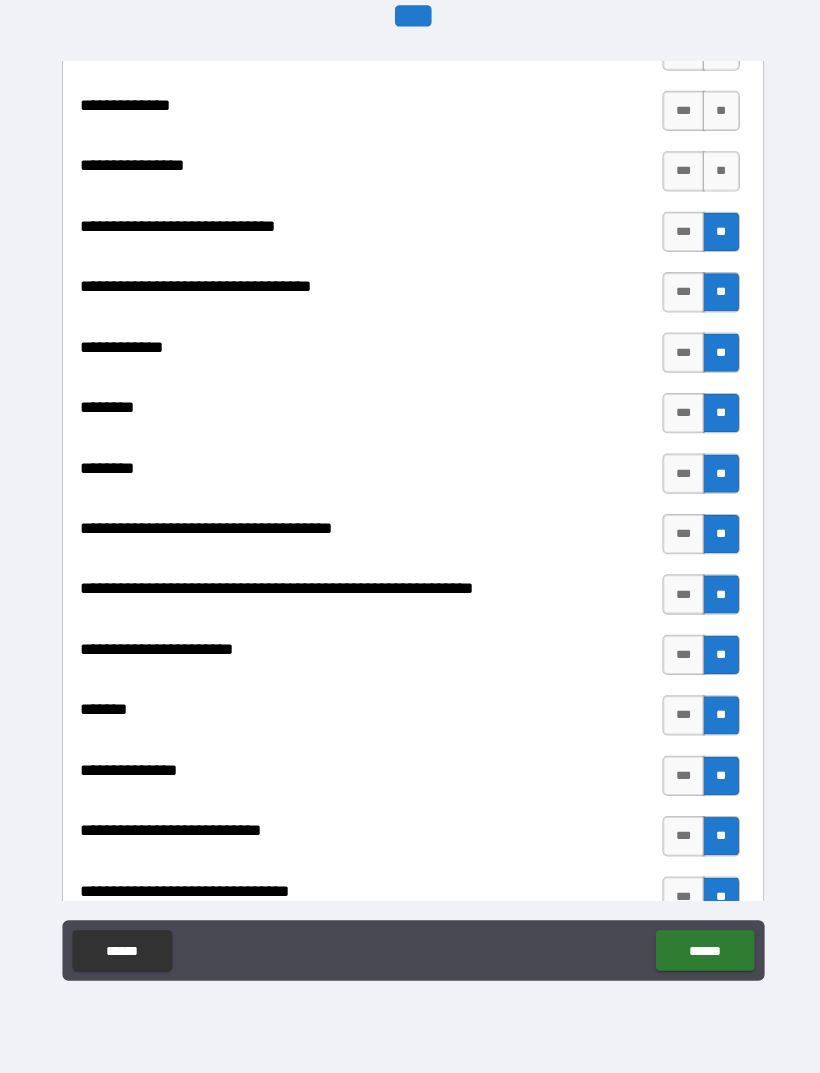 click on "**" at bounding box center [716, 178] 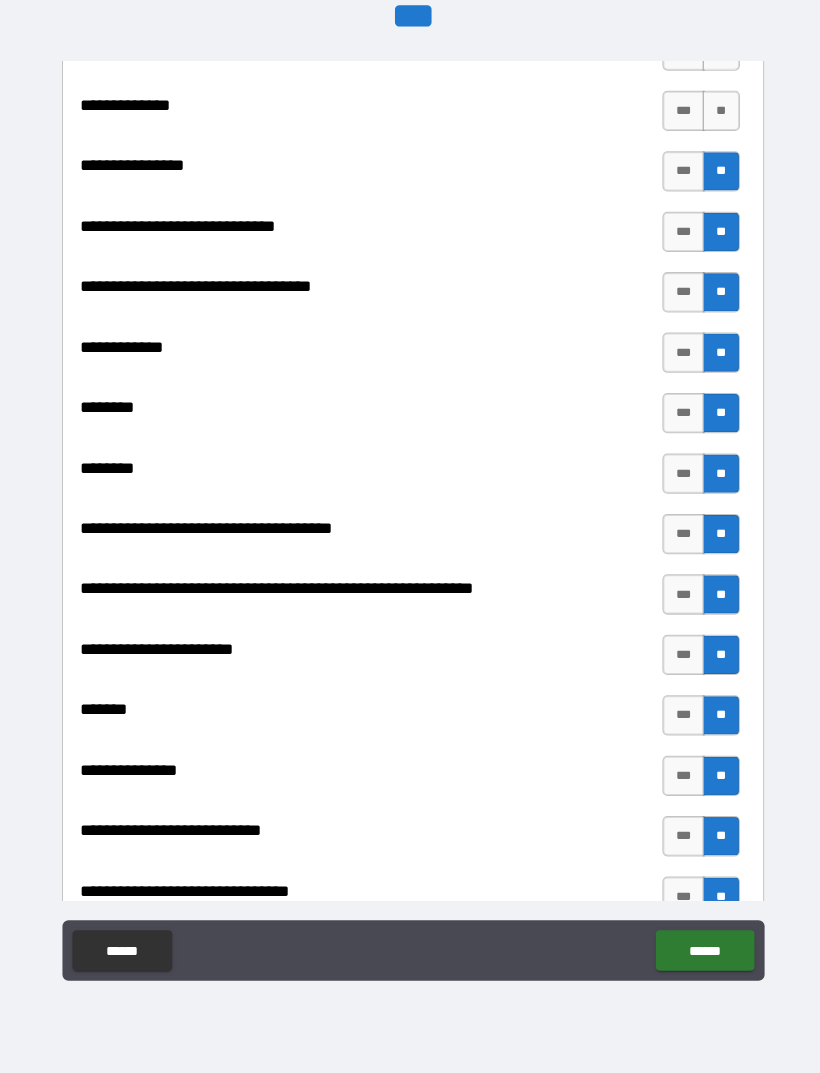 click on "**" at bounding box center [716, 118] 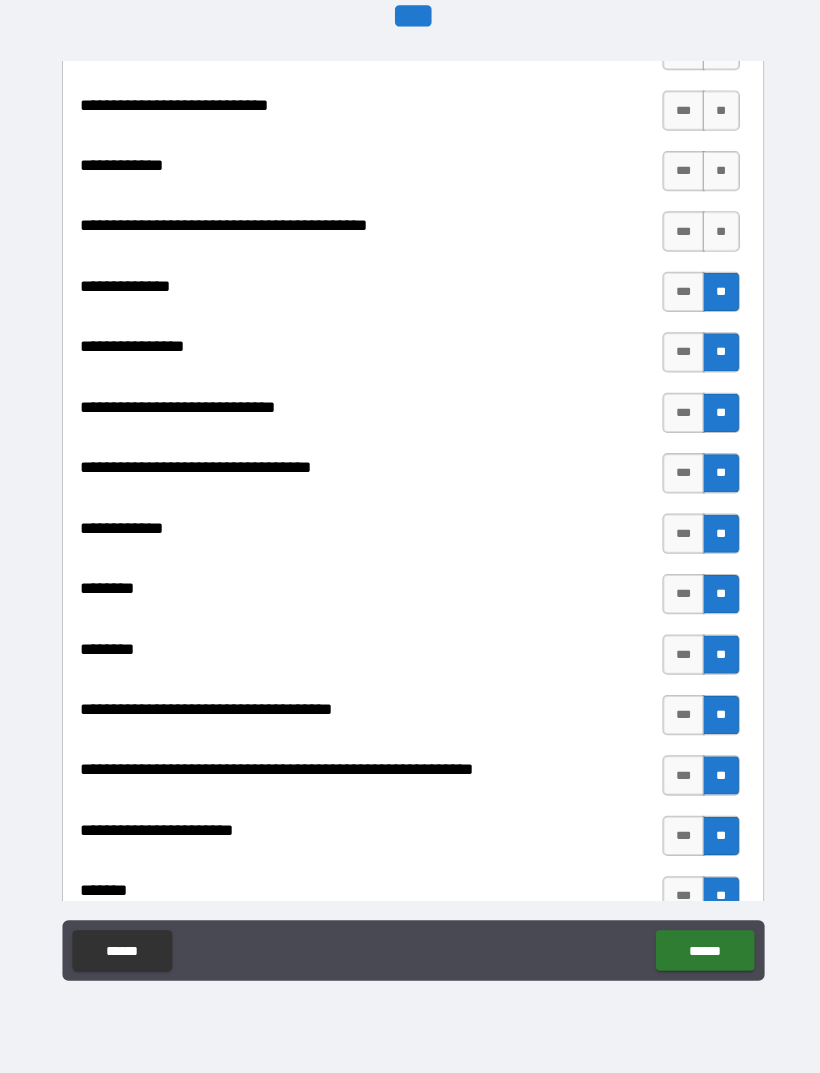scroll, scrollTop: 8428, scrollLeft: 0, axis: vertical 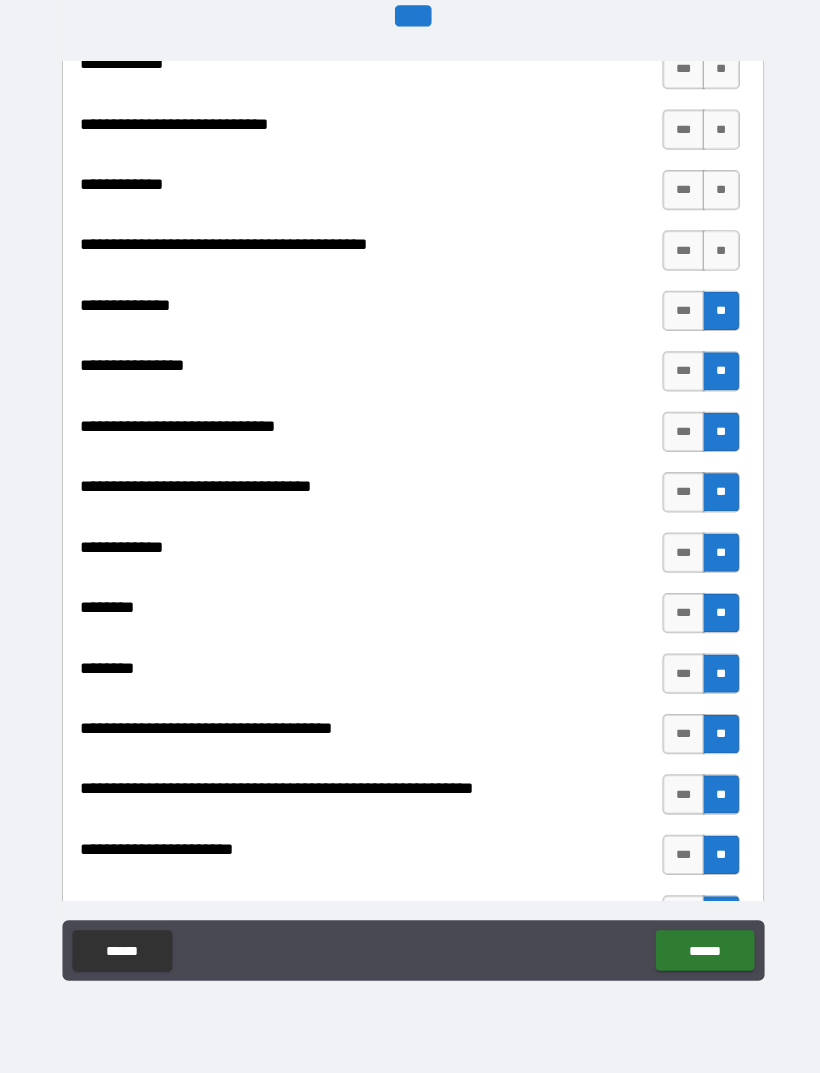 click on "**" at bounding box center (716, 256) 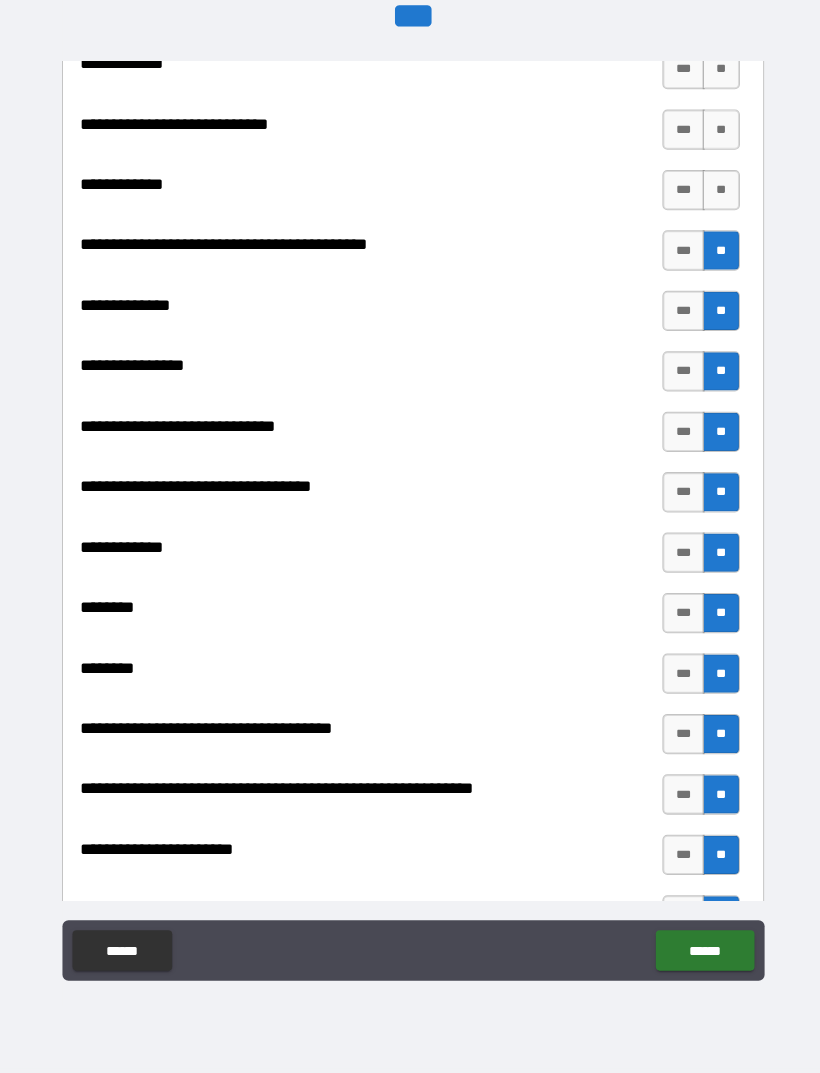 click on "**" at bounding box center [716, 196] 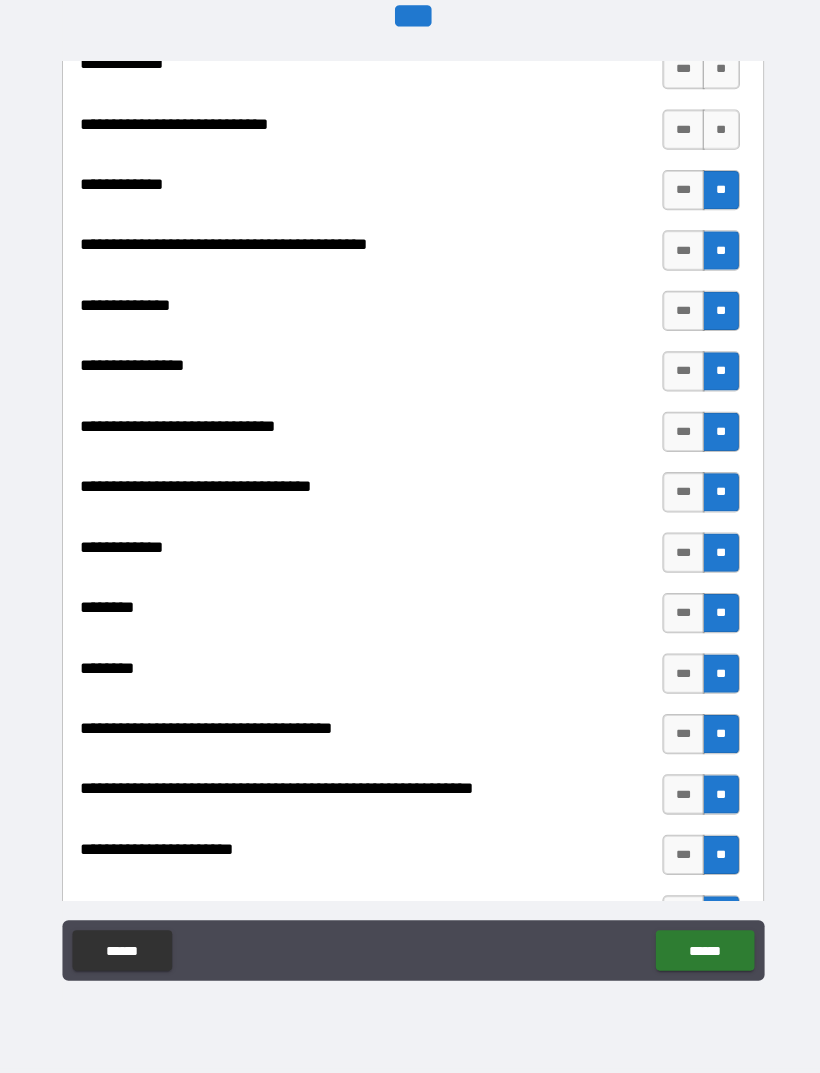 click on "**" at bounding box center (716, 136) 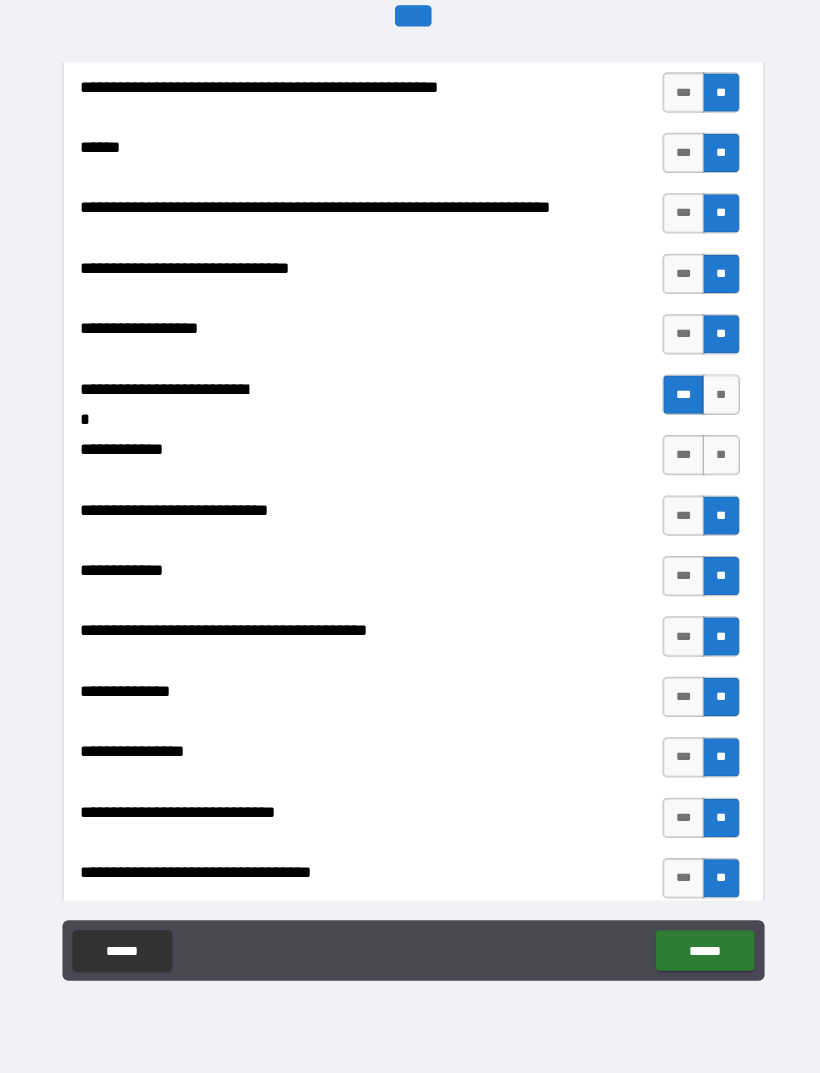 scroll, scrollTop: 8043, scrollLeft: 0, axis: vertical 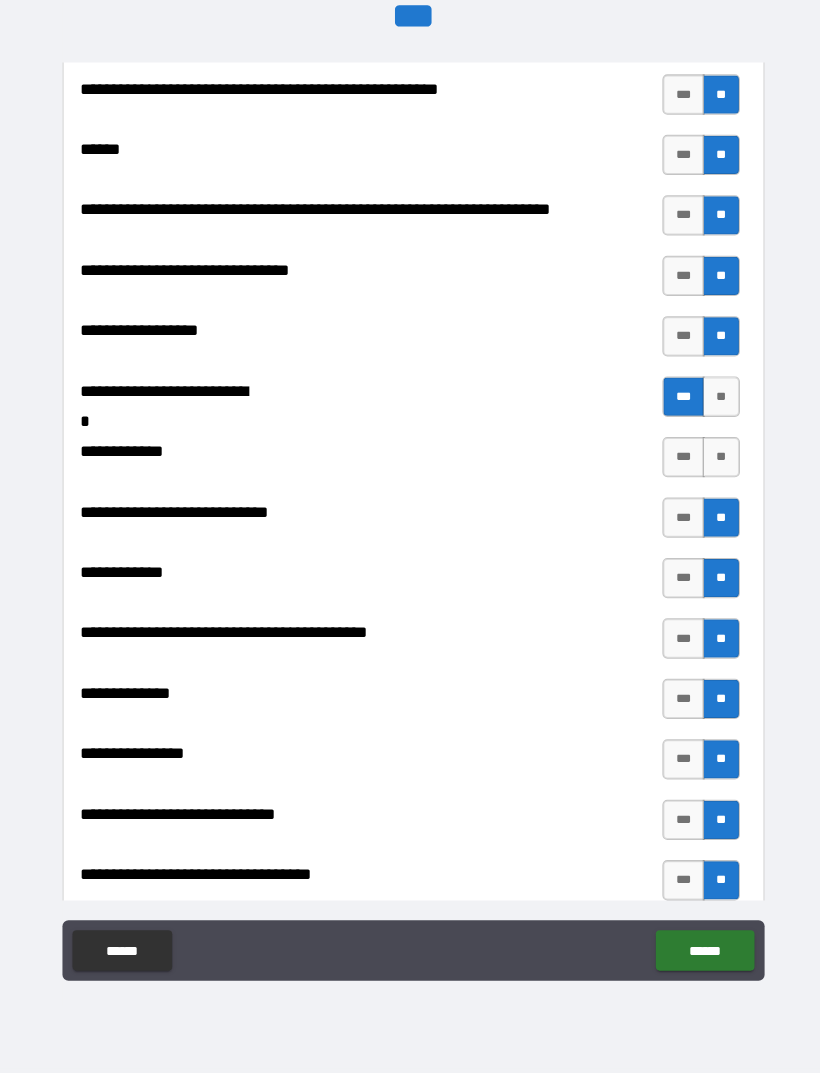 click on "**" at bounding box center (716, 461) 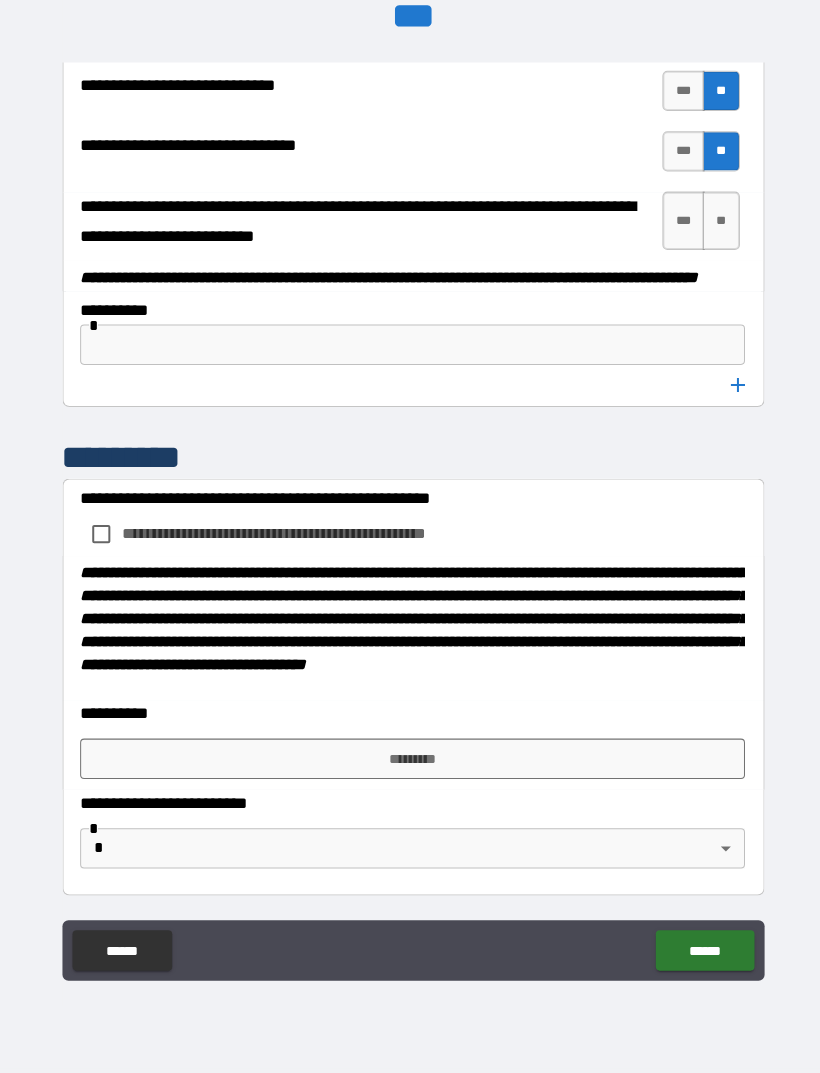 scroll, scrollTop: 10275, scrollLeft: 0, axis: vertical 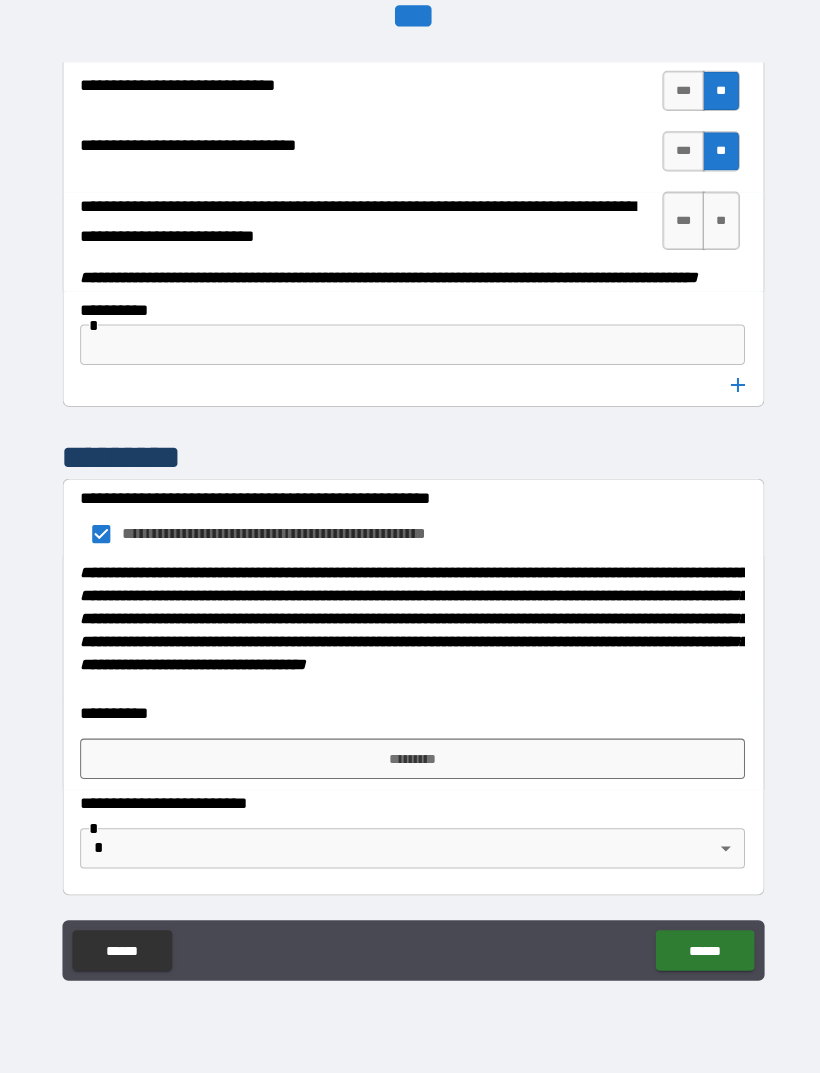 click on "*********" at bounding box center [410, 761] 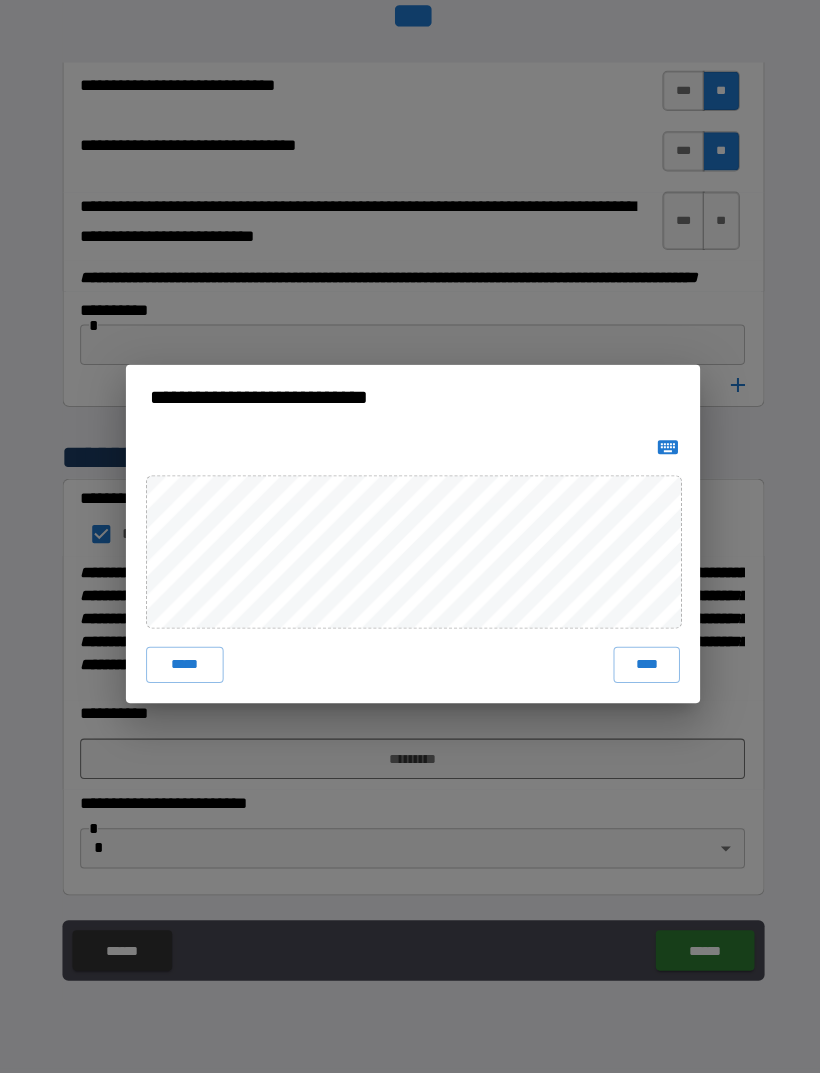 scroll, scrollTop: 0, scrollLeft: 0, axis: both 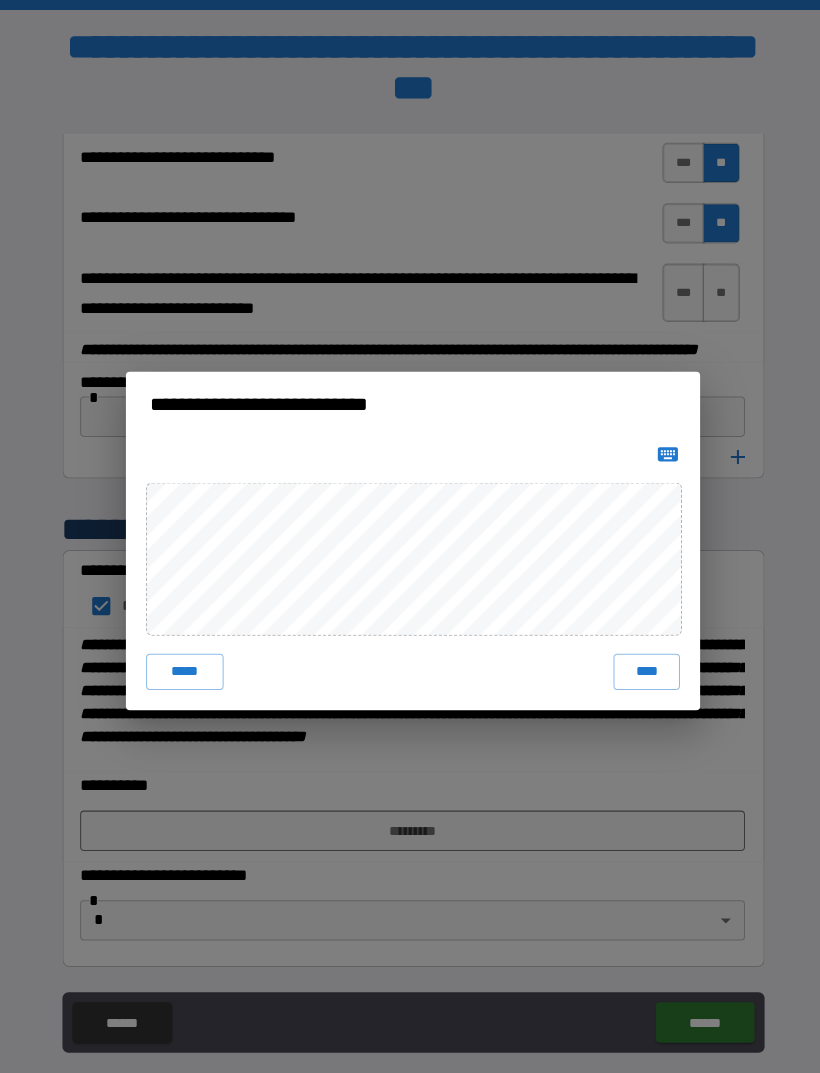 click on "****" at bounding box center (642, 667) 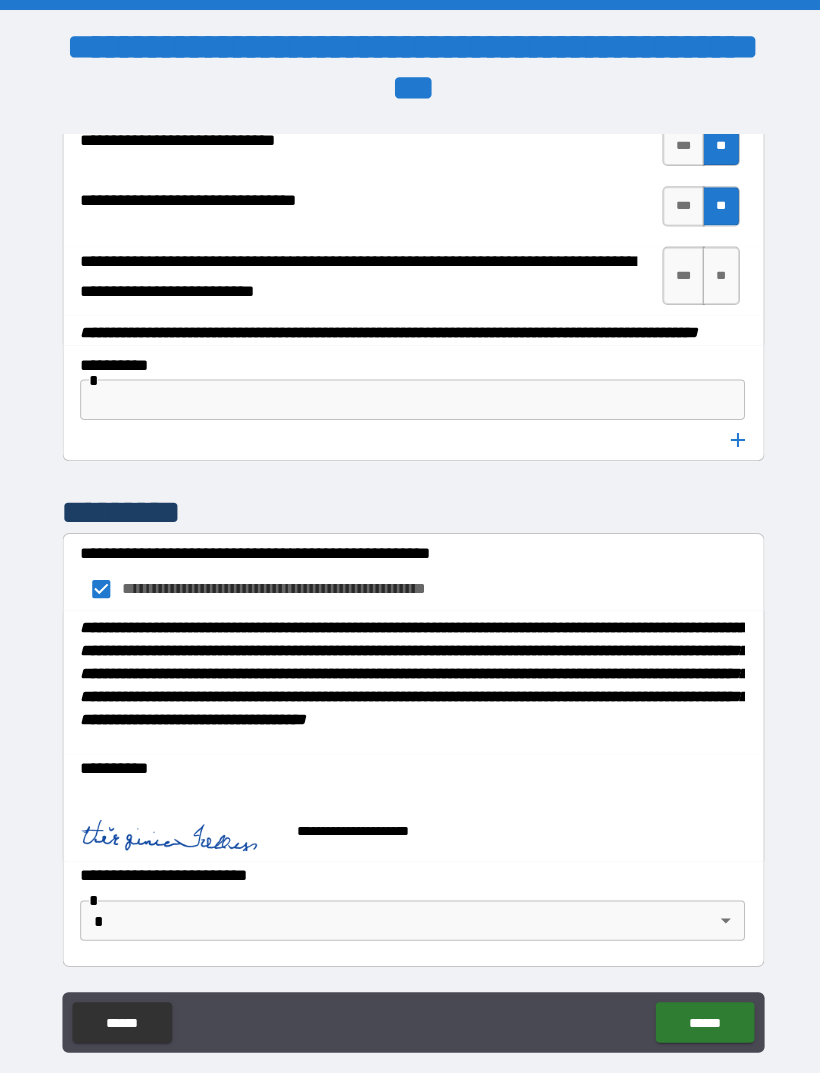 scroll, scrollTop: 10336, scrollLeft: 0, axis: vertical 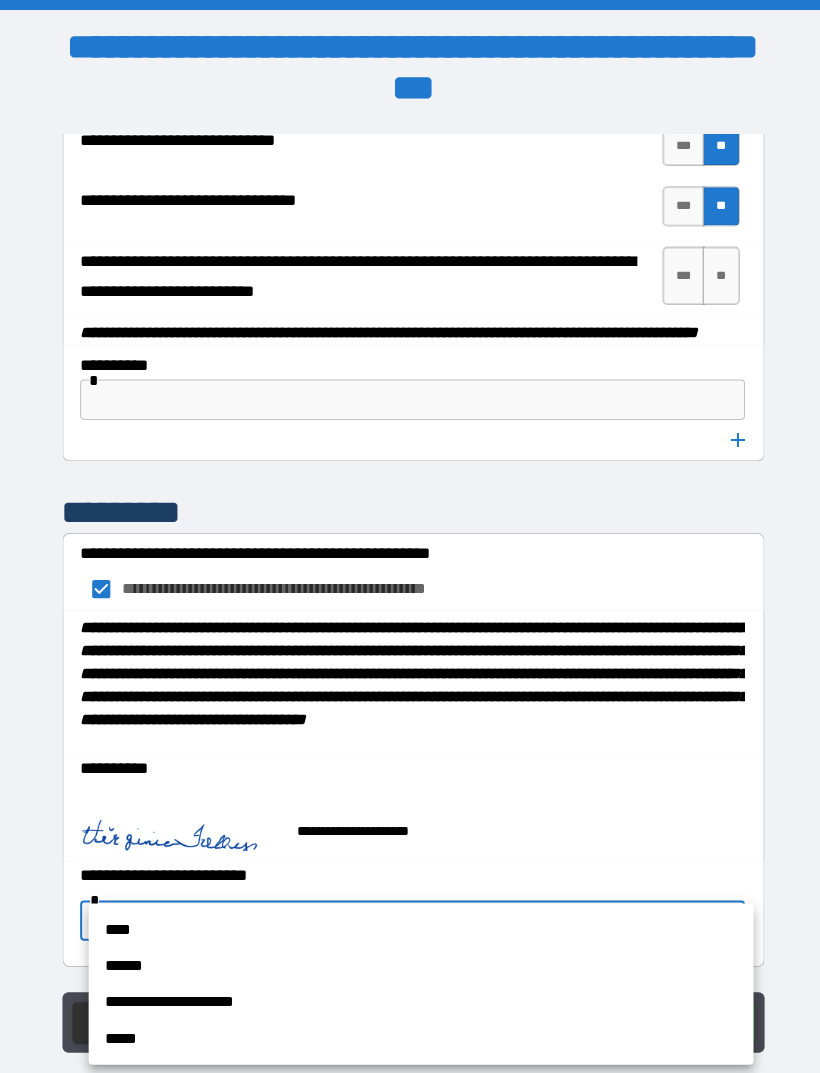 click on "****" at bounding box center (418, 923) 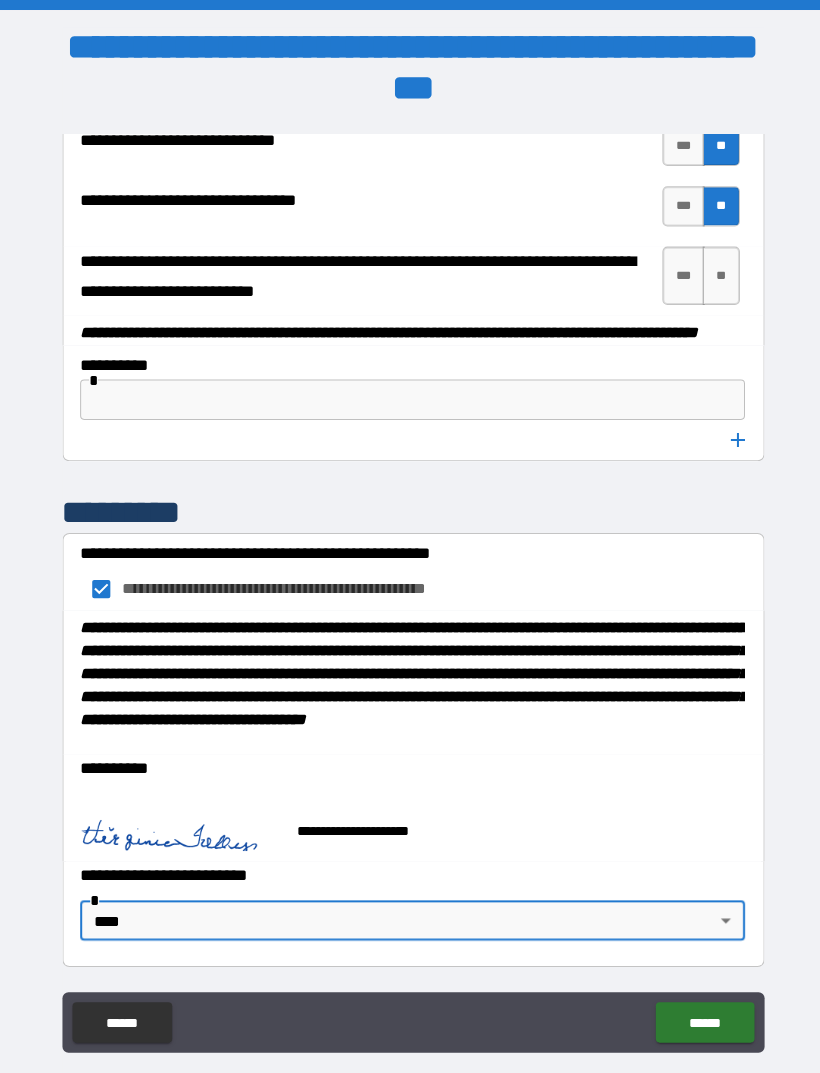 click on "******" at bounding box center [699, 1015] 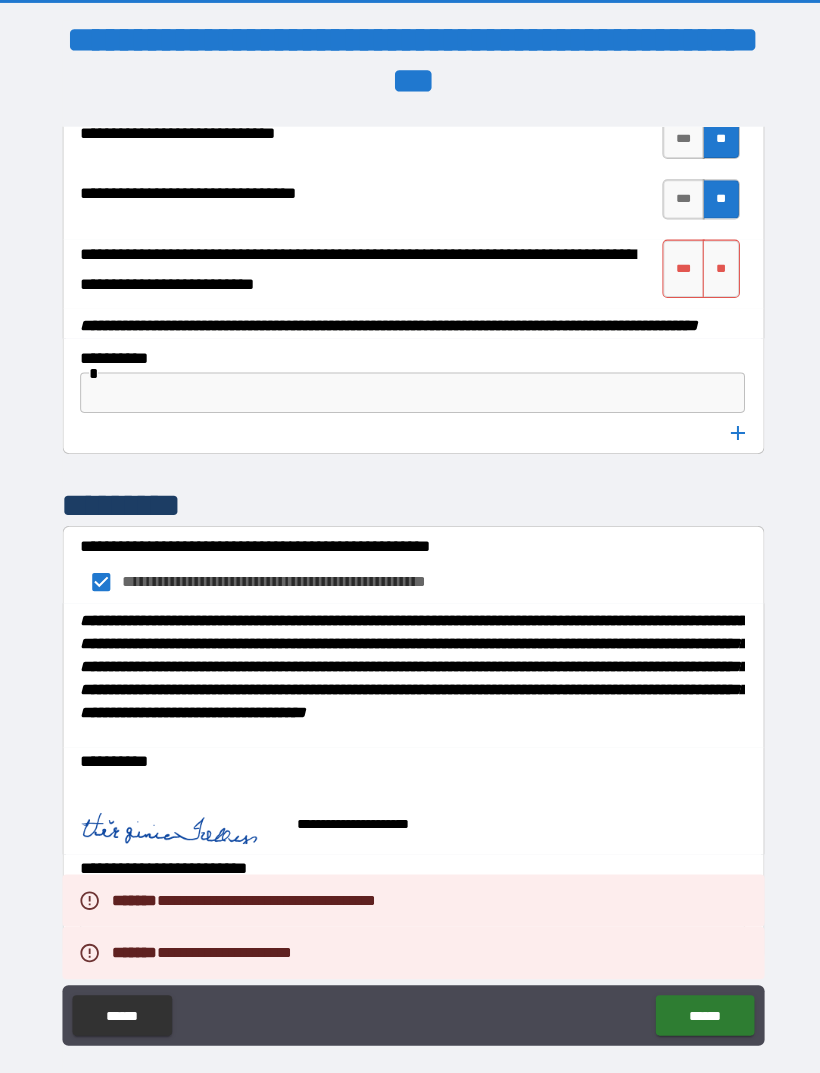 click on "**" at bounding box center (716, 267) 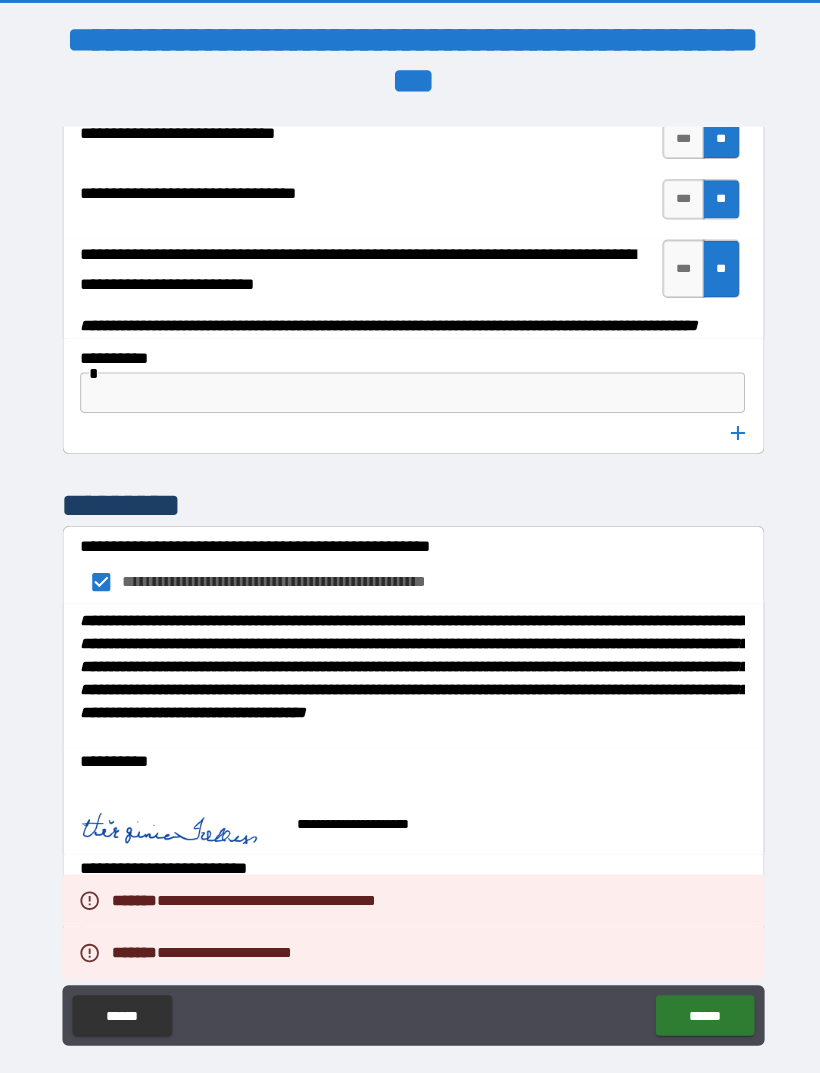 scroll, scrollTop: 8, scrollLeft: 0, axis: vertical 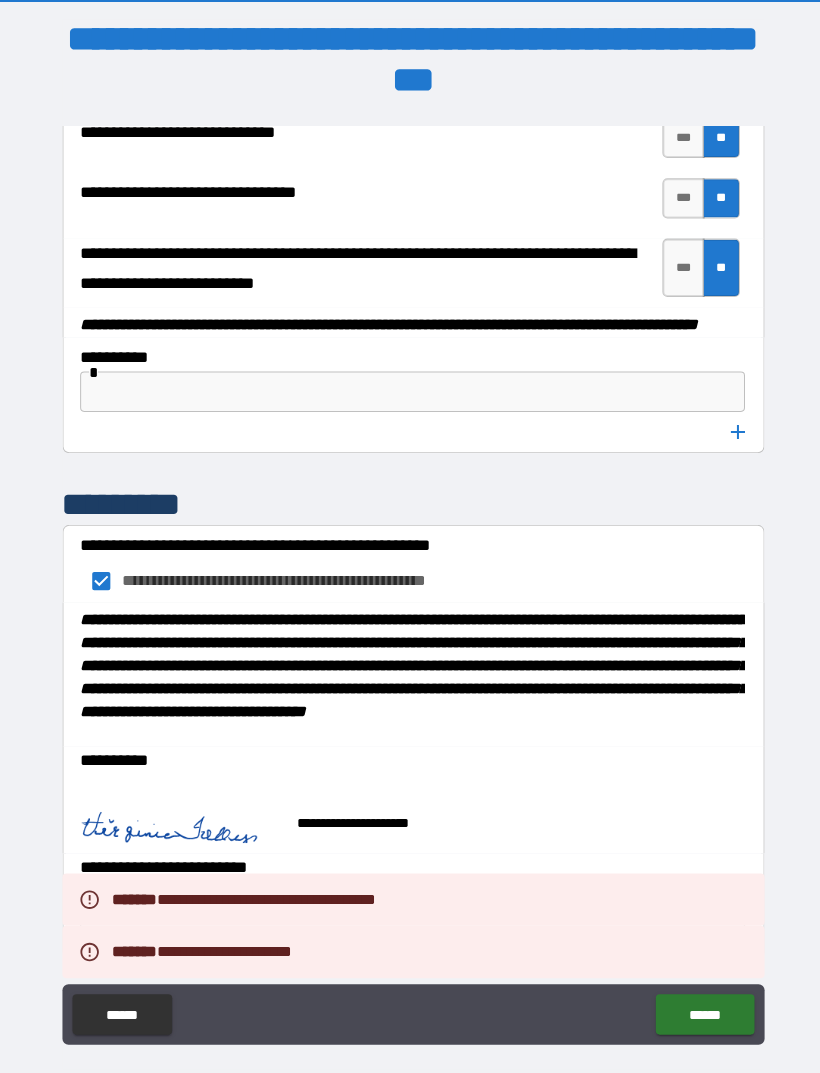 click on "******" at bounding box center (699, 1007) 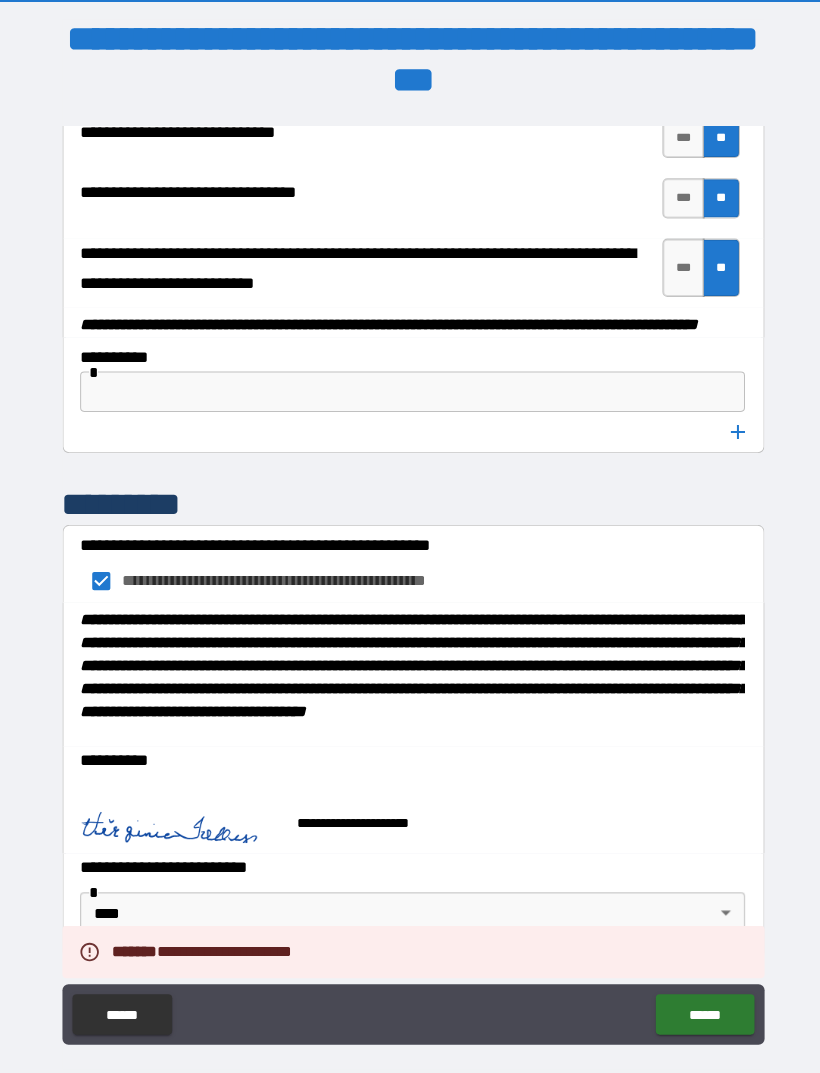 click on "******" at bounding box center [699, 1007] 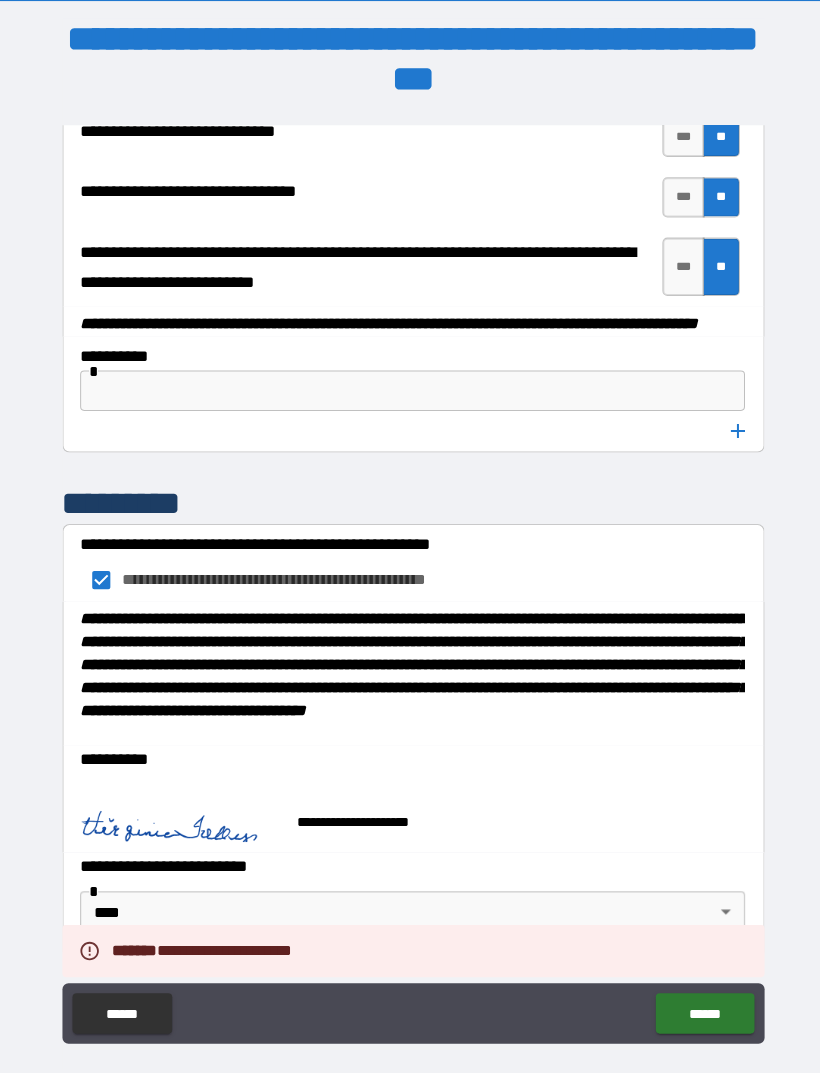 scroll, scrollTop: 7, scrollLeft: 0, axis: vertical 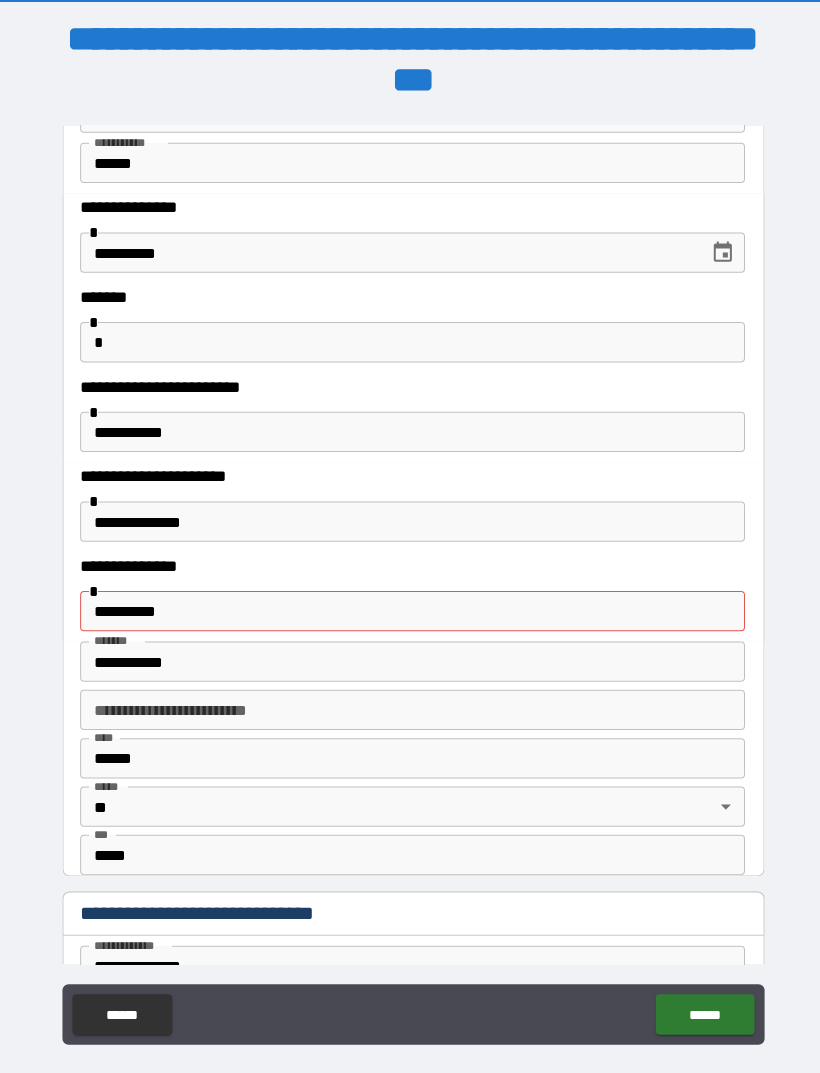 click on "**********" at bounding box center (410, 607) 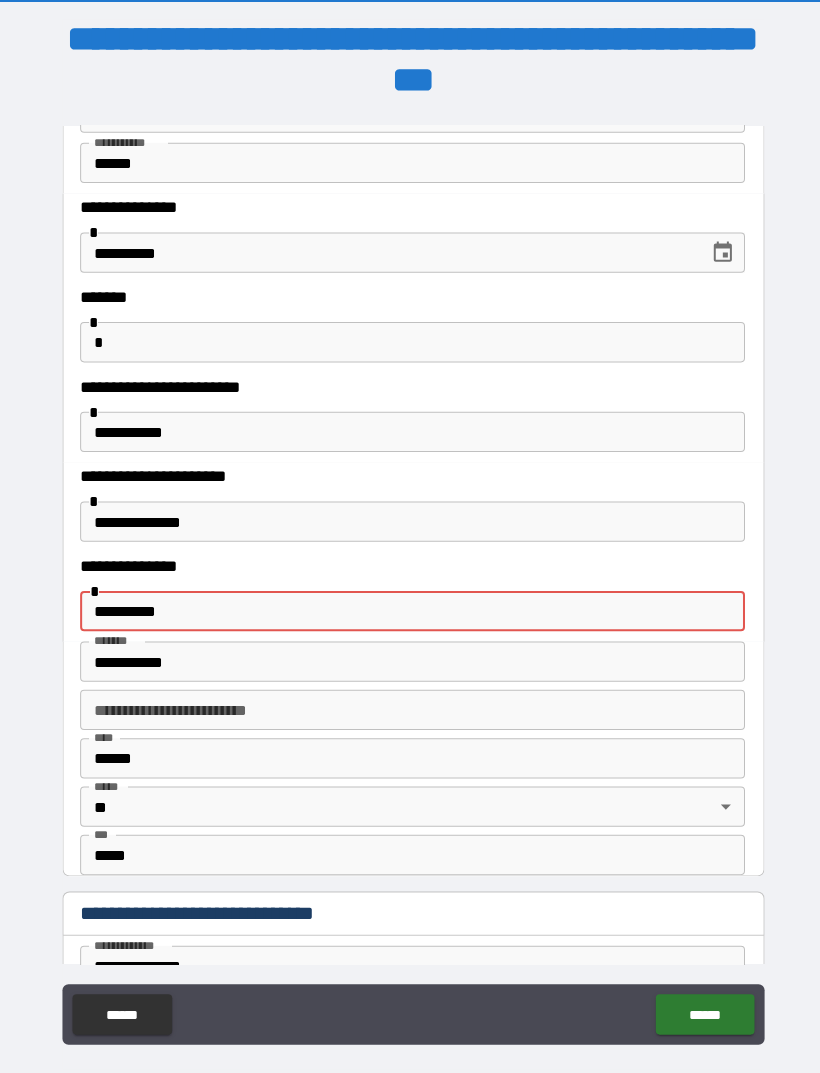 scroll, scrollTop: 7, scrollLeft: 0, axis: vertical 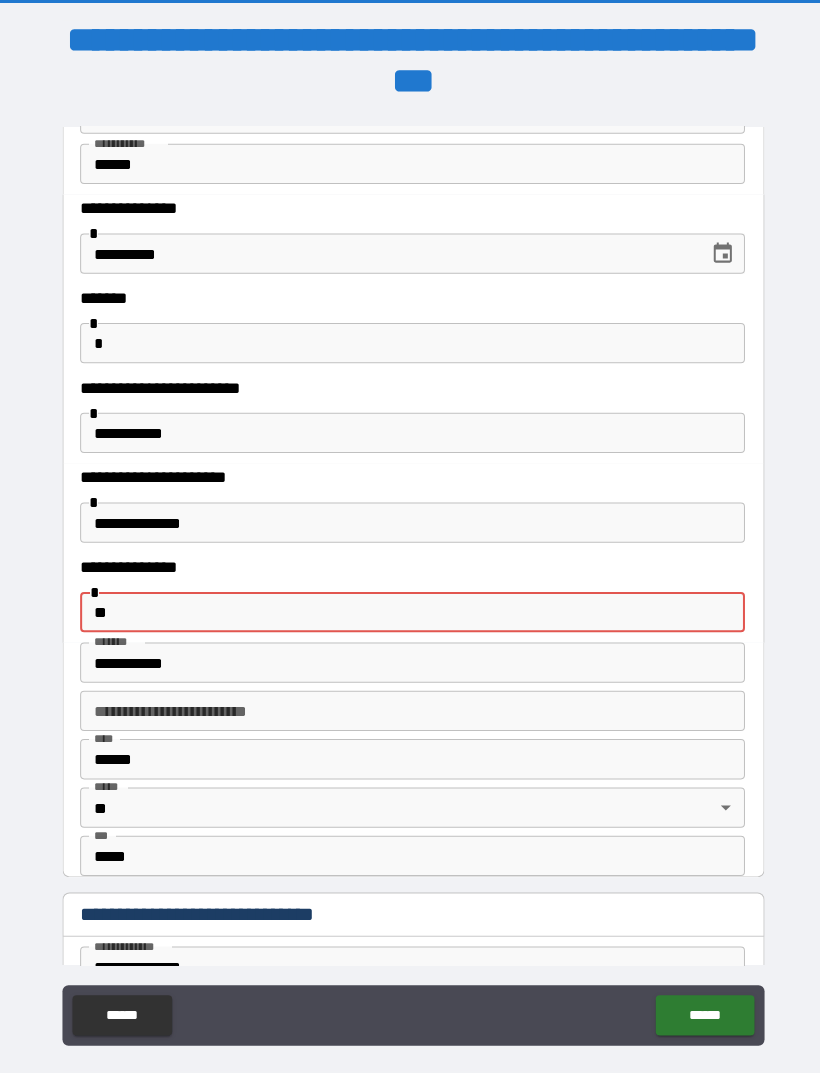 type on "*" 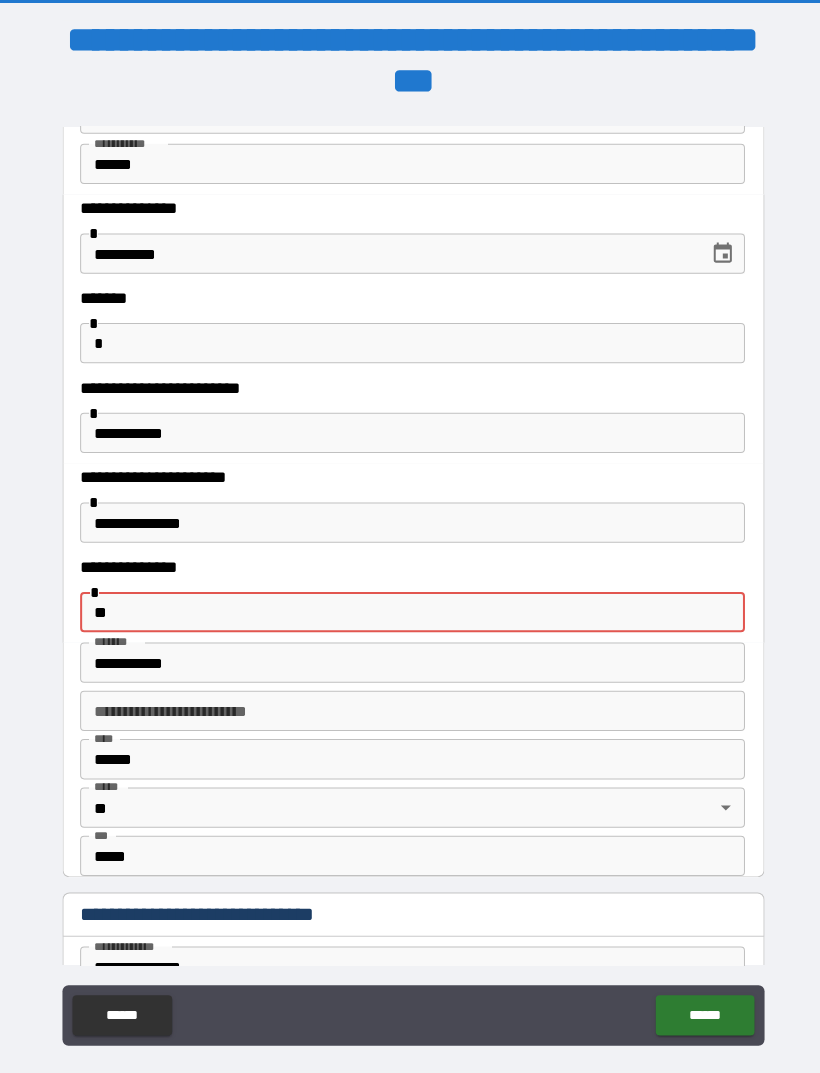 type on "*" 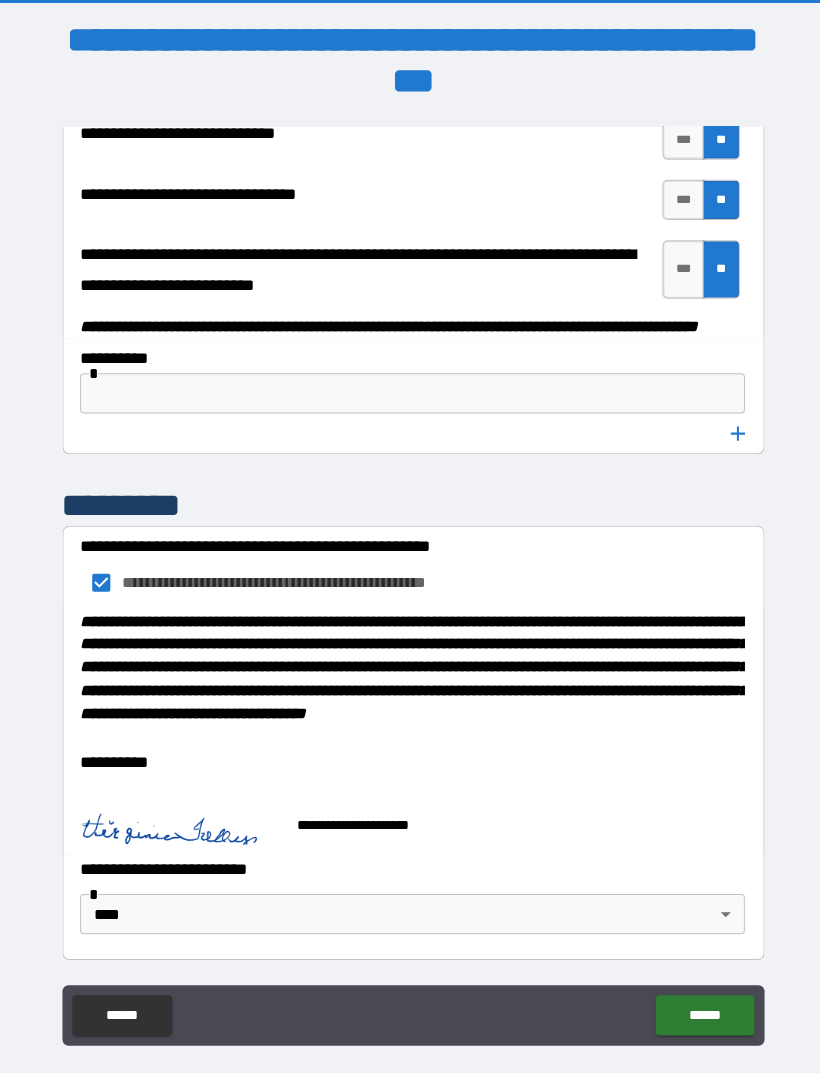 scroll, scrollTop: 10336, scrollLeft: 0, axis: vertical 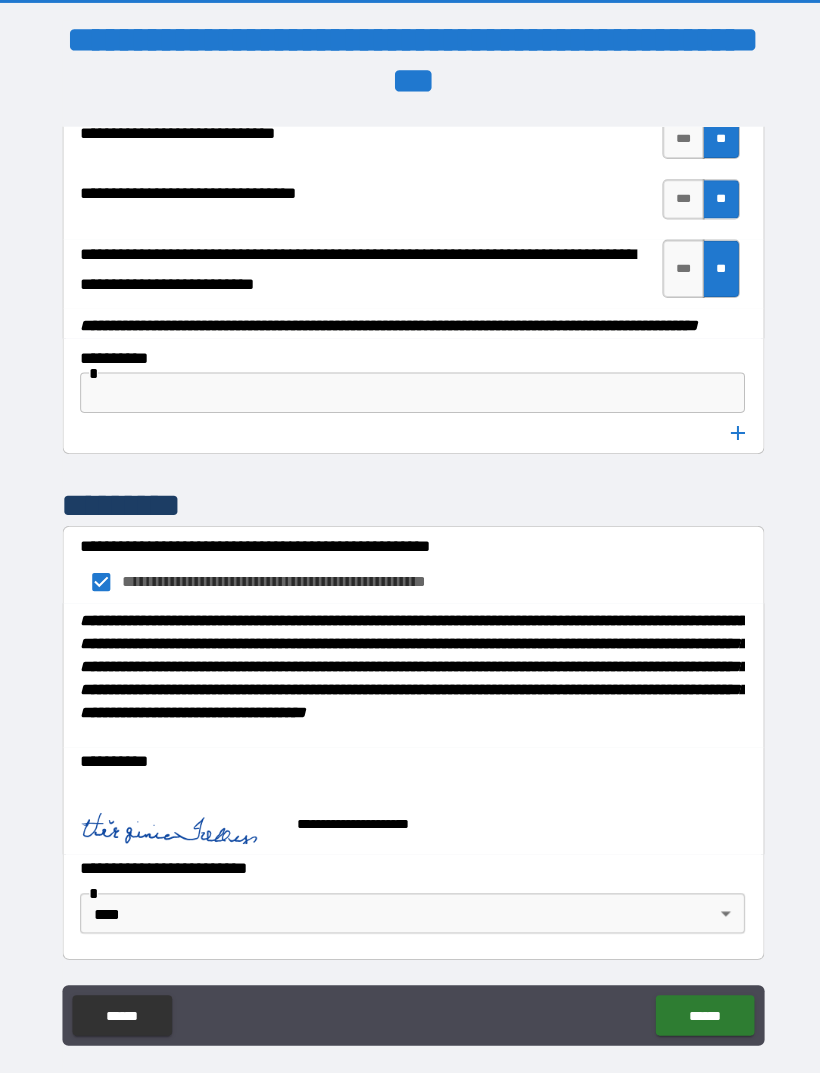 click on "******" at bounding box center (699, 1008) 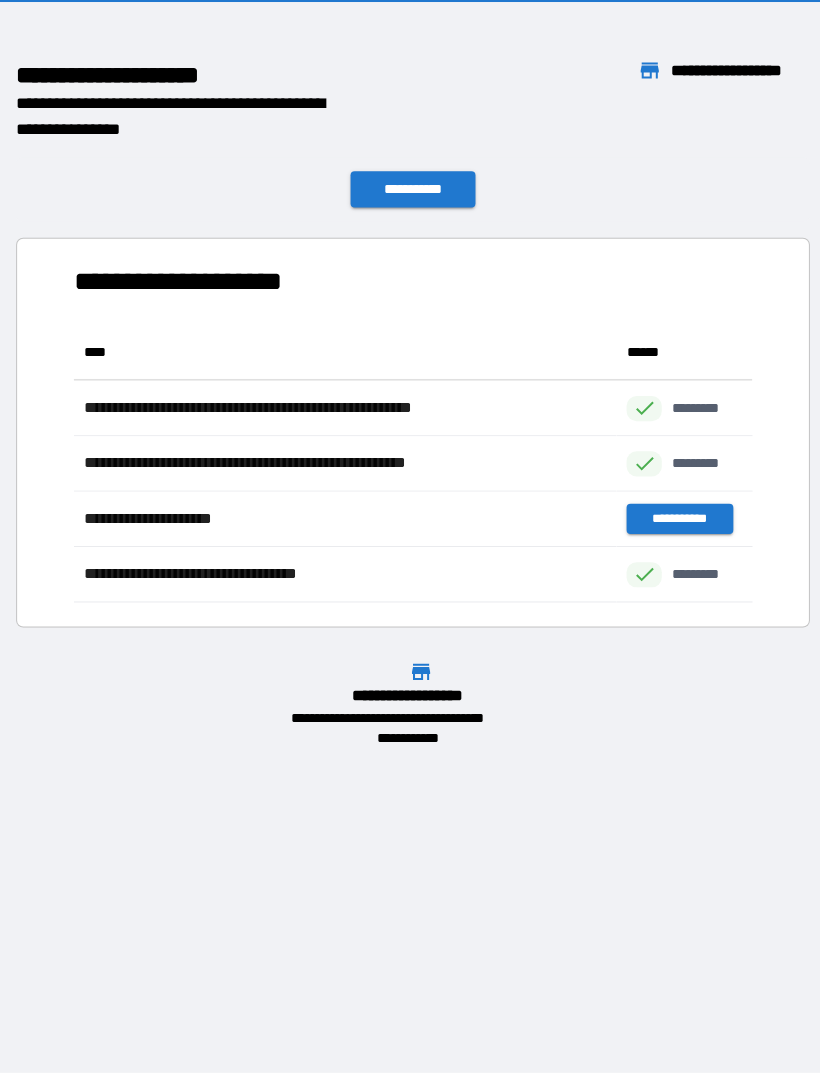 scroll, scrollTop: 1, scrollLeft: 1, axis: both 